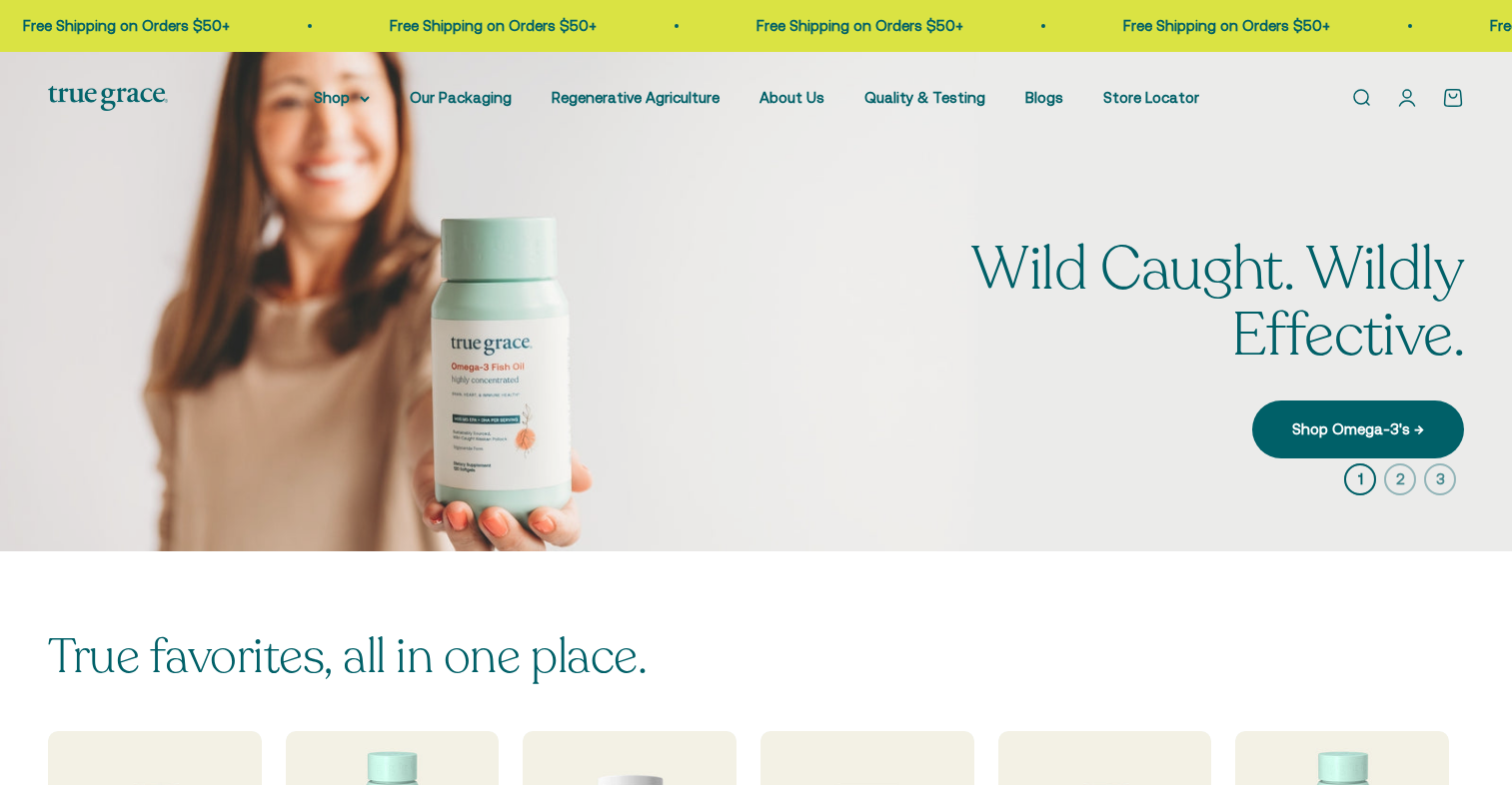 scroll, scrollTop: 0, scrollLeft: 0, axis: both 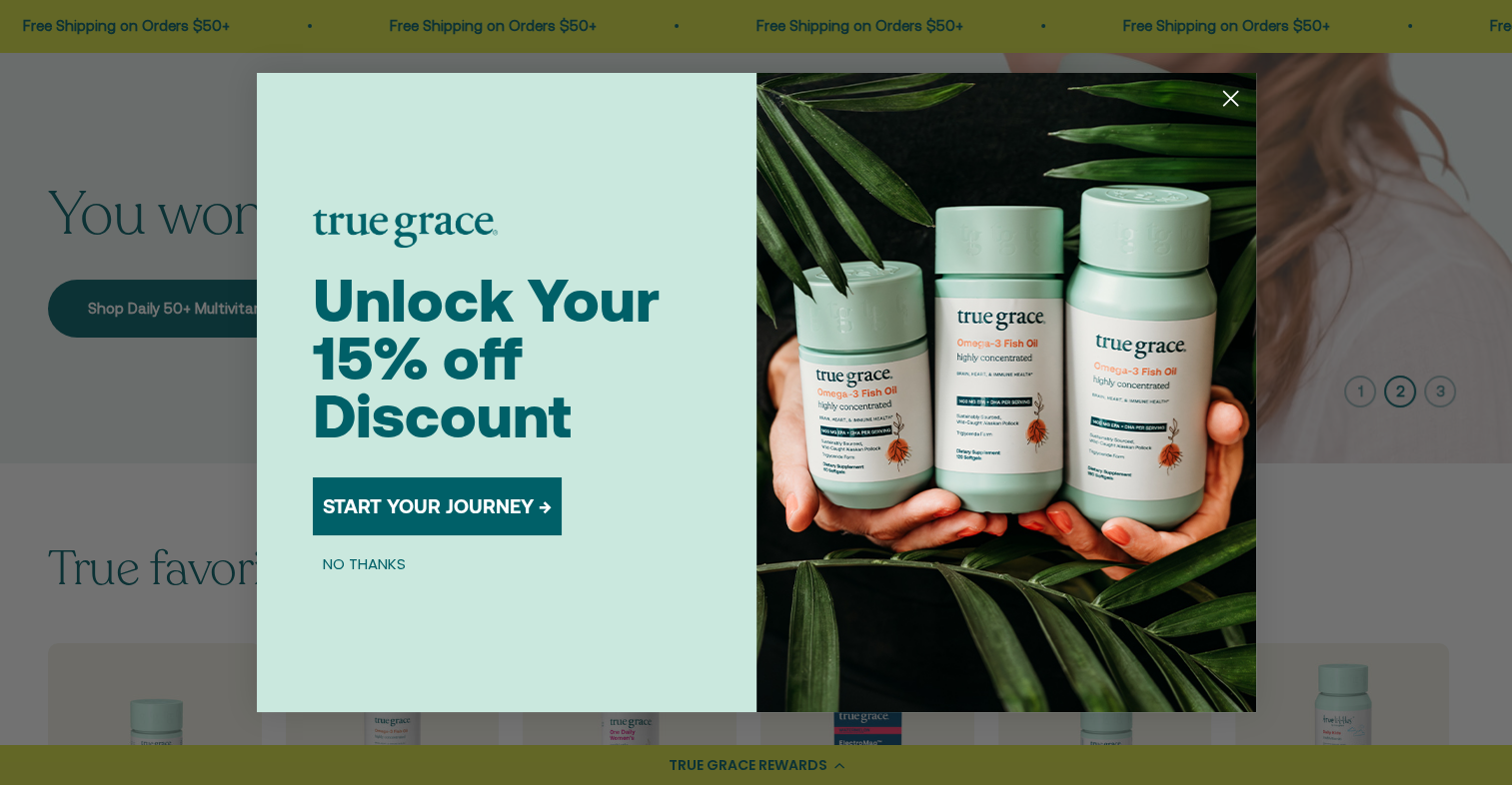 click on "START YOUR JOURNEY →" at bounding box center [437, 506] 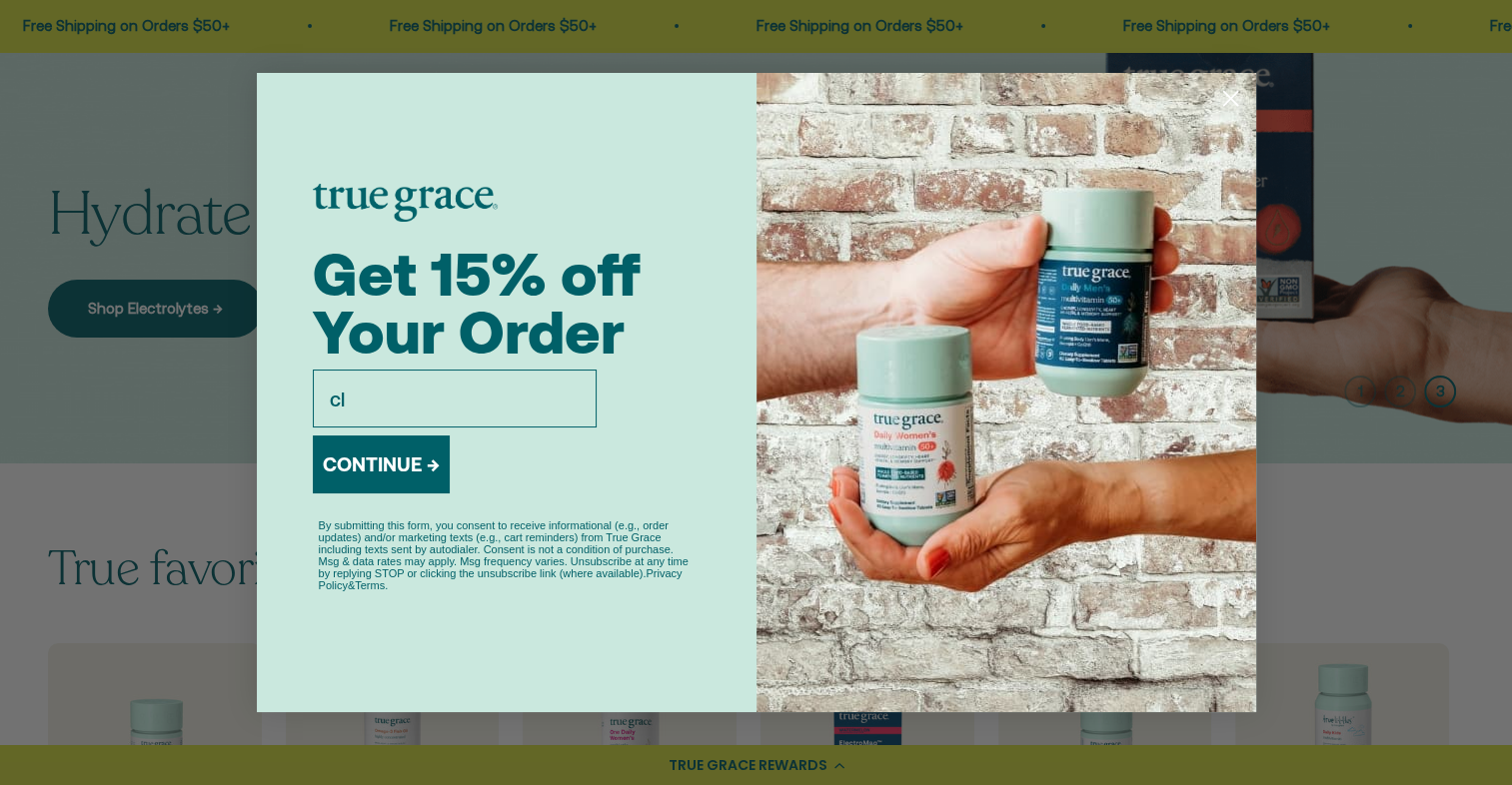 type on "clippillo@gmail.com" 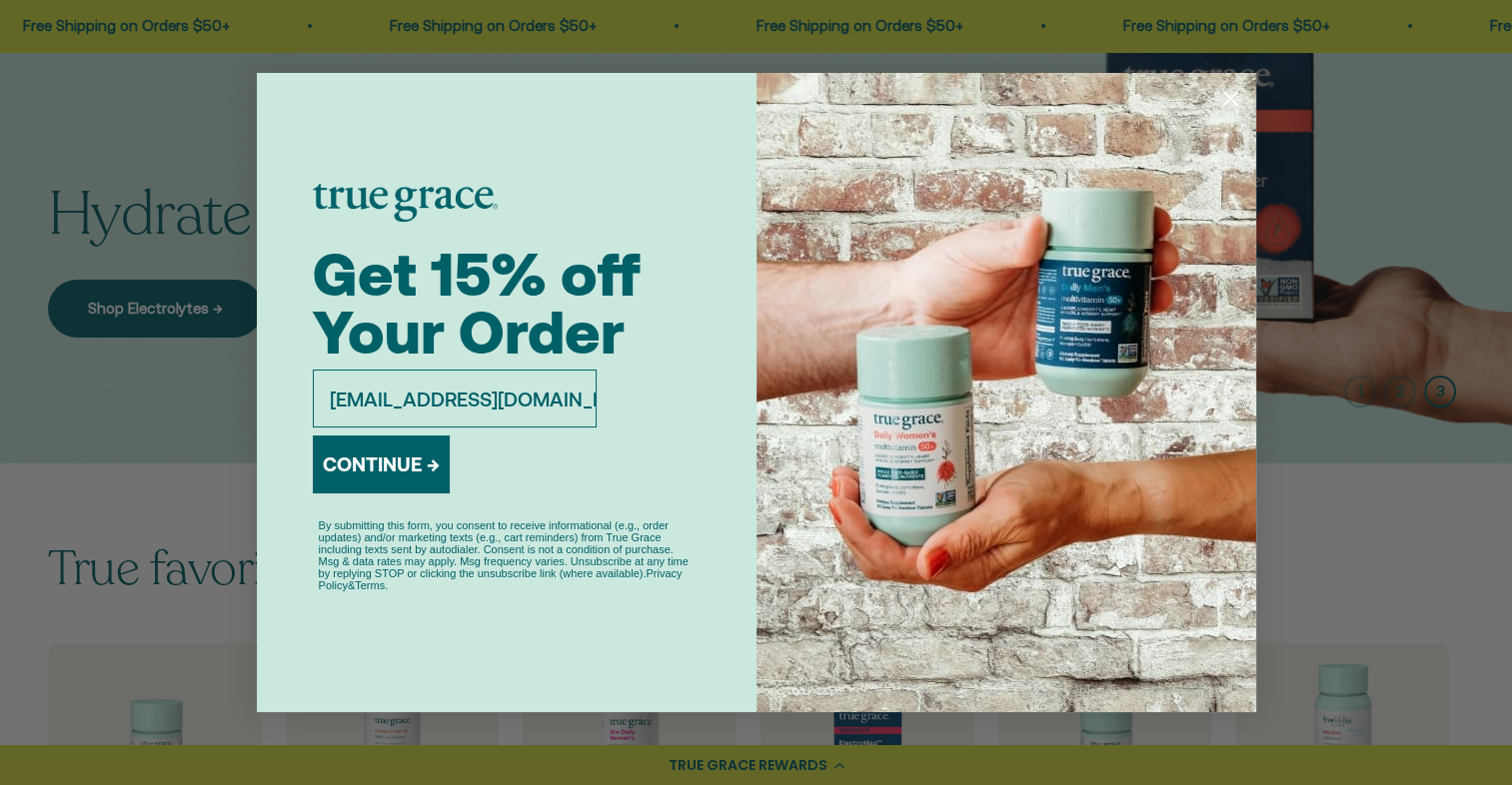 click on "CONTINUE →" at bounding box center (381, 464) 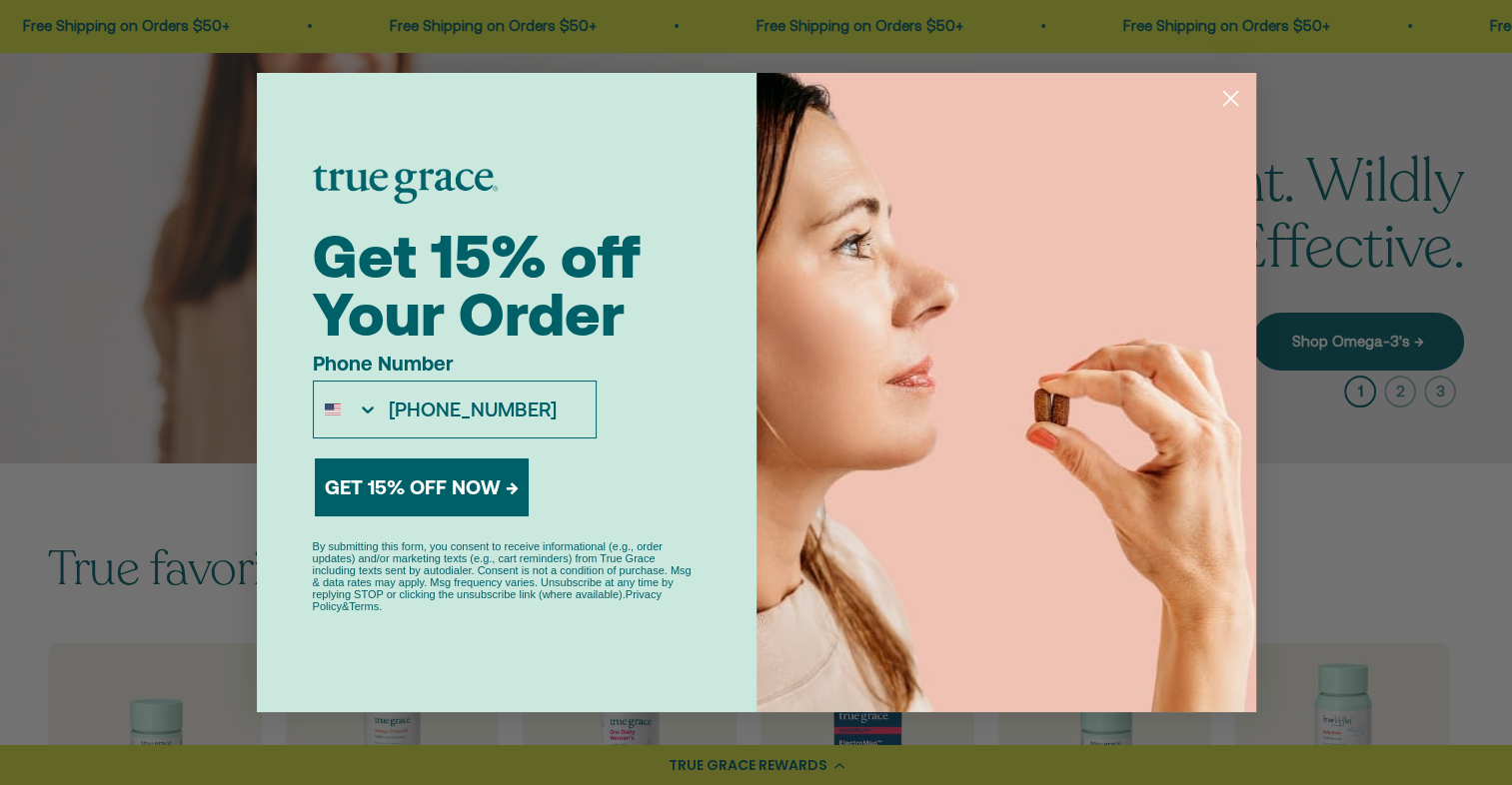 type on "662-769-9408" 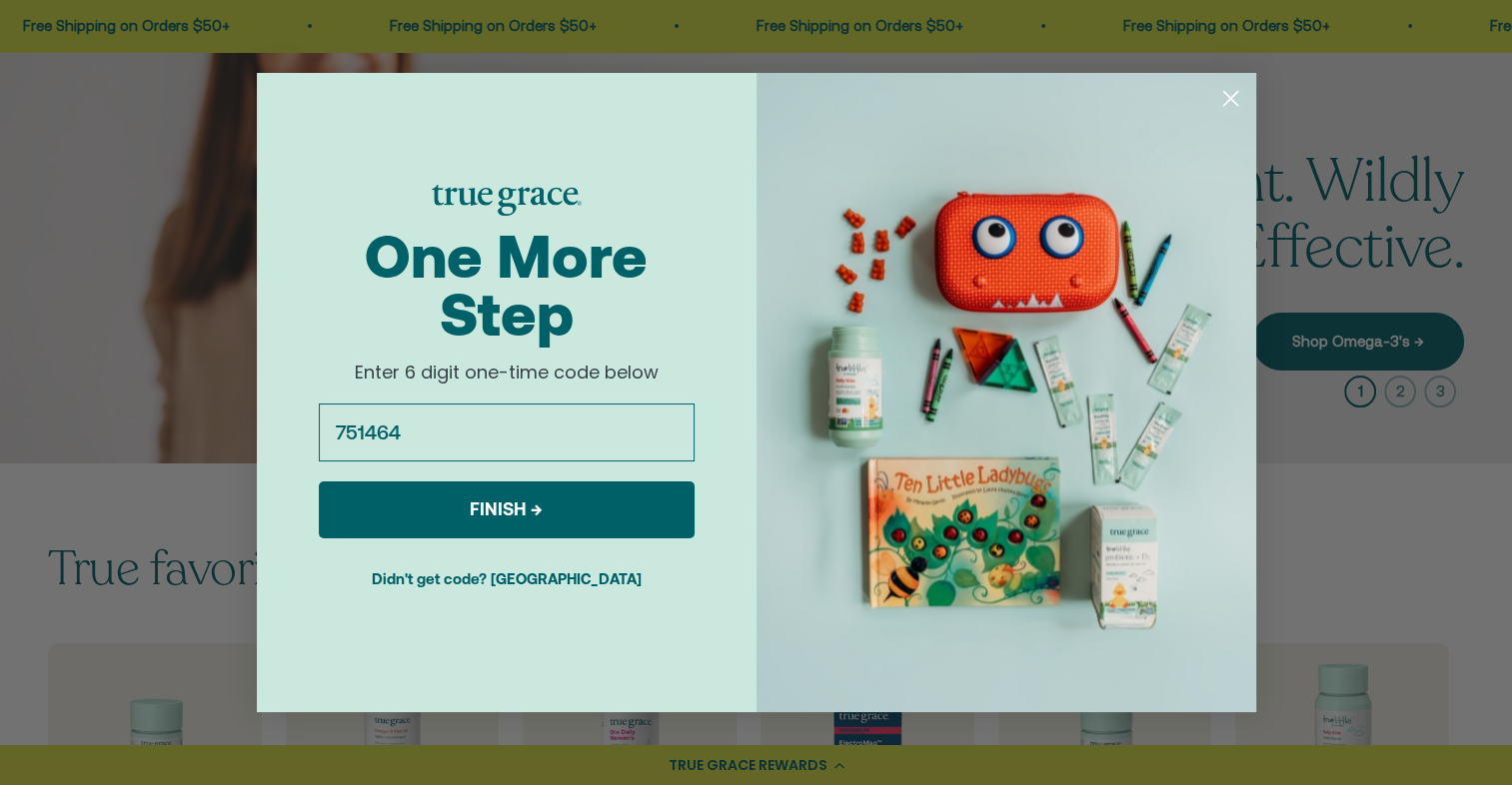 type on "751464" 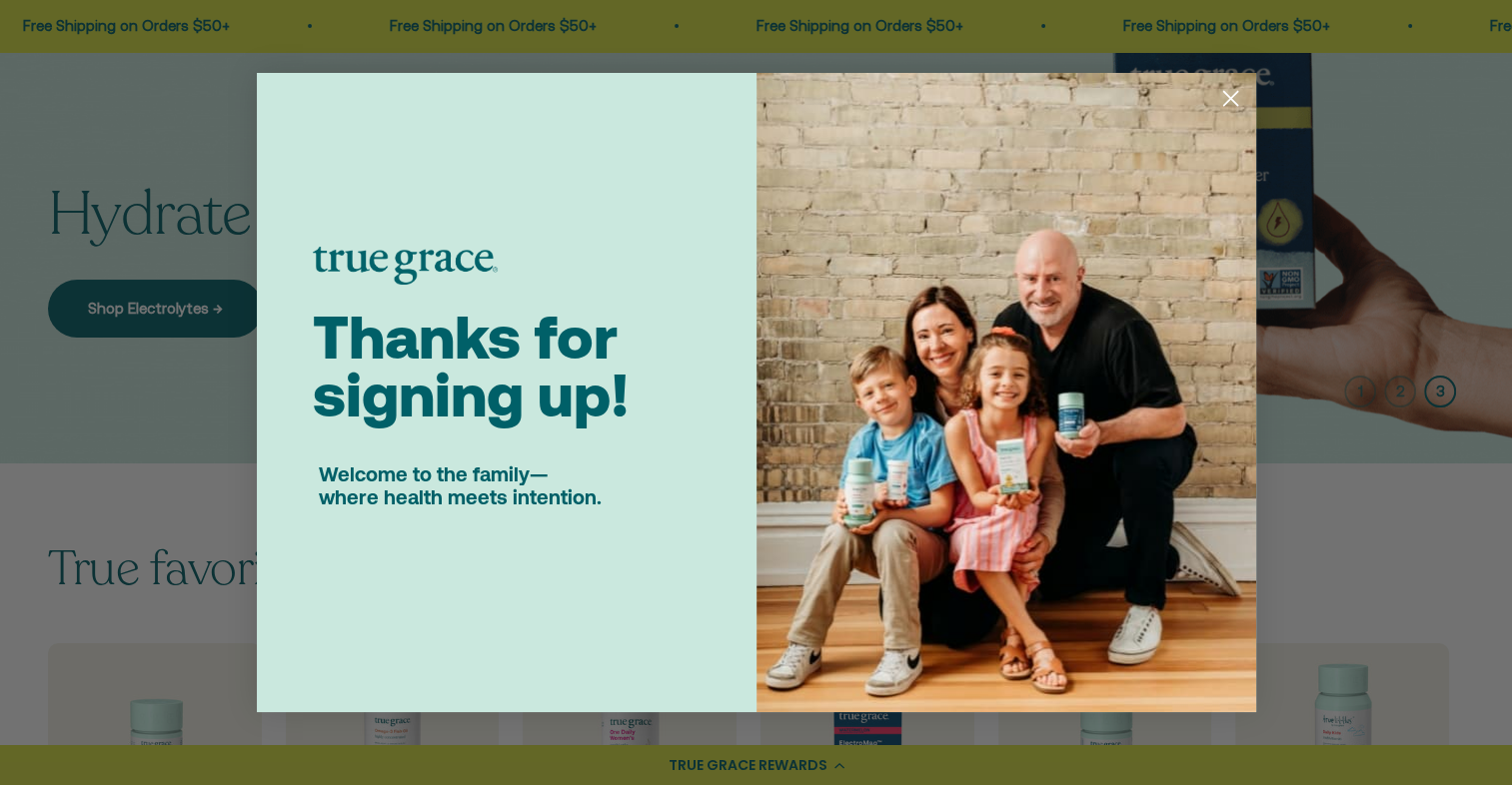 click 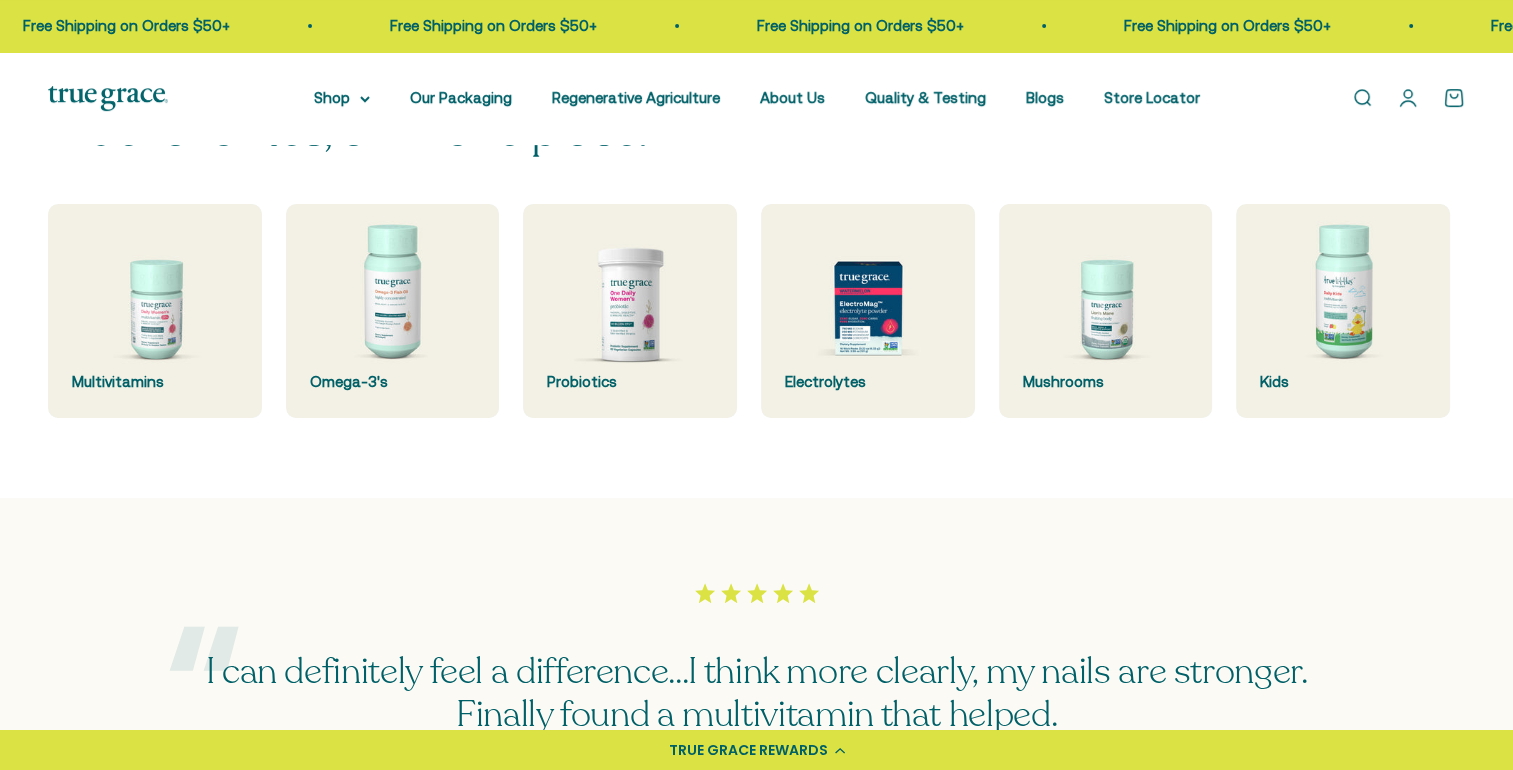 scroll, scrollTop: 495, scrollLeft: 0, axis: vertical 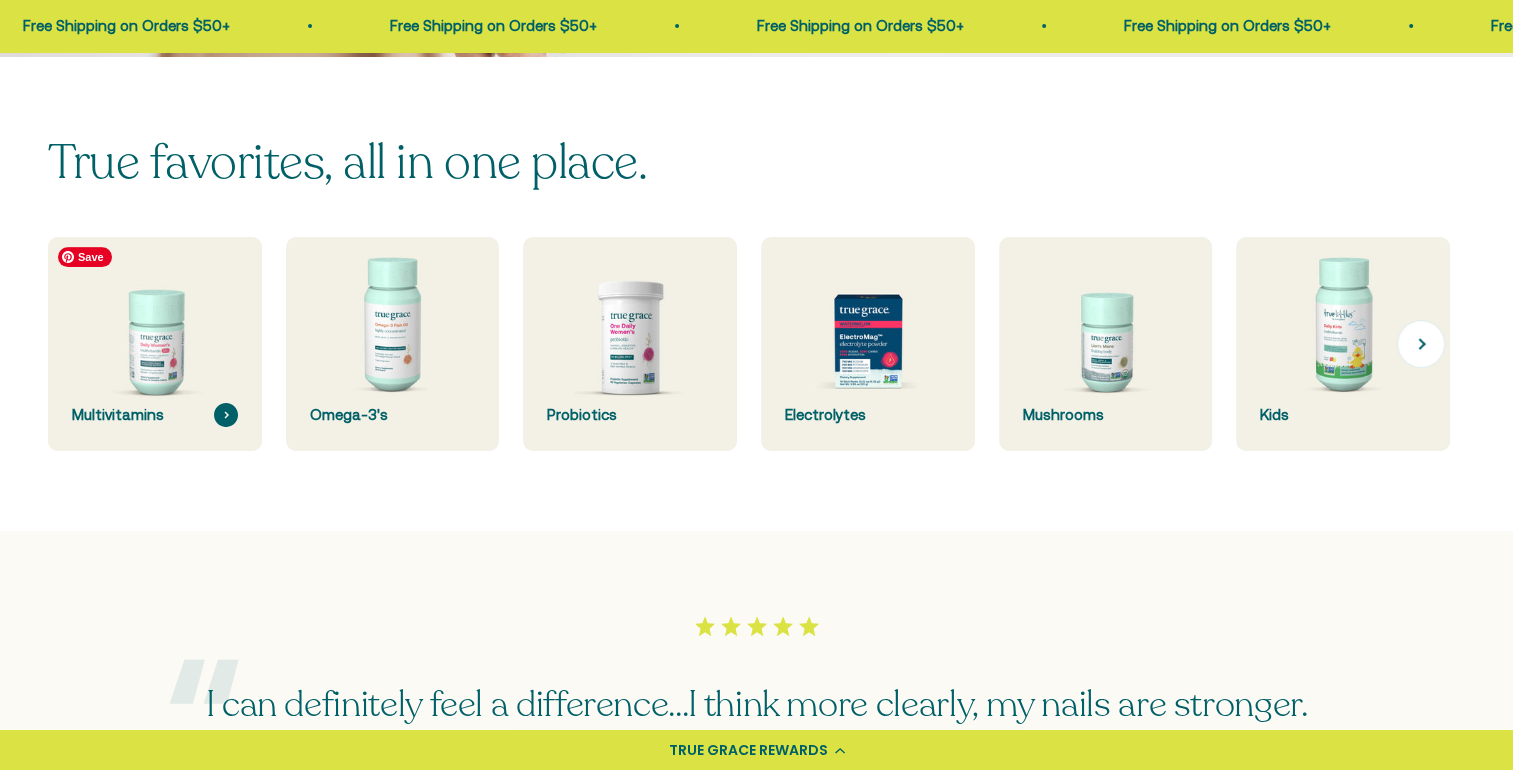 click at bounding box center [155, 344] 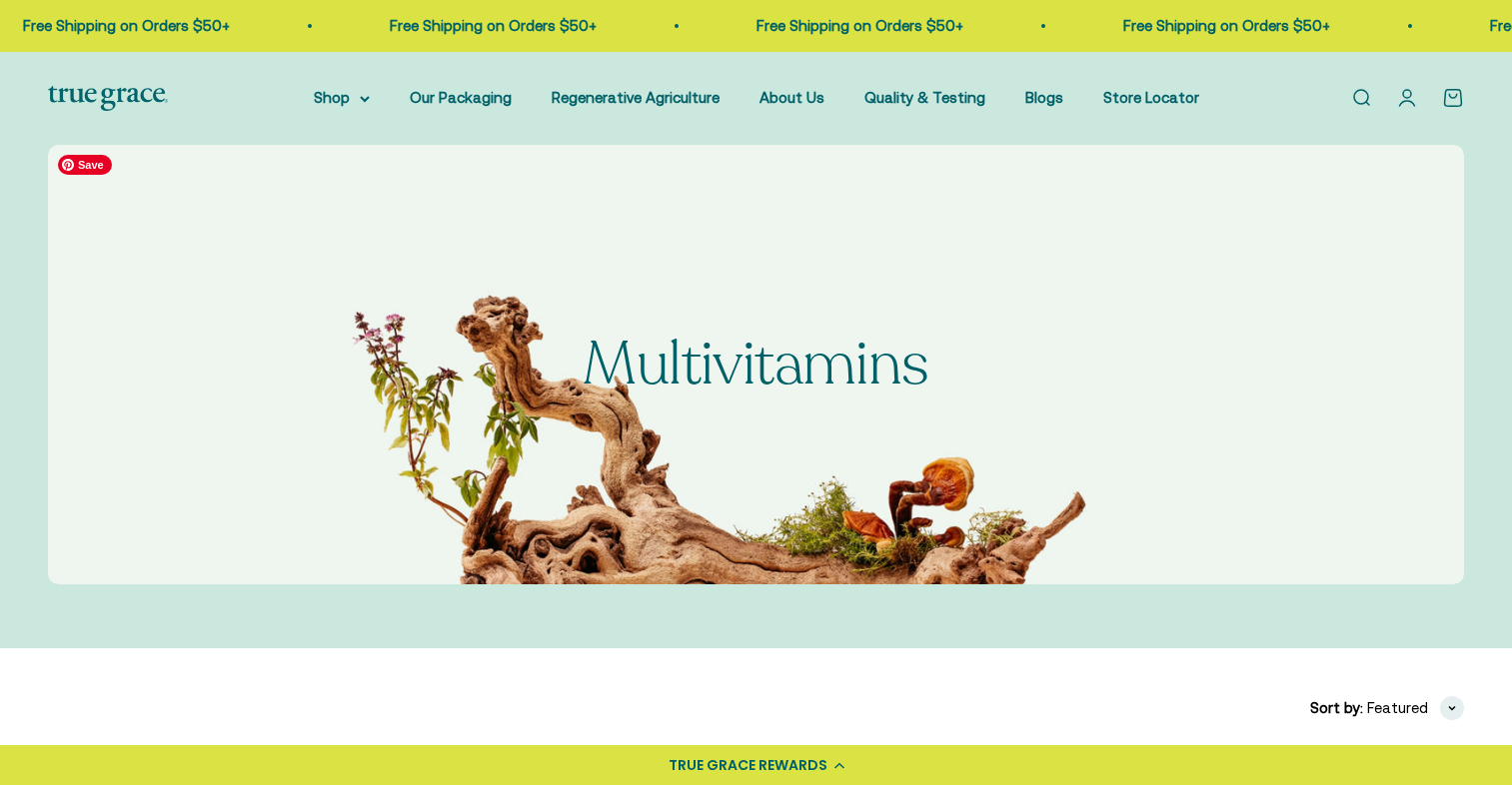 scroll, scrollTop: 0, scrollLeft: 0, axis: both 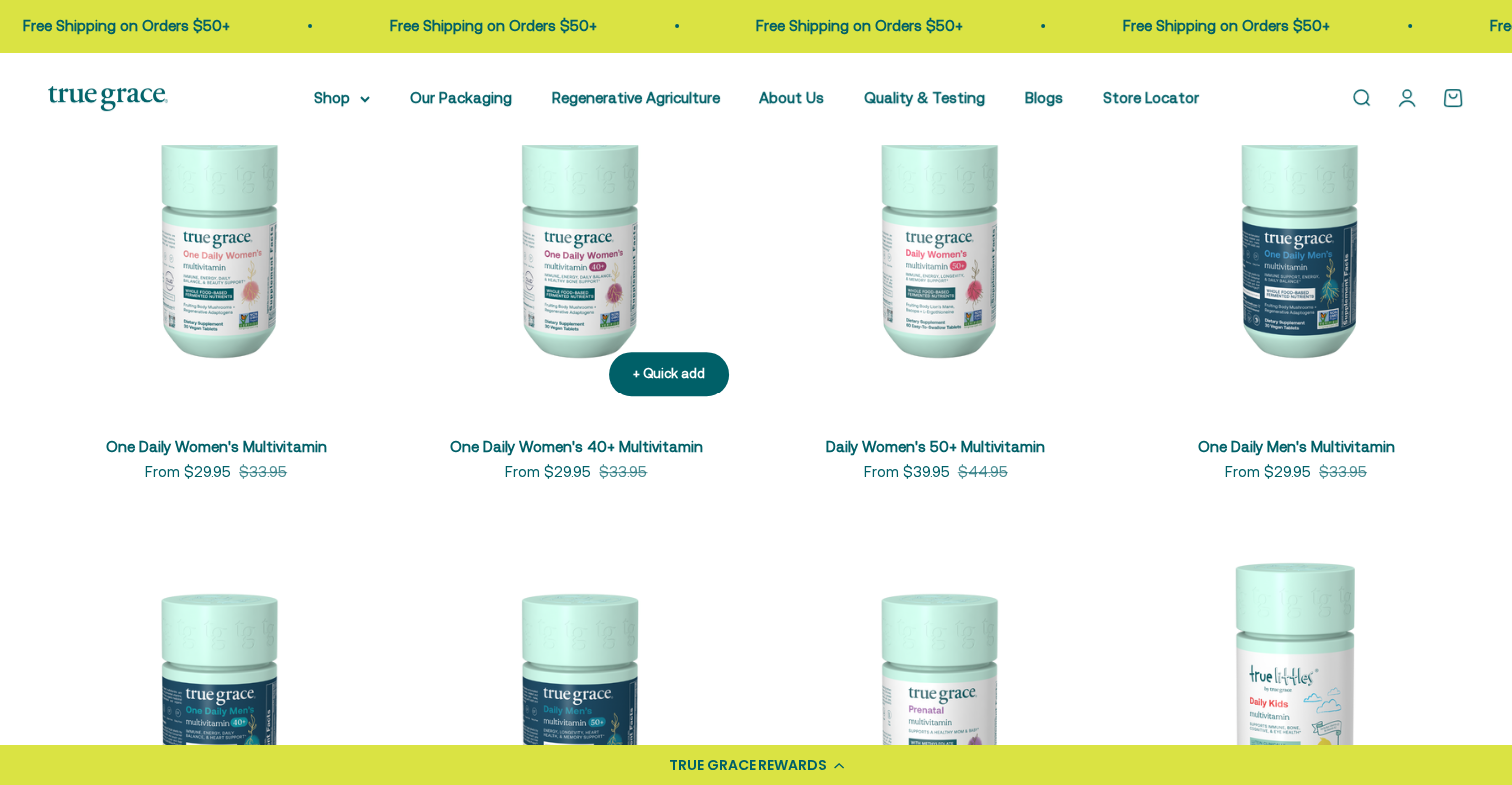 click at bounding box center (576, 245) 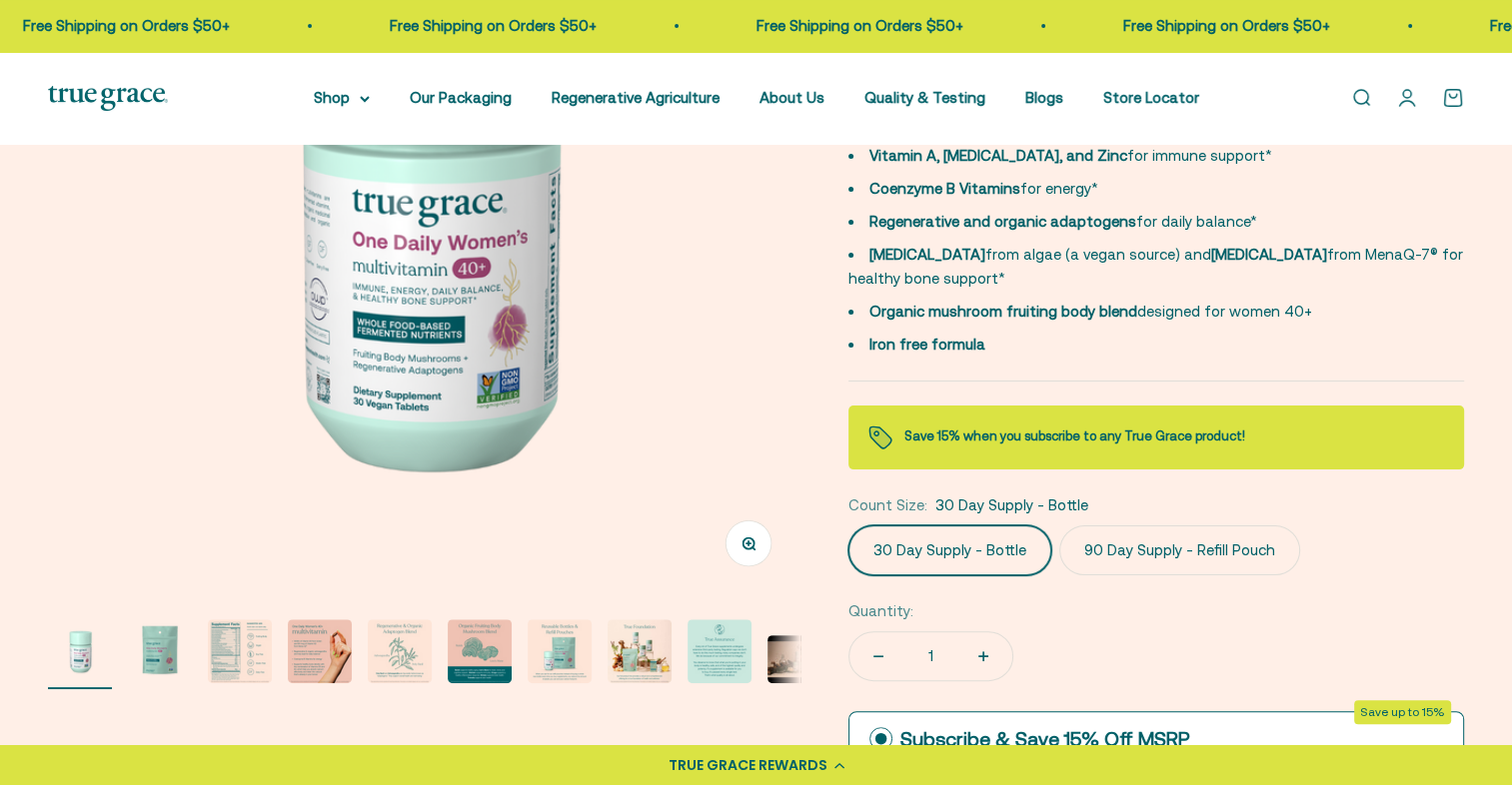 scroll, scrollTop: 0, scrollLeft: 0, axis: both 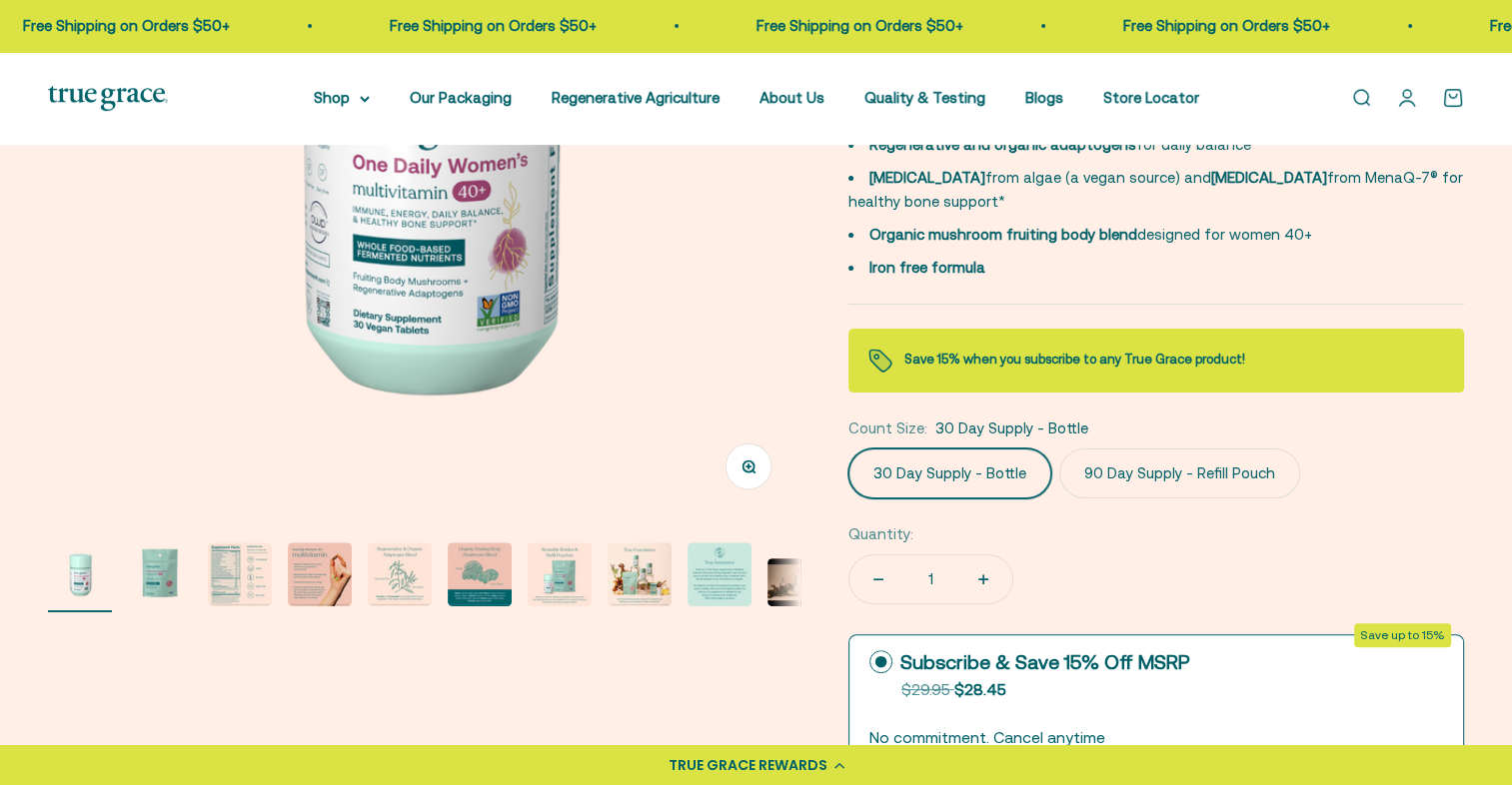 click on "90 Day Supply - Refill Pouch" 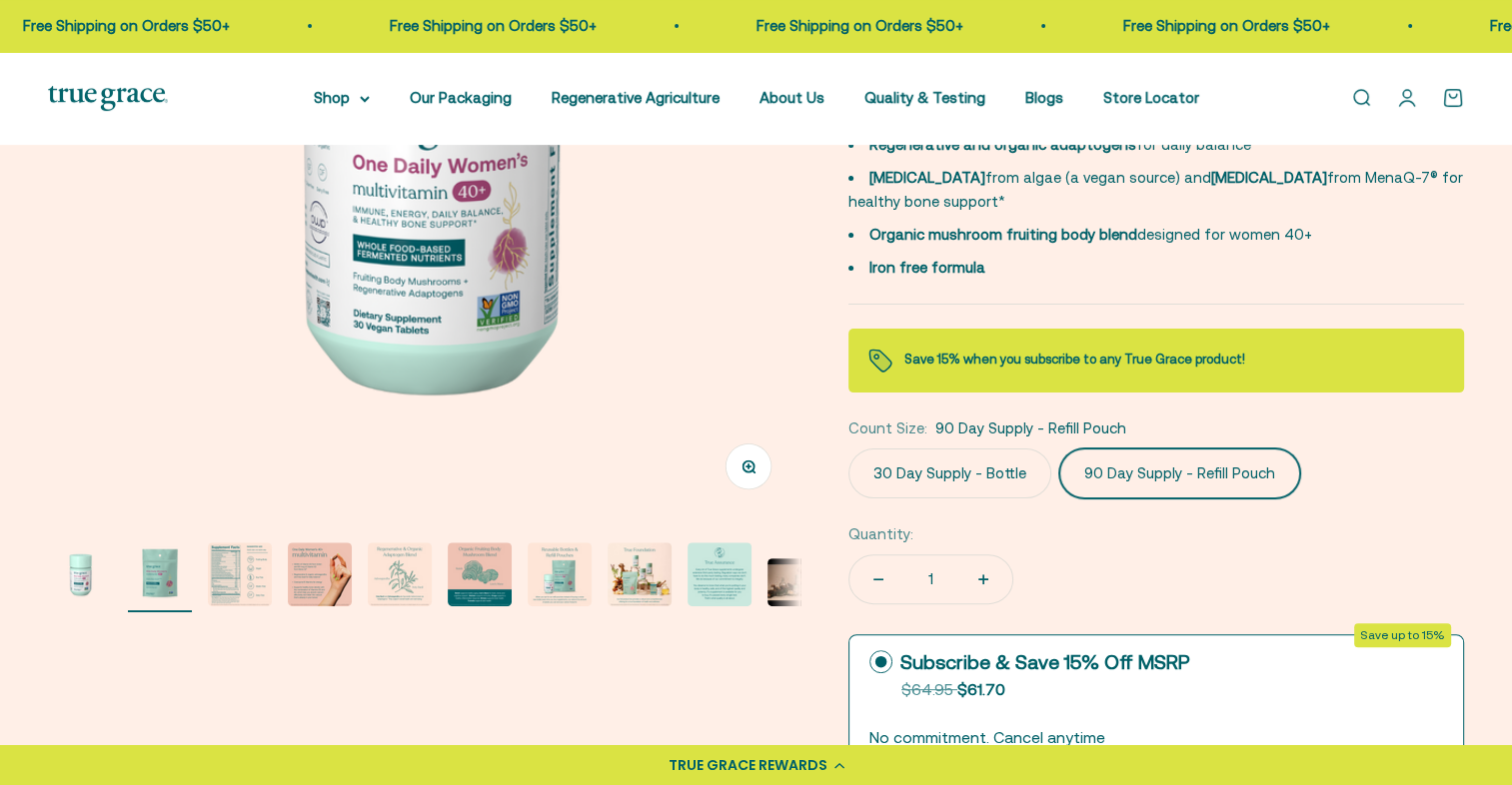 scroll, scrollTop: 0, scrollLeft: 775, axis: horizontal 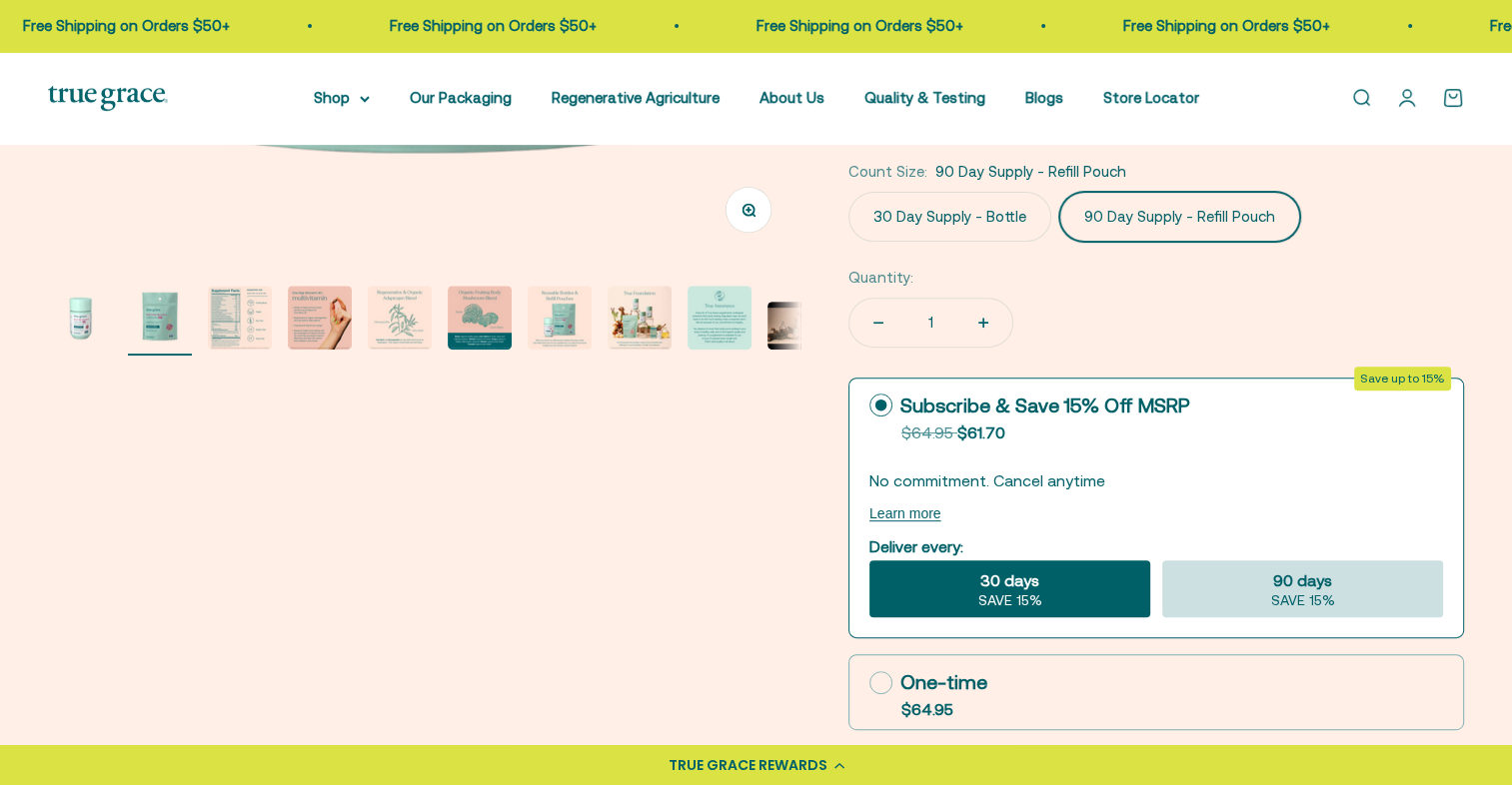 click on "90 days" 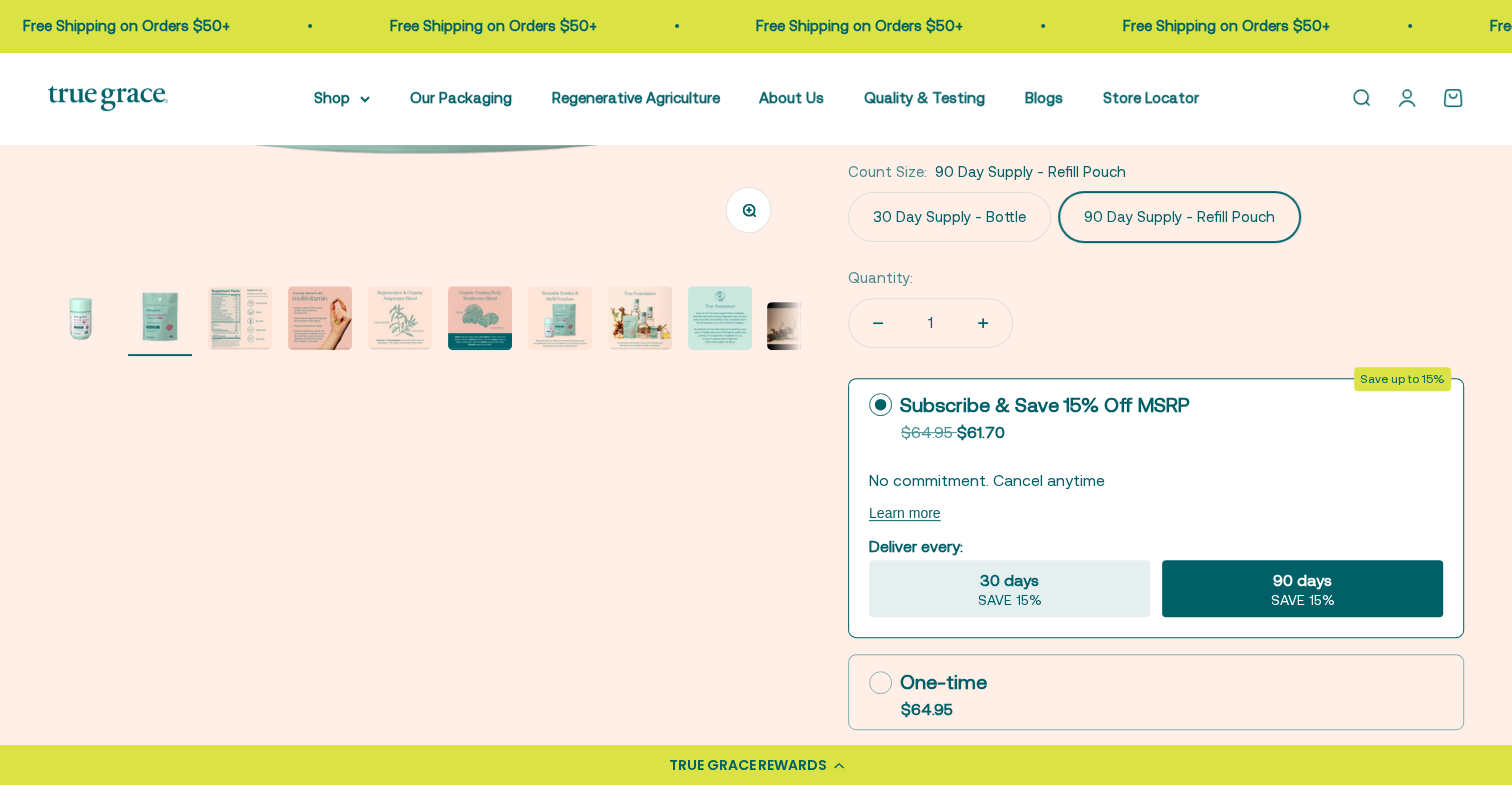 click 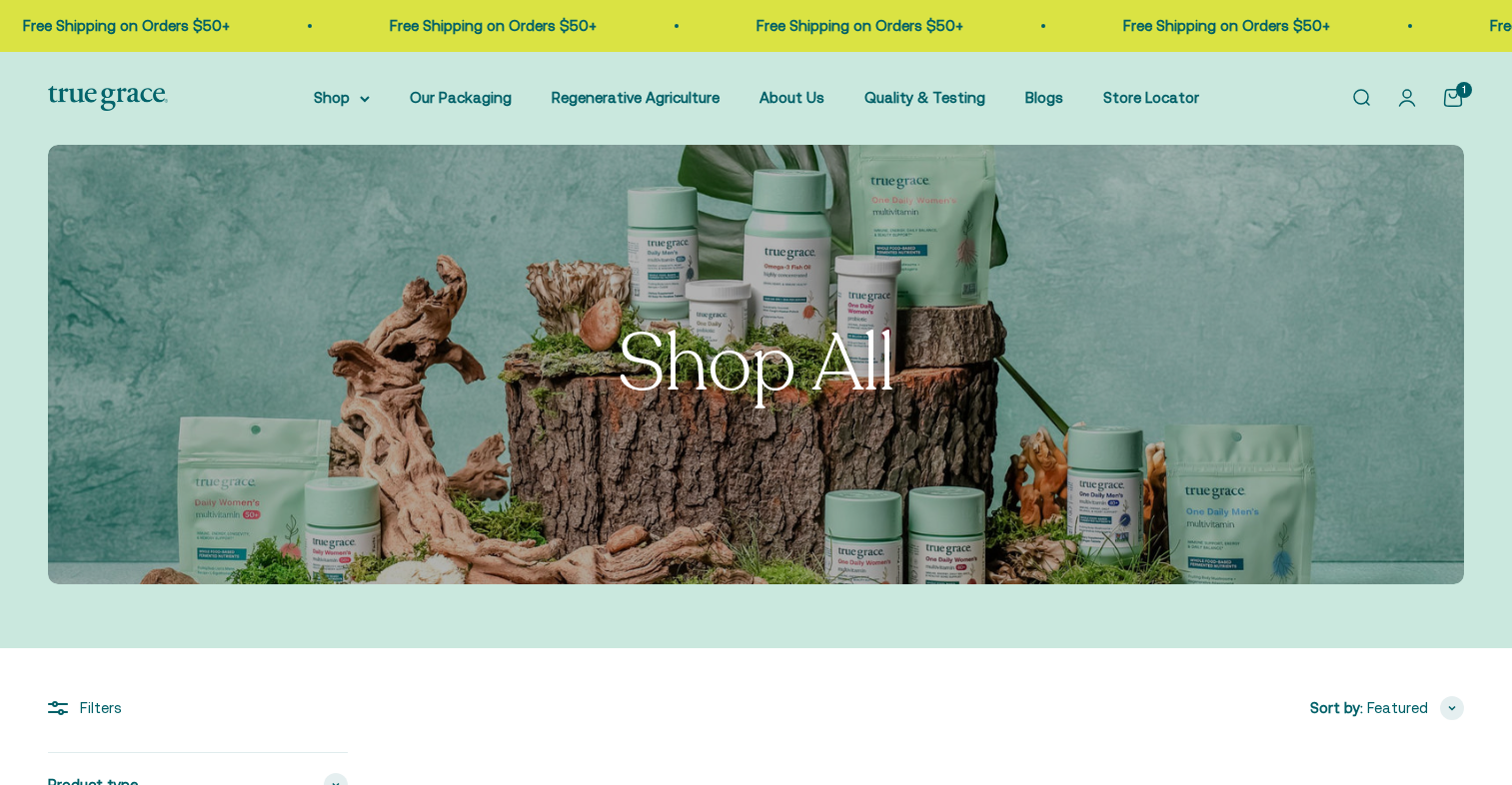 scroll, scrollTop: 0, scrollLeft: 0, axis: both 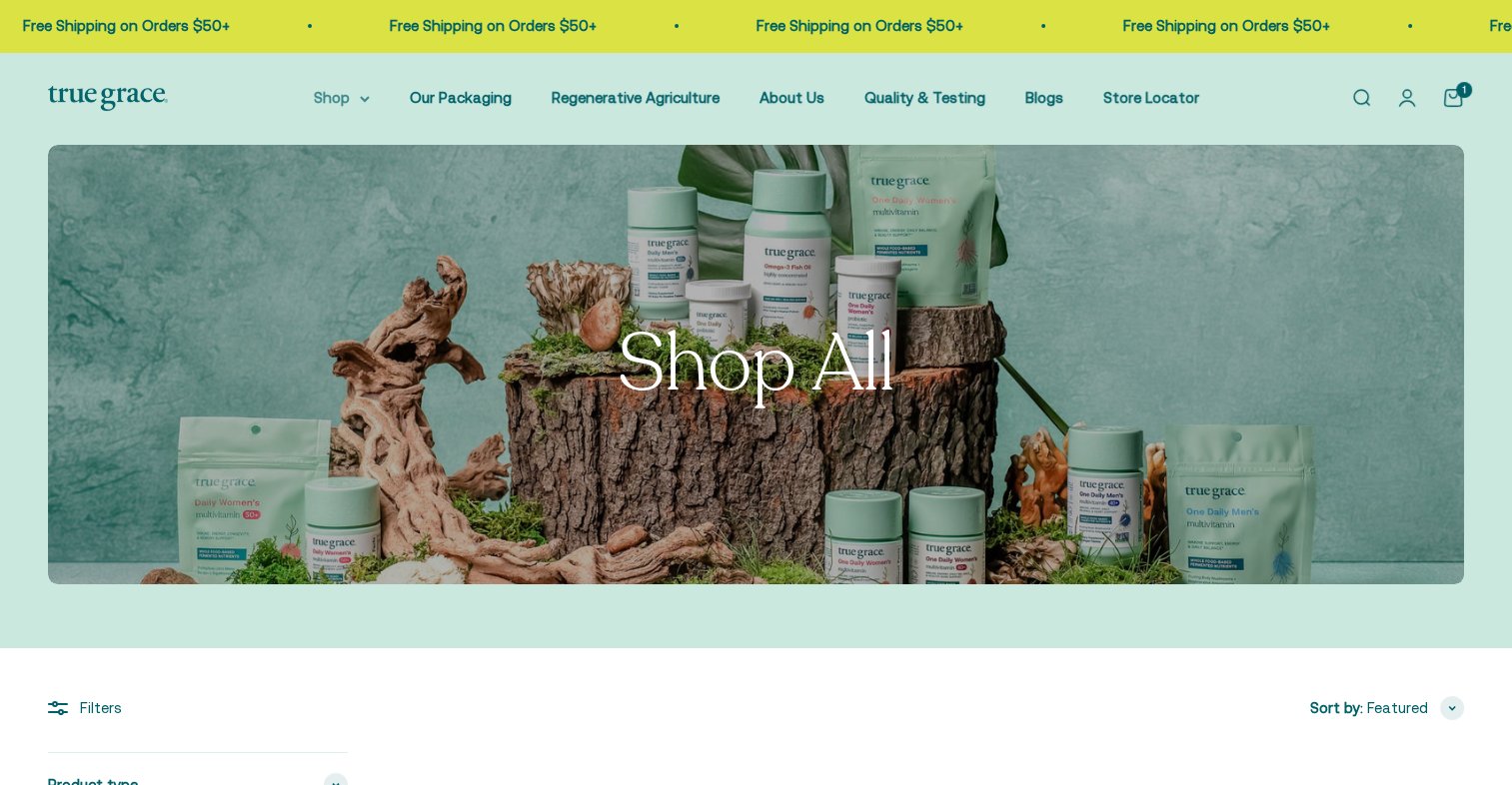 click on "Shop" at bounding box center (342, 98) 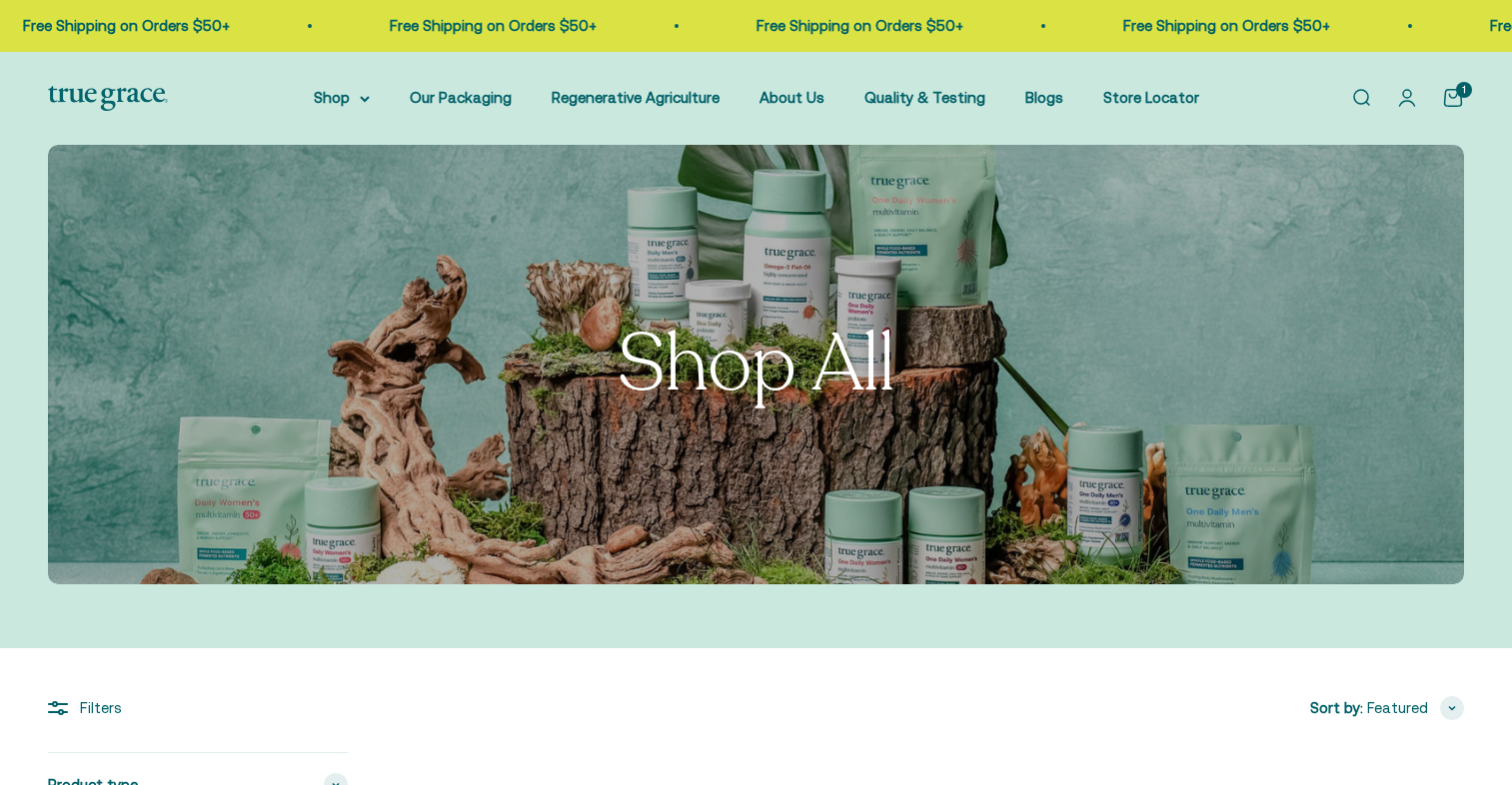 scroll, scrollTop: 0, scrollLeft: 0, axis: both 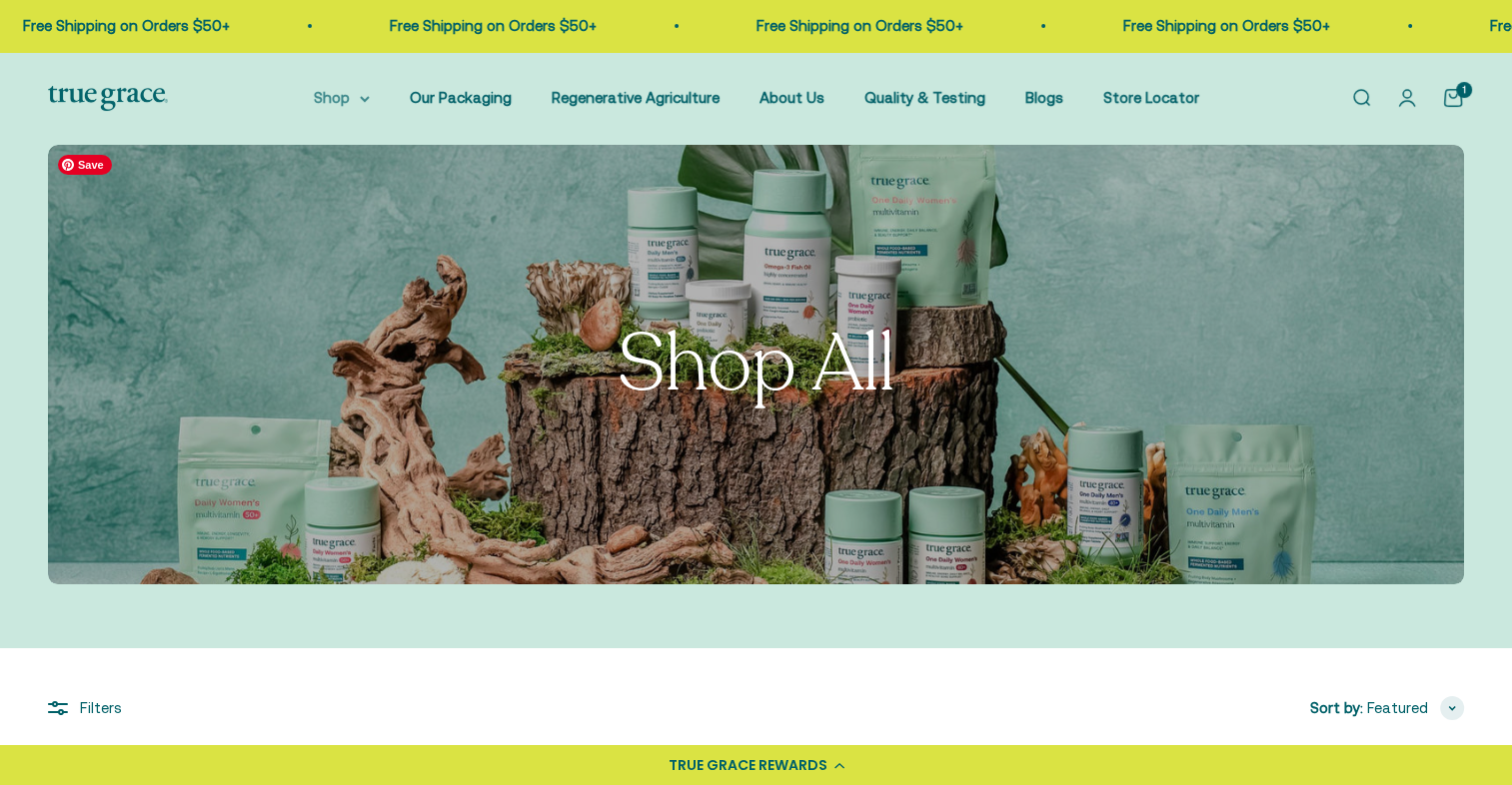 click on "Shop" at bounding box center [342, 98] 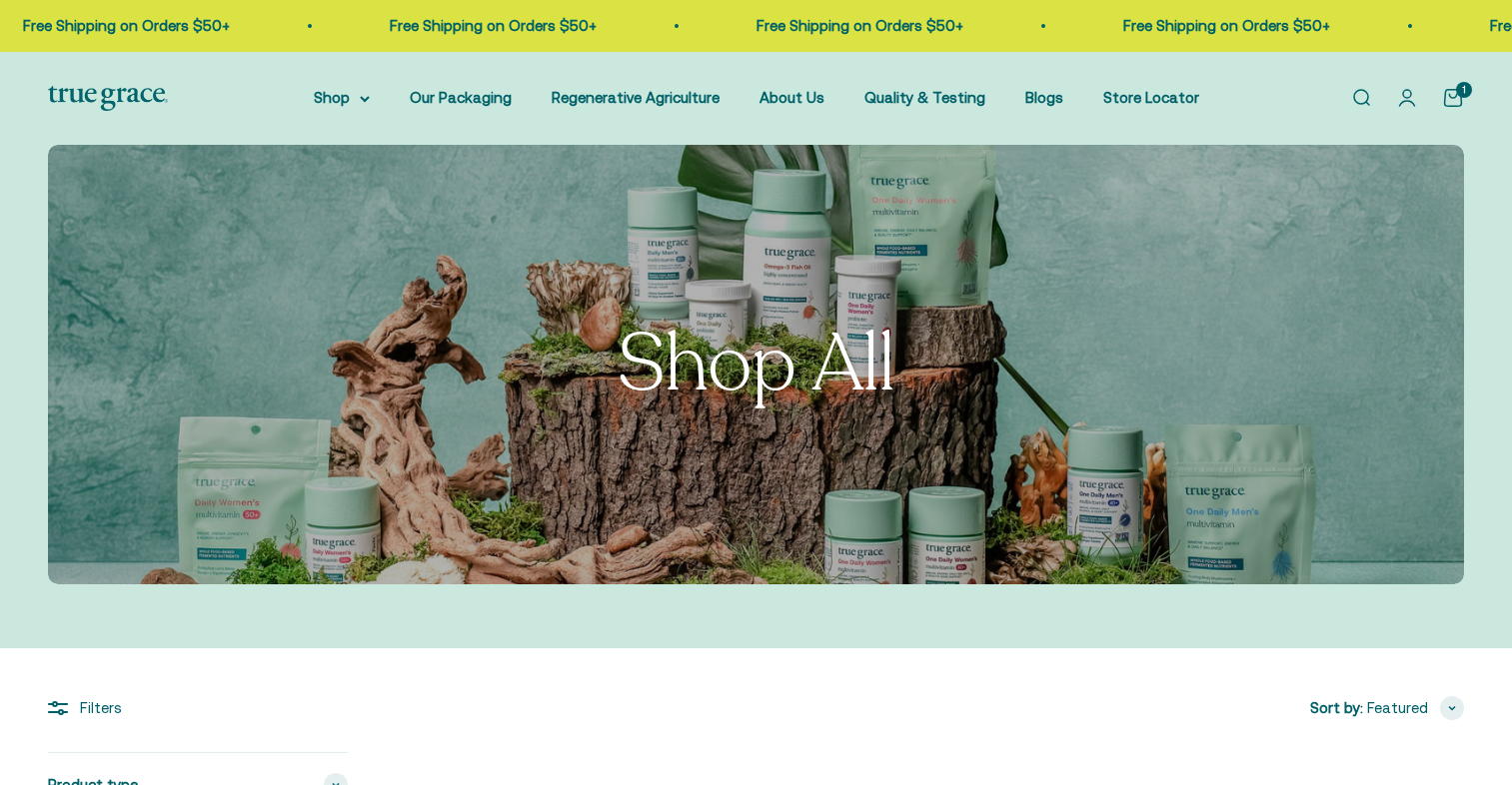 scroll, scrollTop: 0, scrollLeft: 0, axis: both 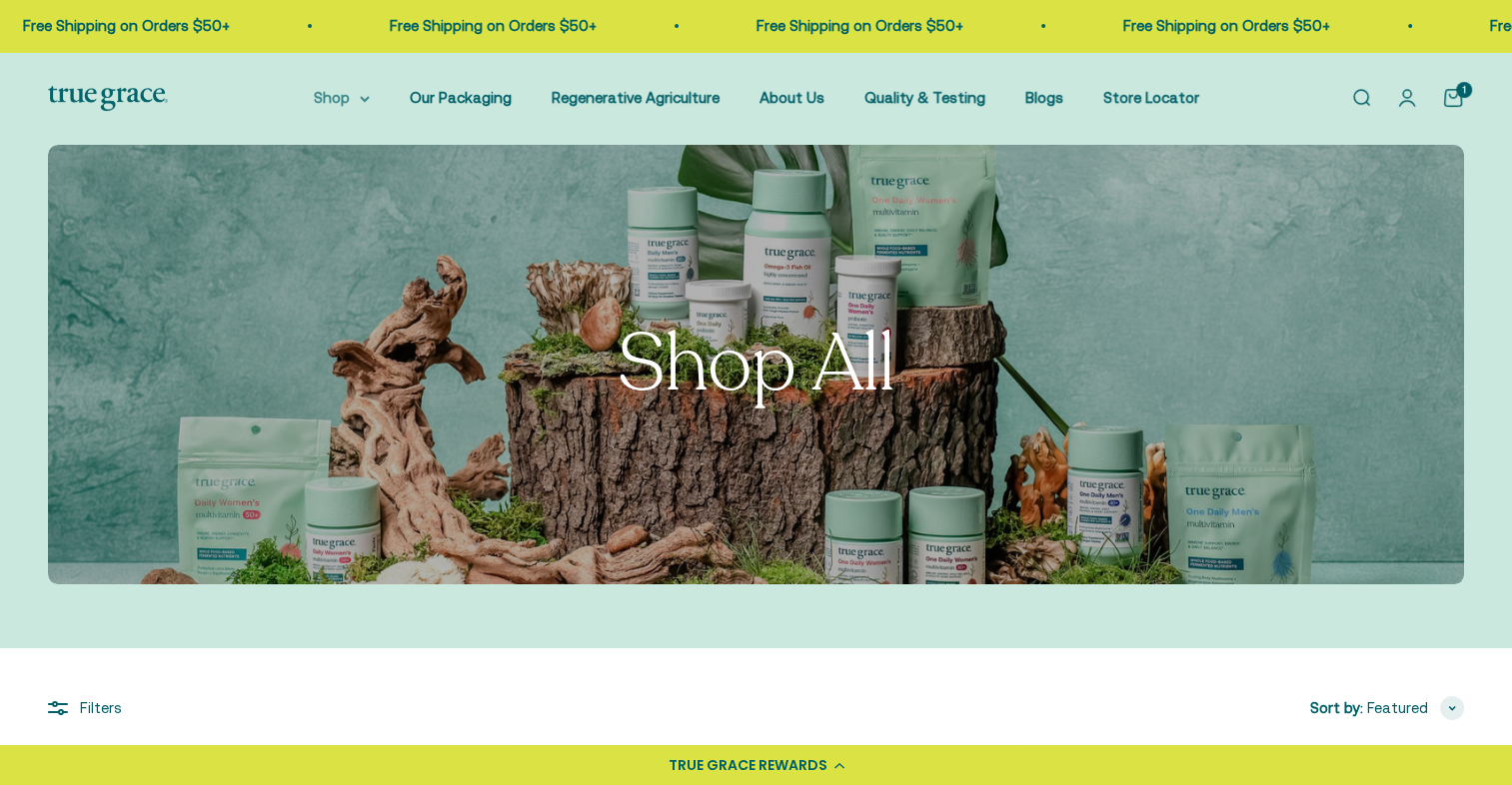 click on "Shop" at bounding box center [342, 98] 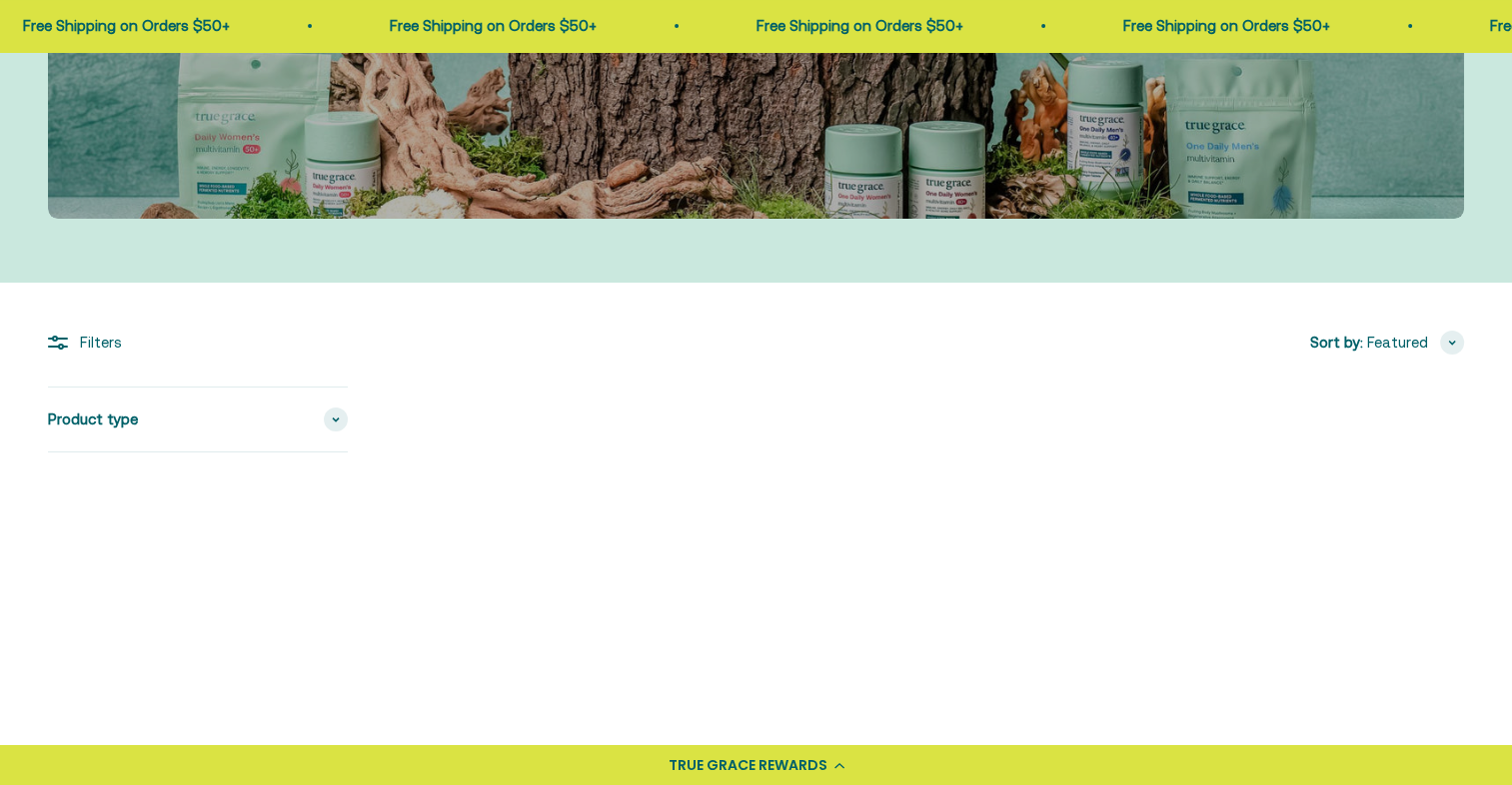 scroll, scrollTop: 495, scrollLeft: 0, axis: vertical 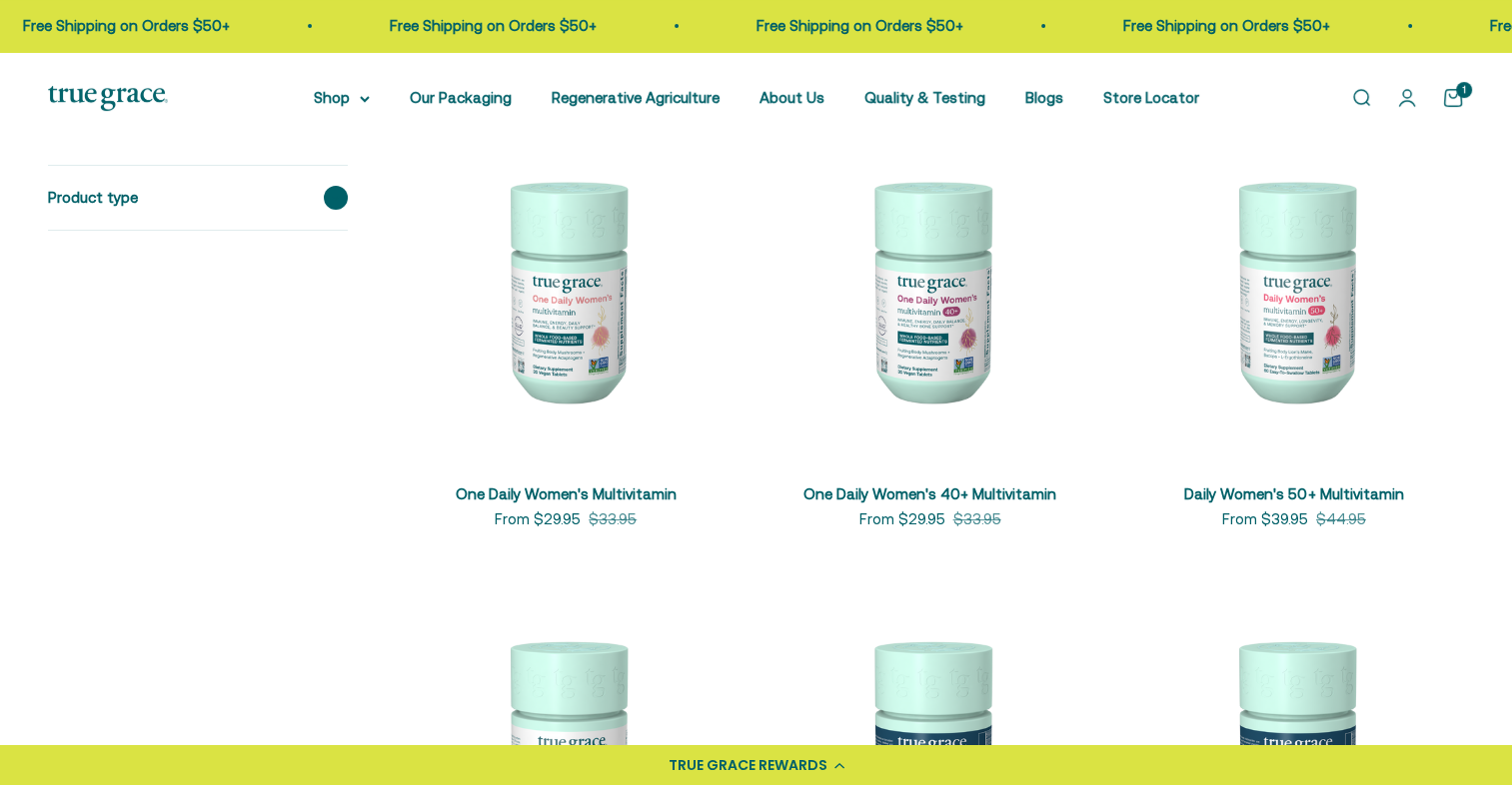 click 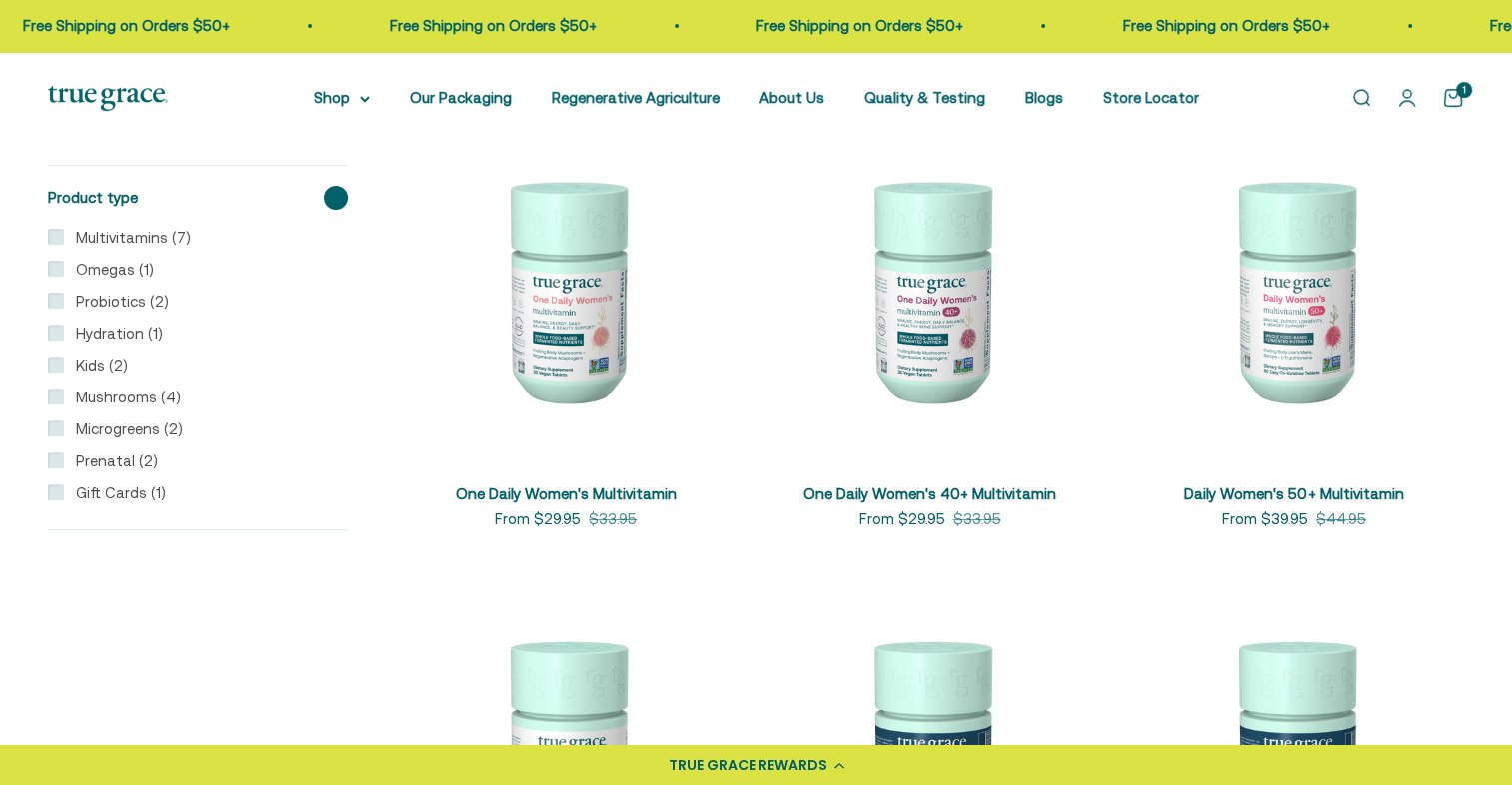 click on "Omegas (1)" at bounding box center (109, 270) 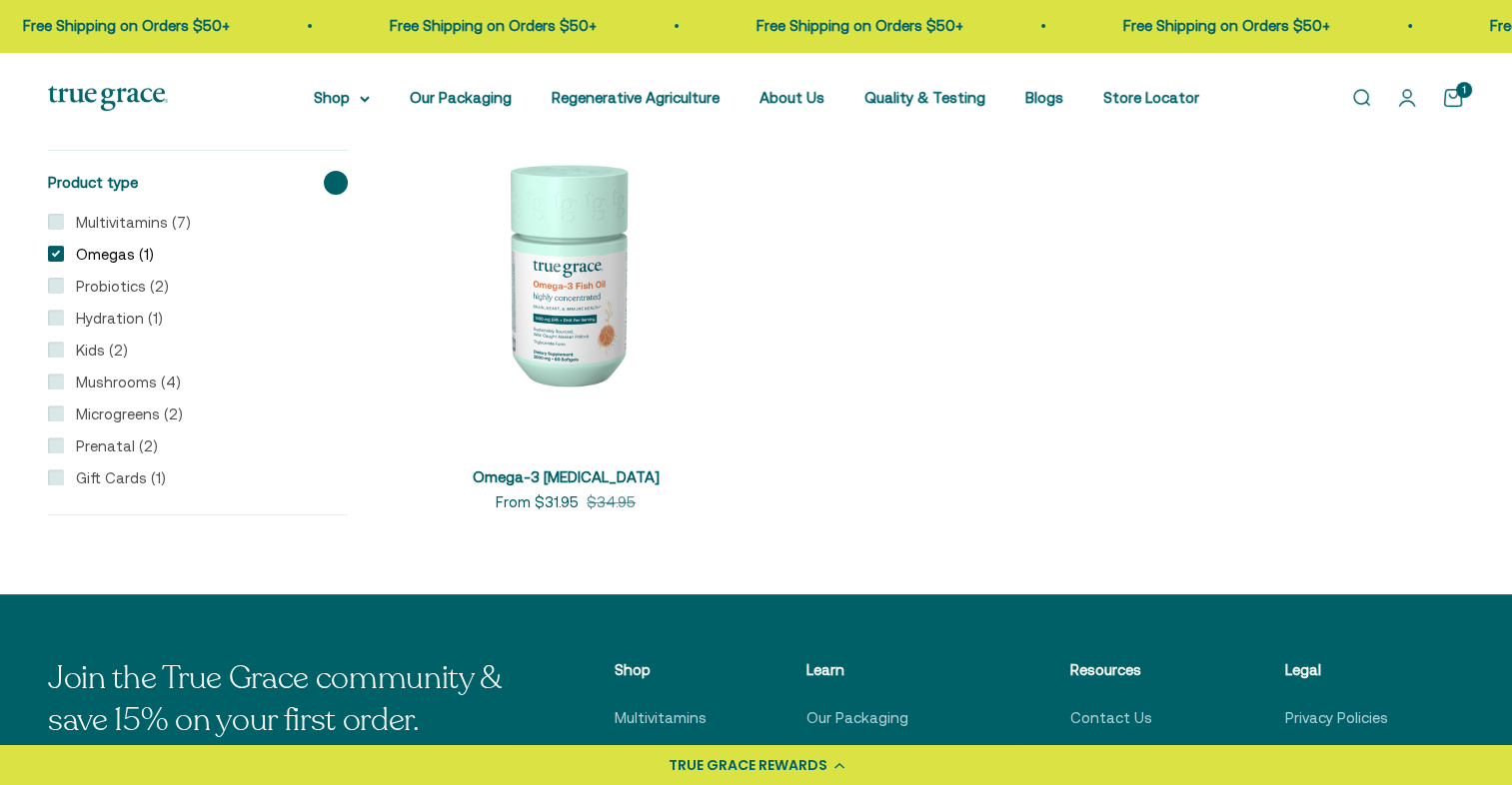 scroll, scrollTop: 663, scrollLeft: 0, axis: vertical 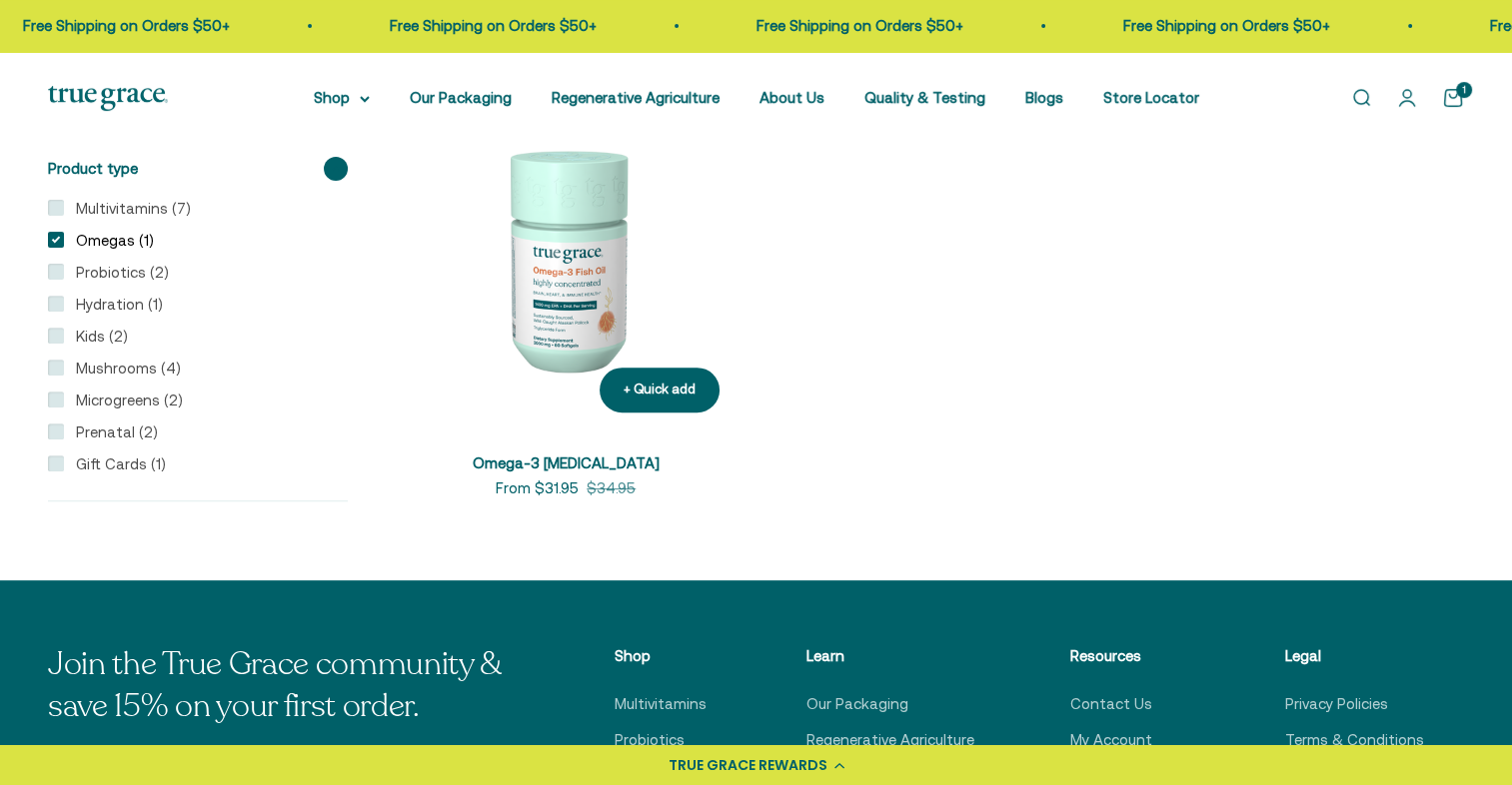 click at bounding box center (566, 259) 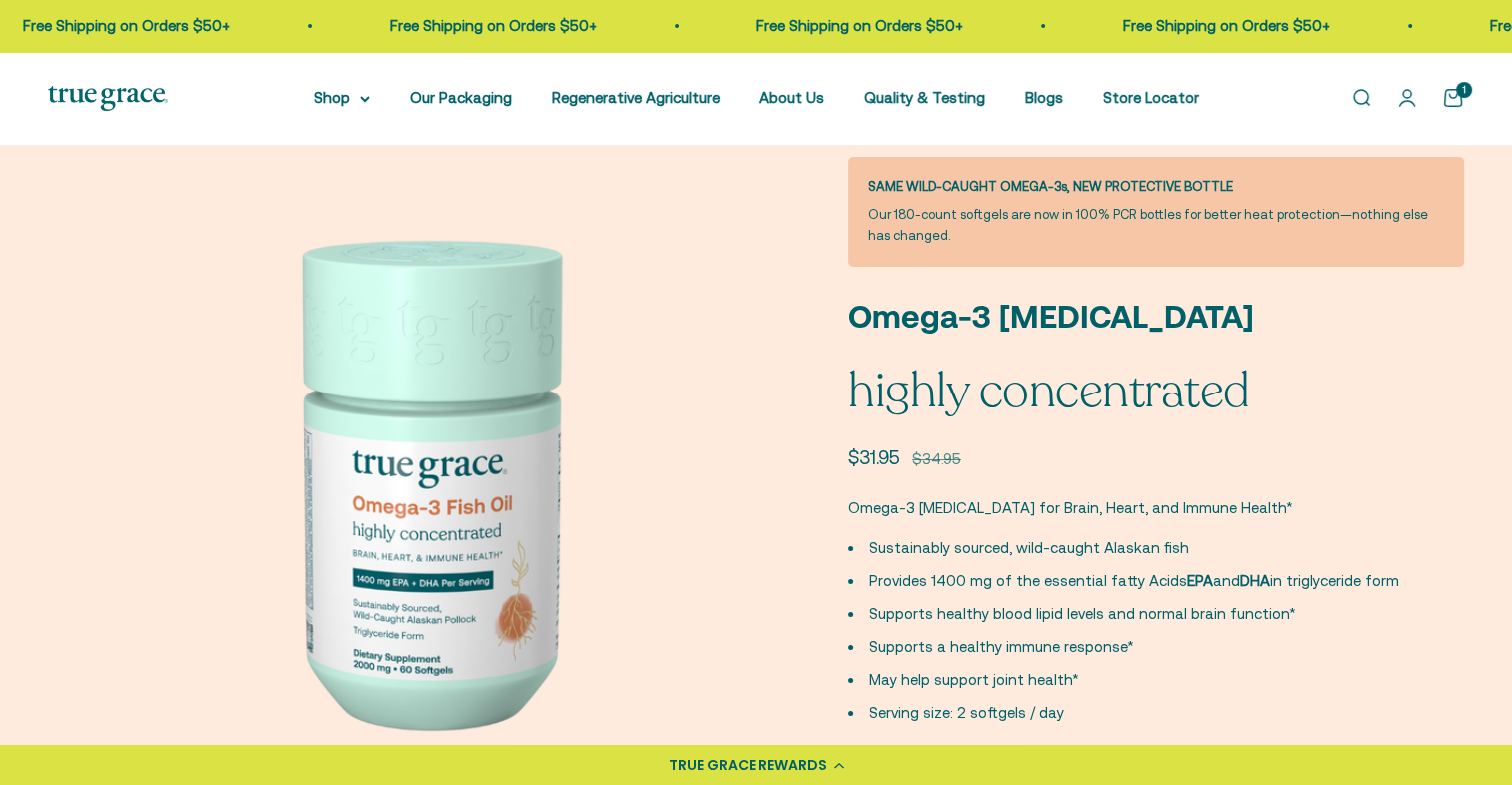 scroll, scrollTop: 176, scrollLeft: 0, axis: vertical 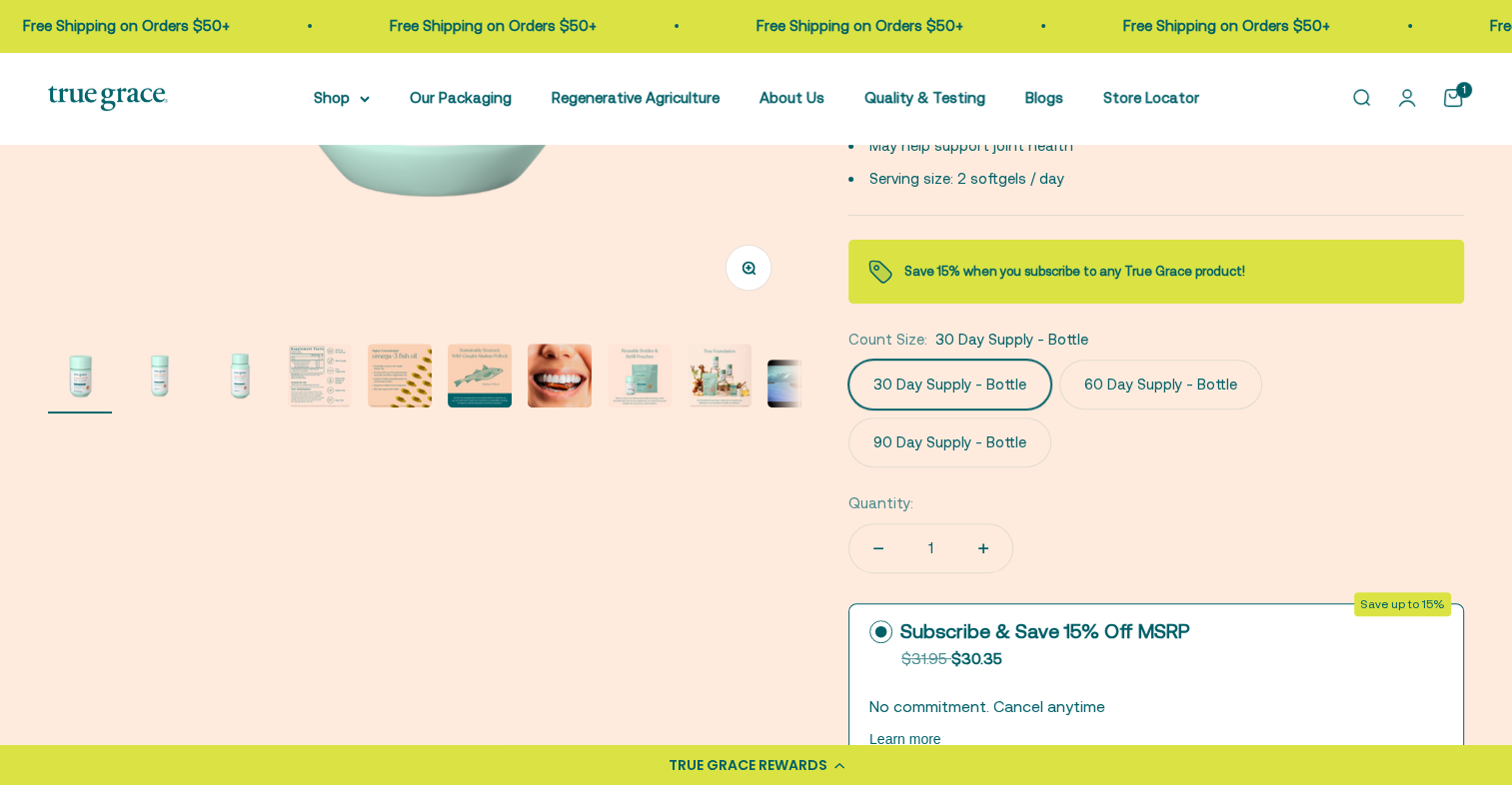 click at bounding box center (640, 376) 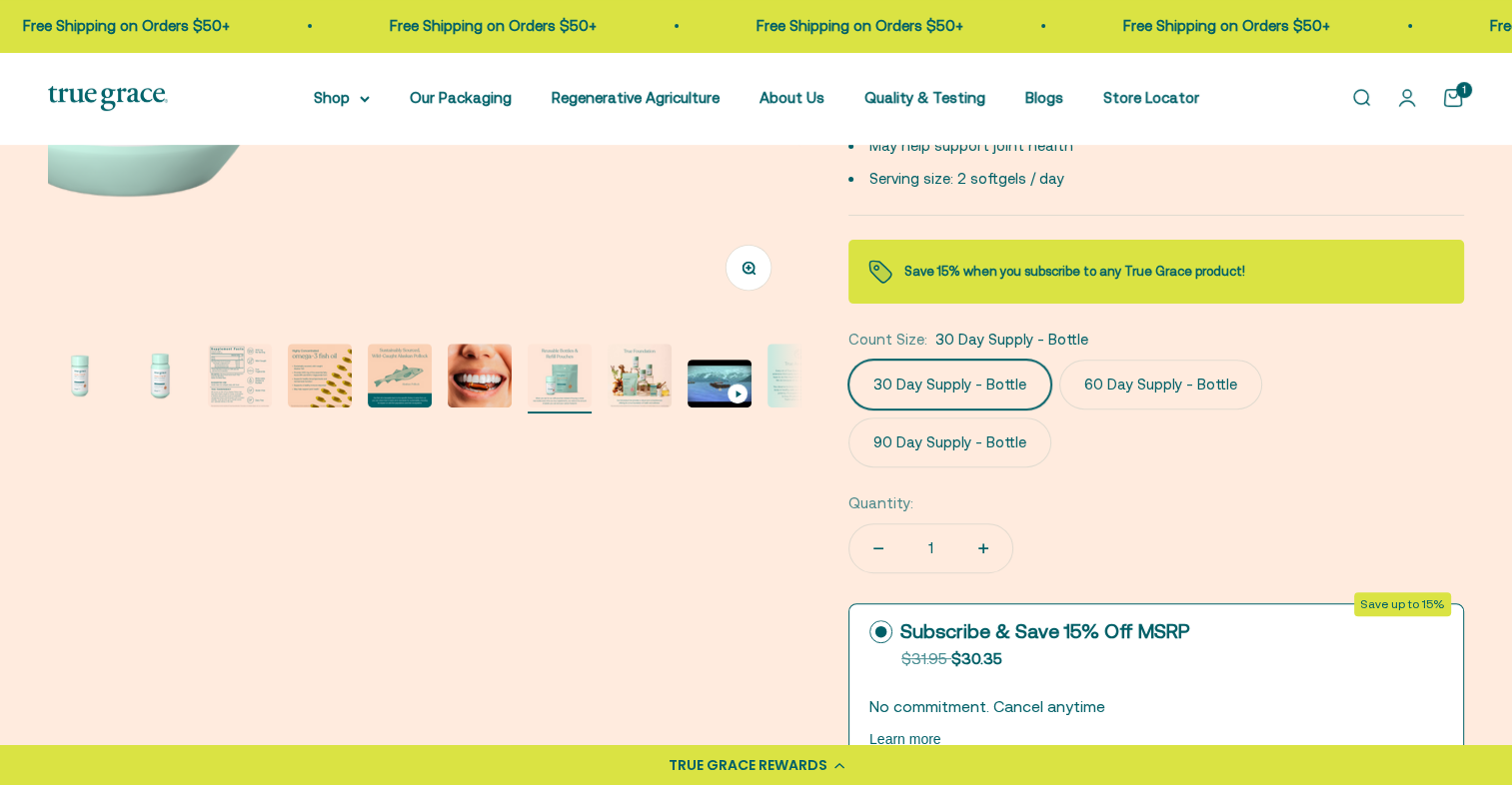 scroll, scrollTop: 0, scrollLeft: 188, axis: horizontal 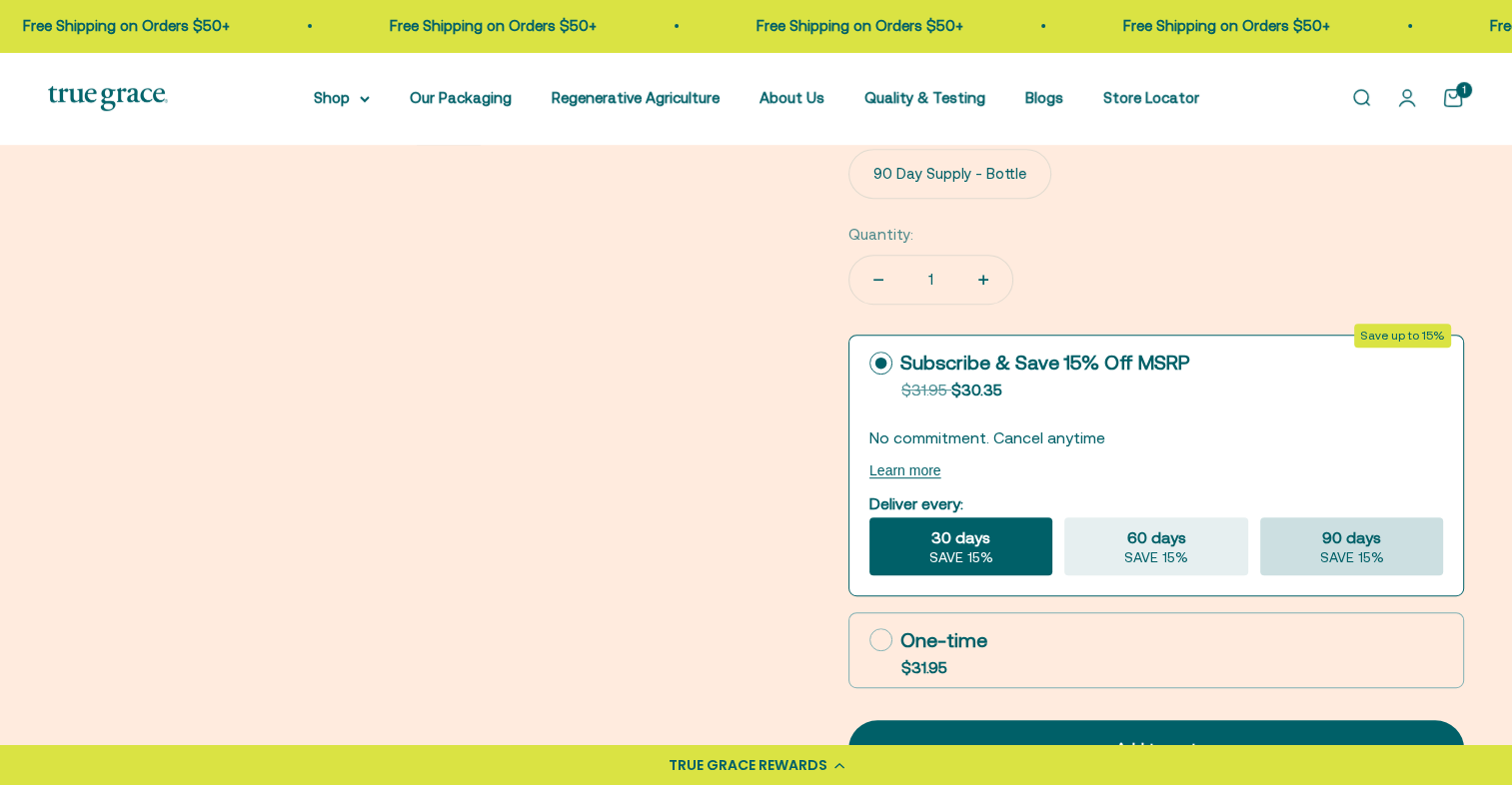 click on "90 days" 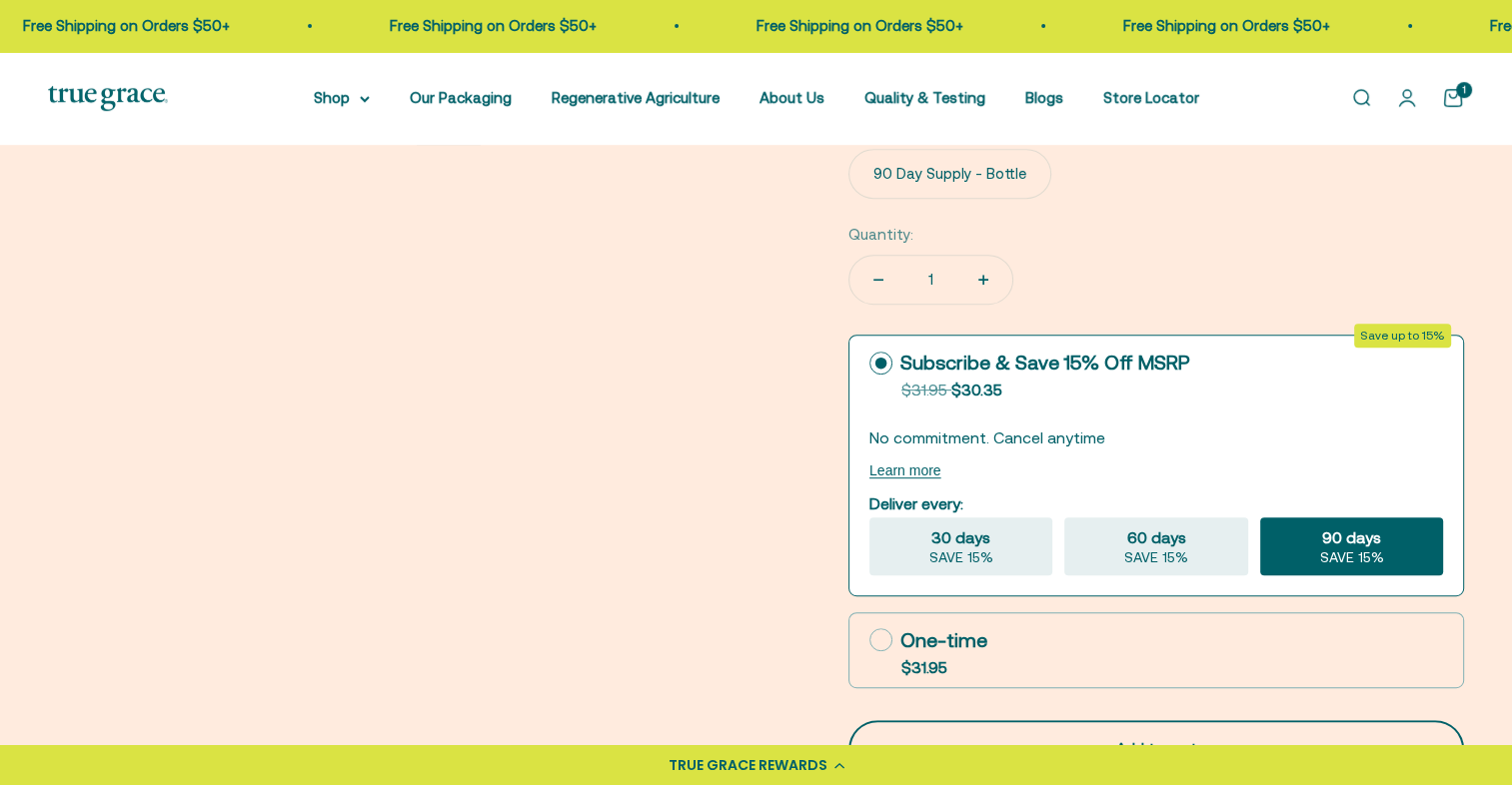 click on "Add to cart" at bounding box center [1156, 749] 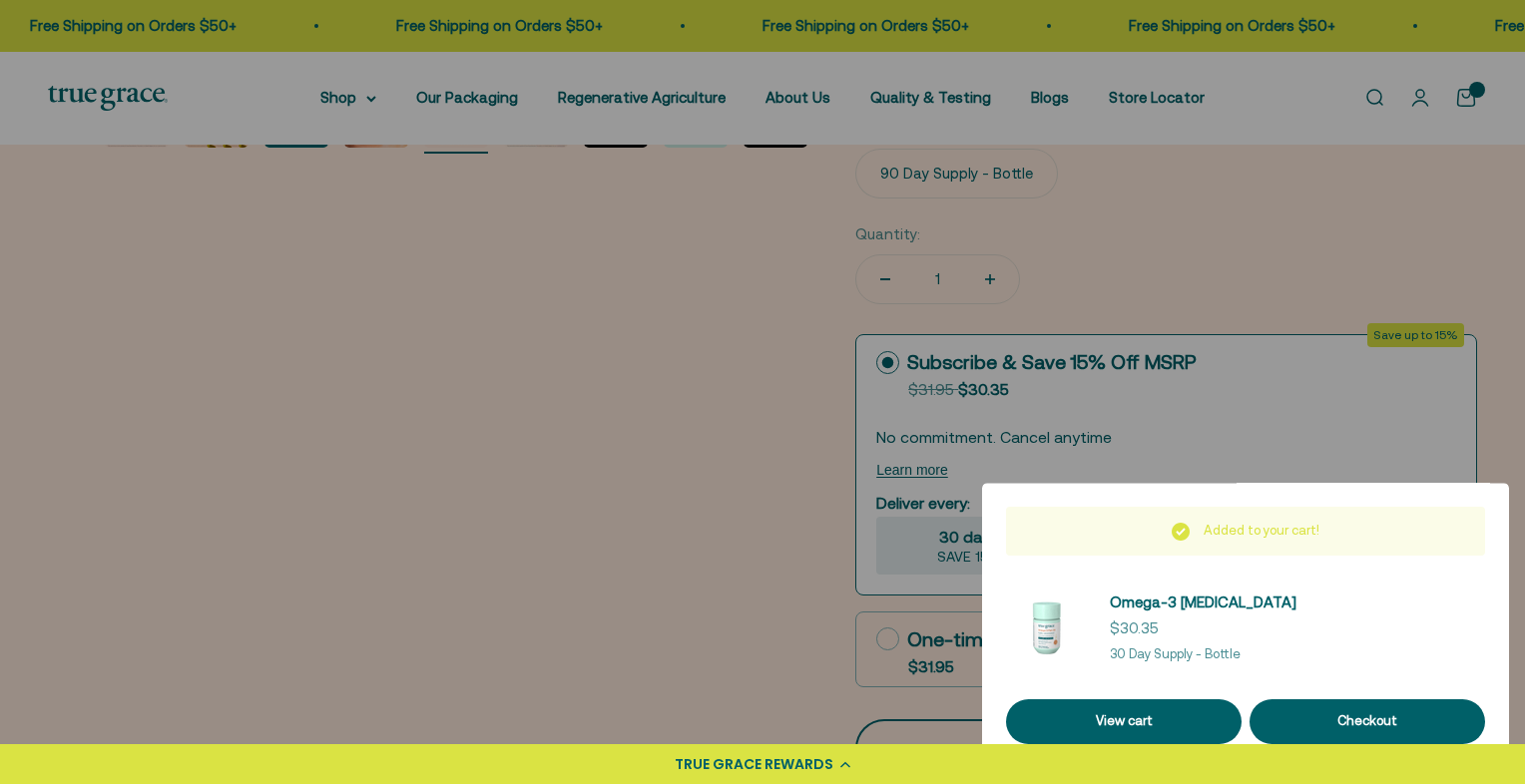 scroll, scrollTop: 0, scrollLeft: 5485, axis: horizontal 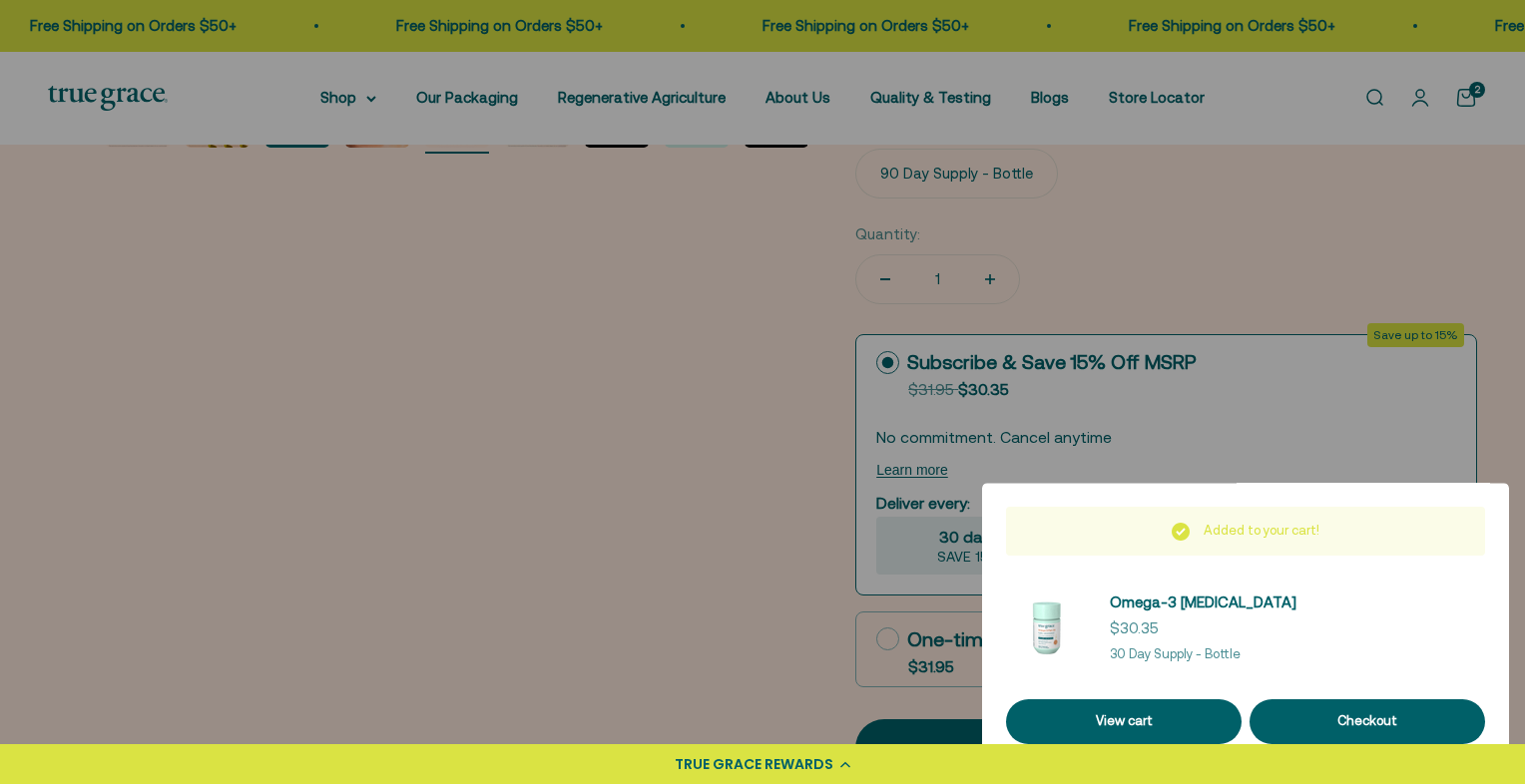 click at bounding box center (762, 392) 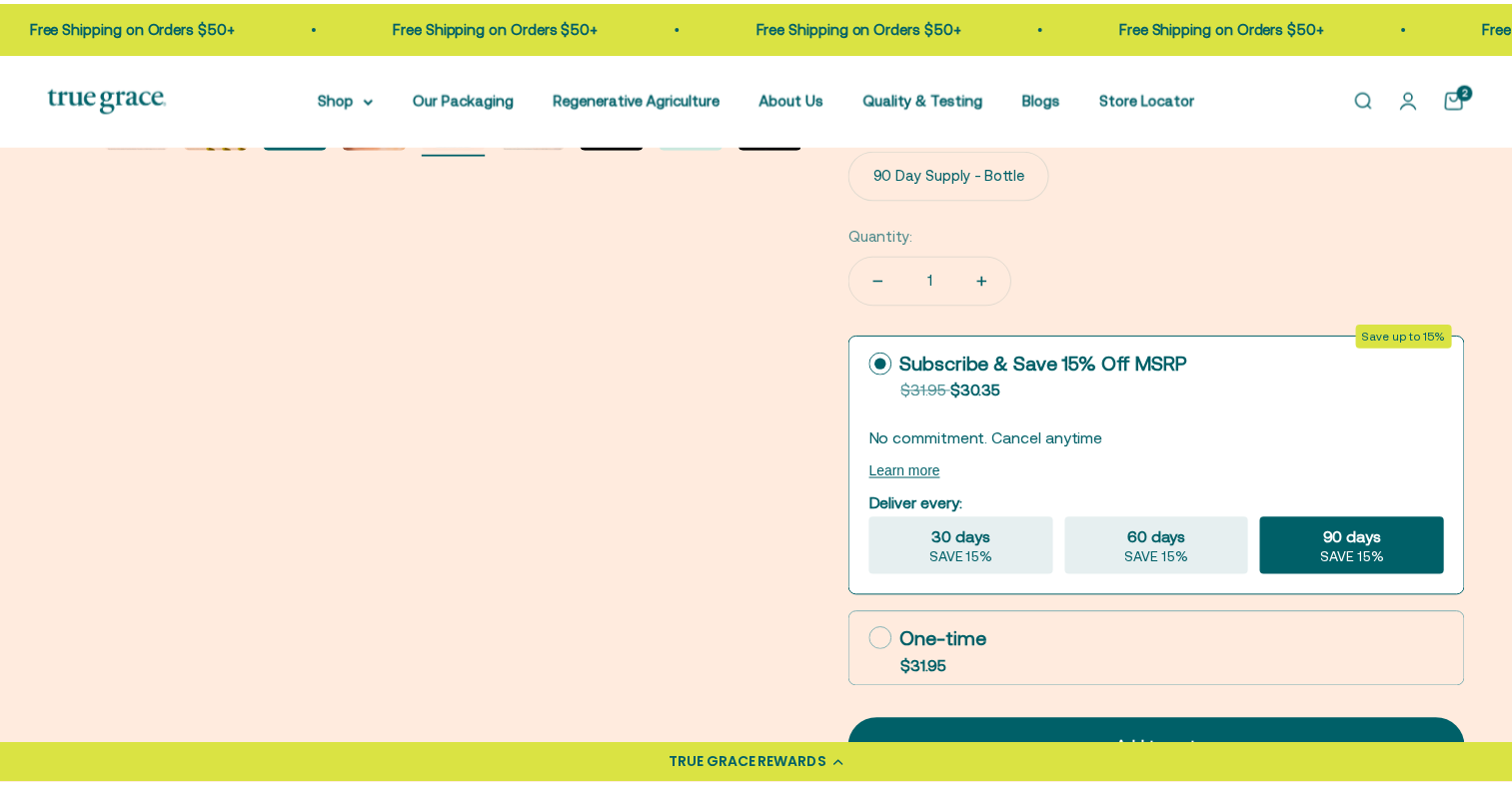scroll, scrollTop: 0, scrollLeft: 5433, axis: horizontal 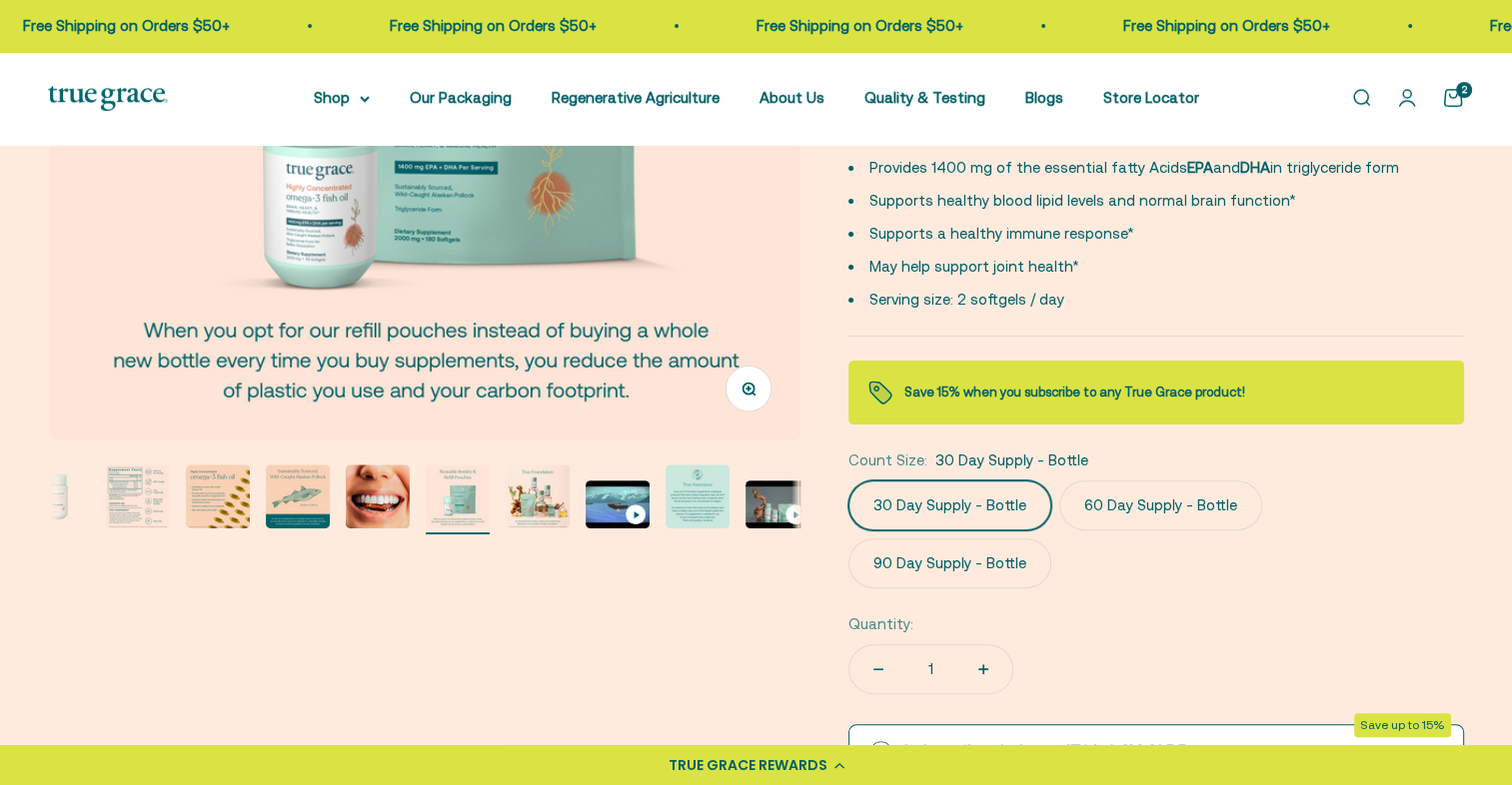 click at bounding box center (218, 496) 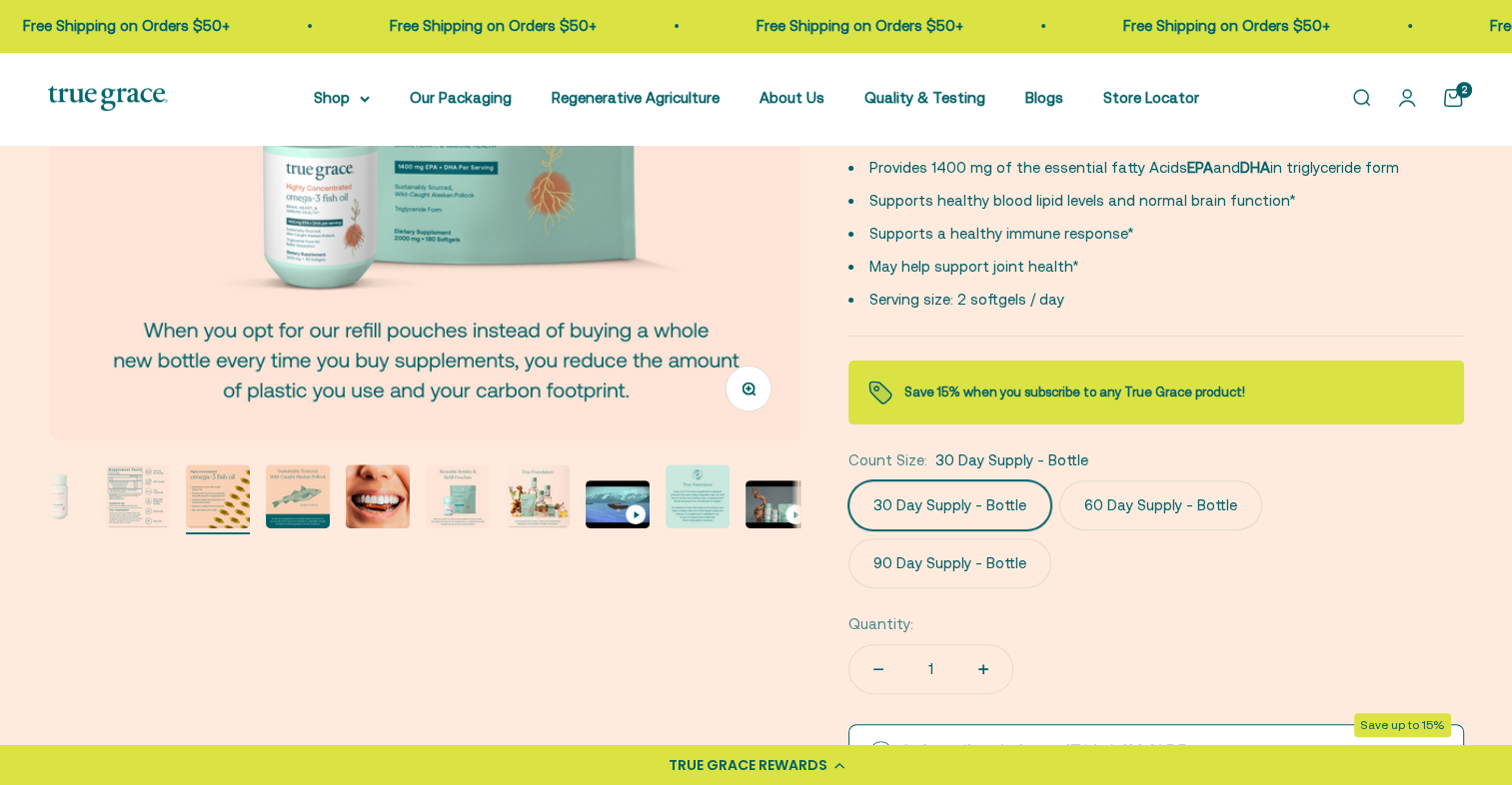 scroll, scrollTop: 0, scrollLeft: 1, axis: horizontal 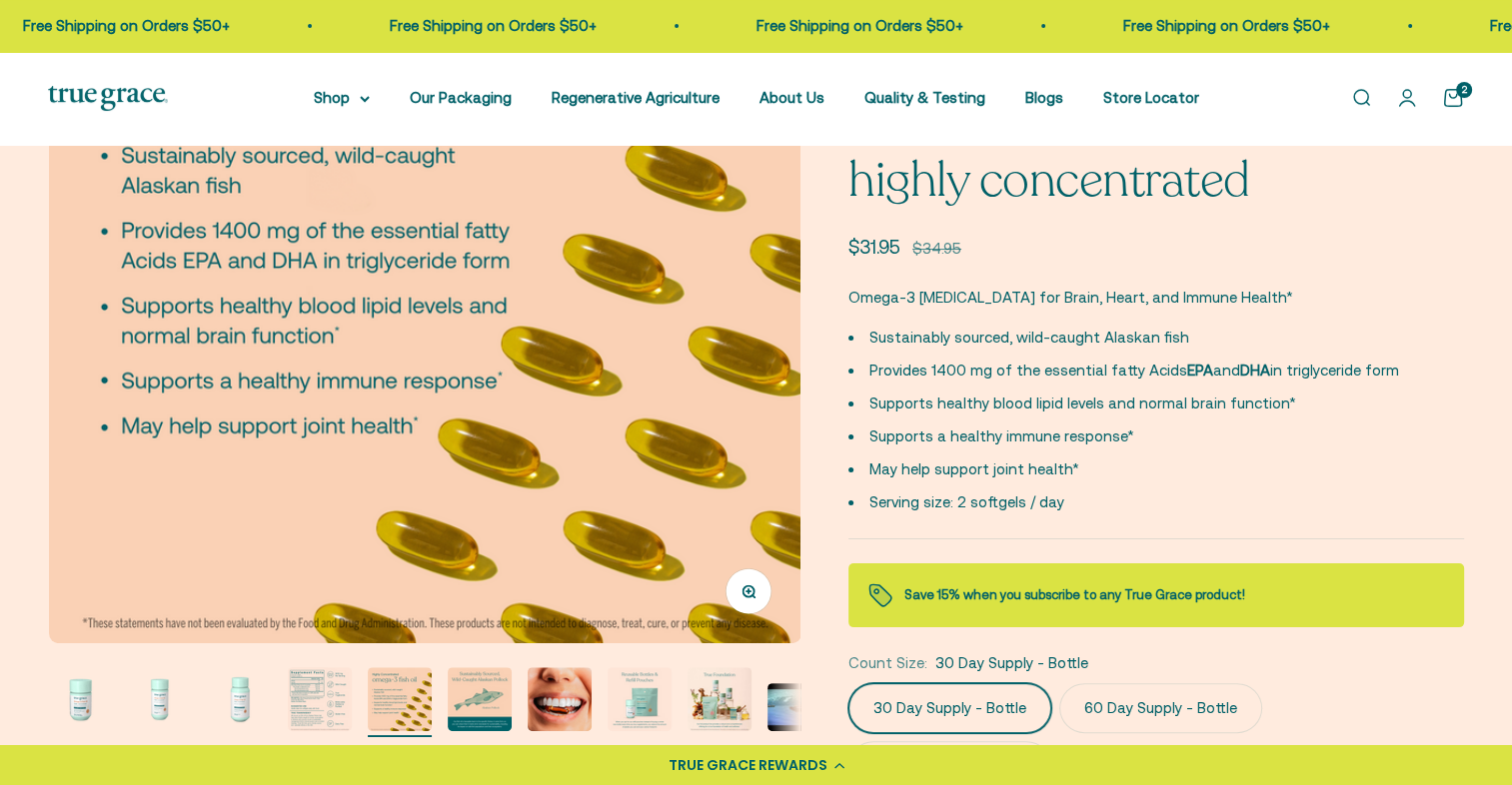 click at bounding box center [320, 699] 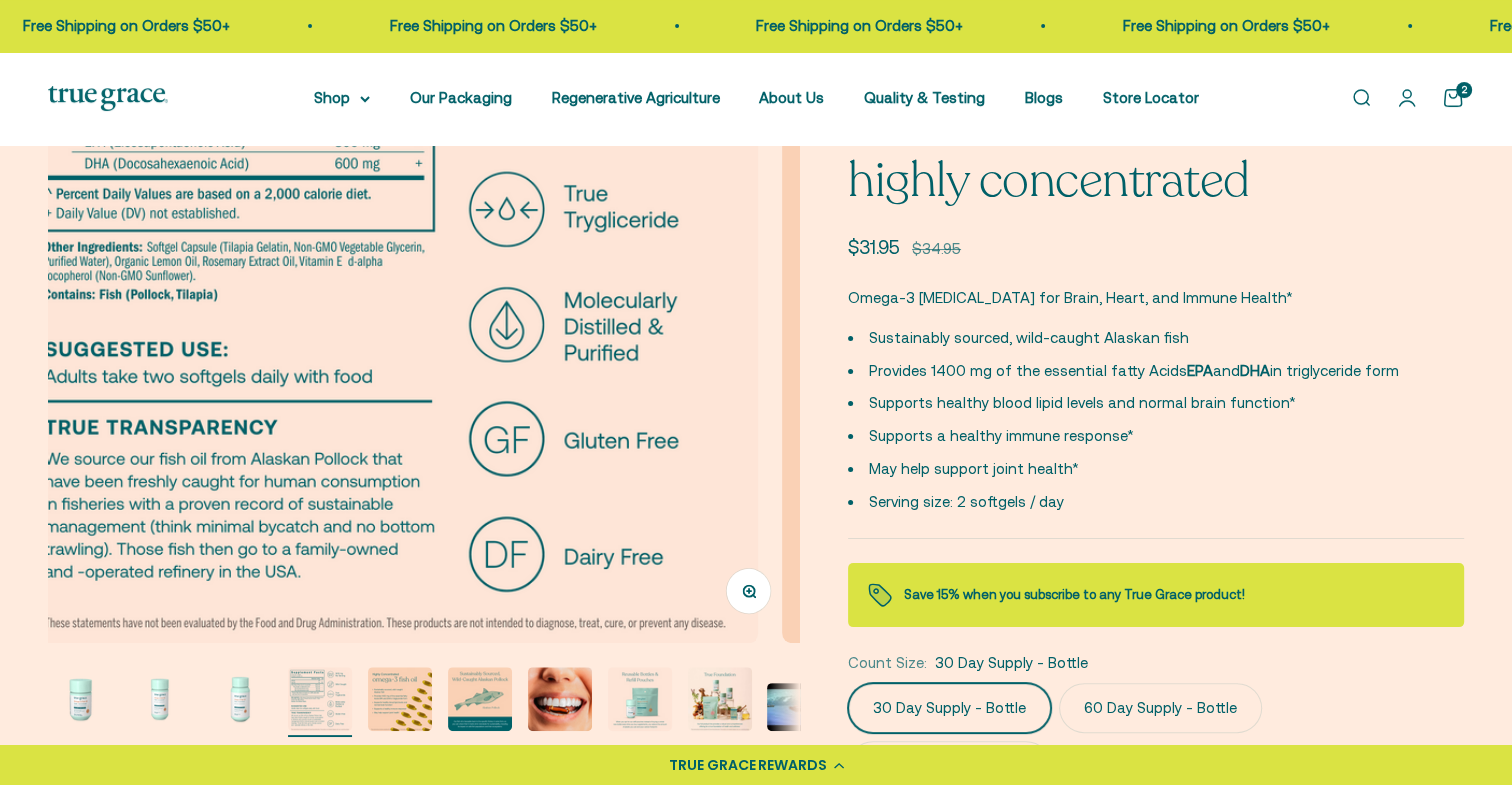 scroll, scrollTop: 0, scrollLeft: 2328, axis: horizontal 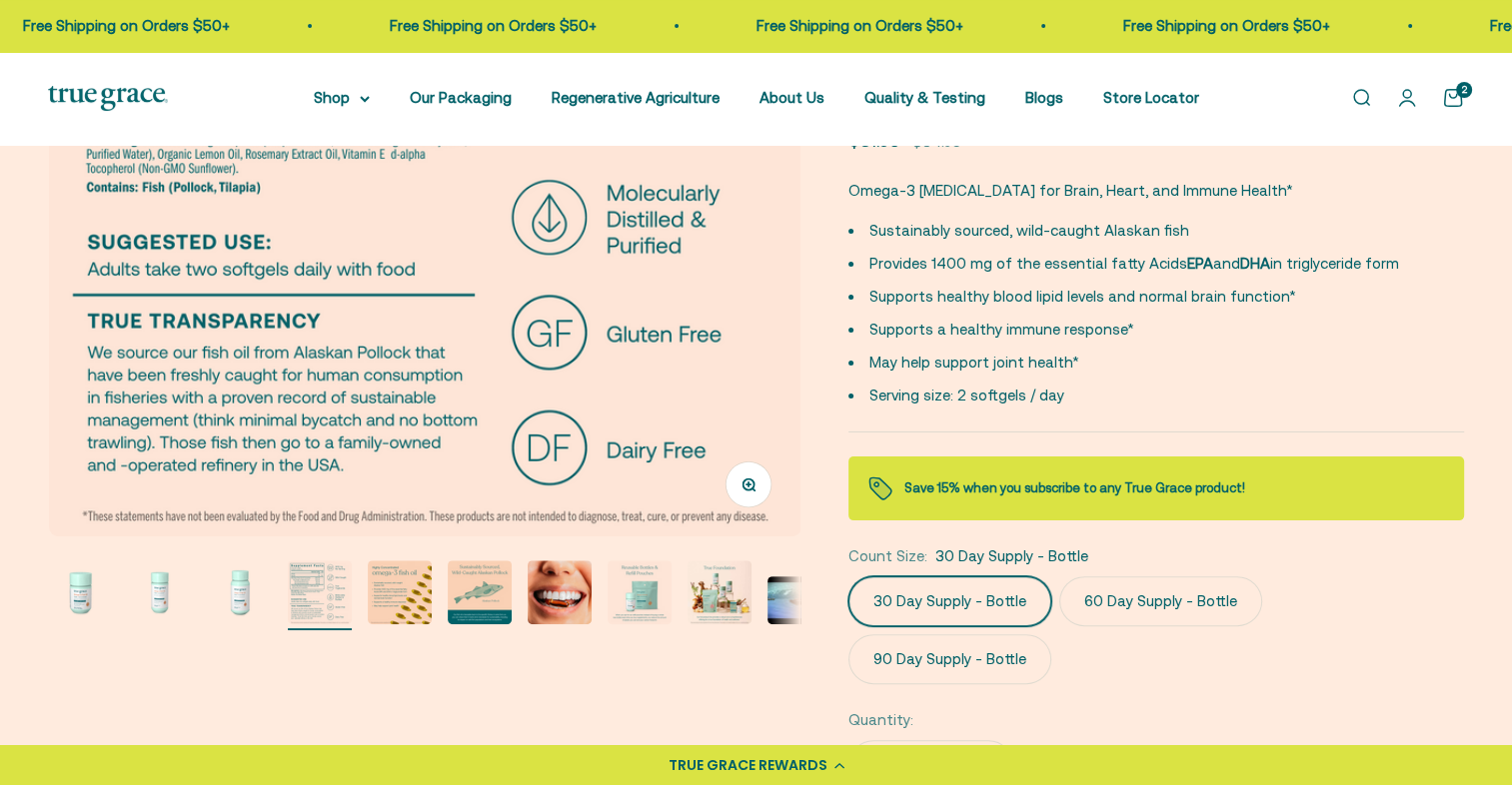 click at bounding box center [400, 592] 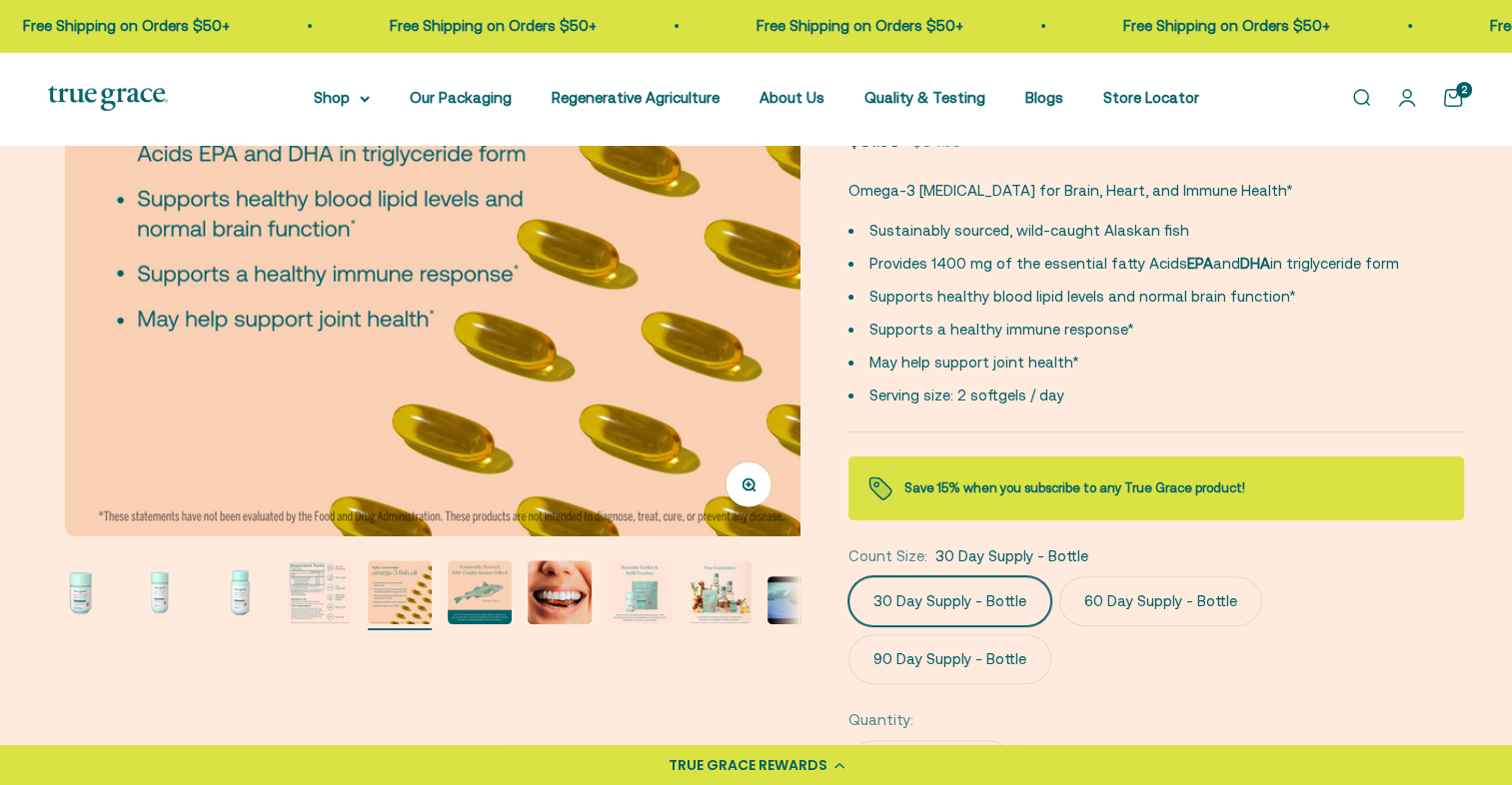 scroll, scrollTop: 0, scrollLeft: 3105, axis: horizontal 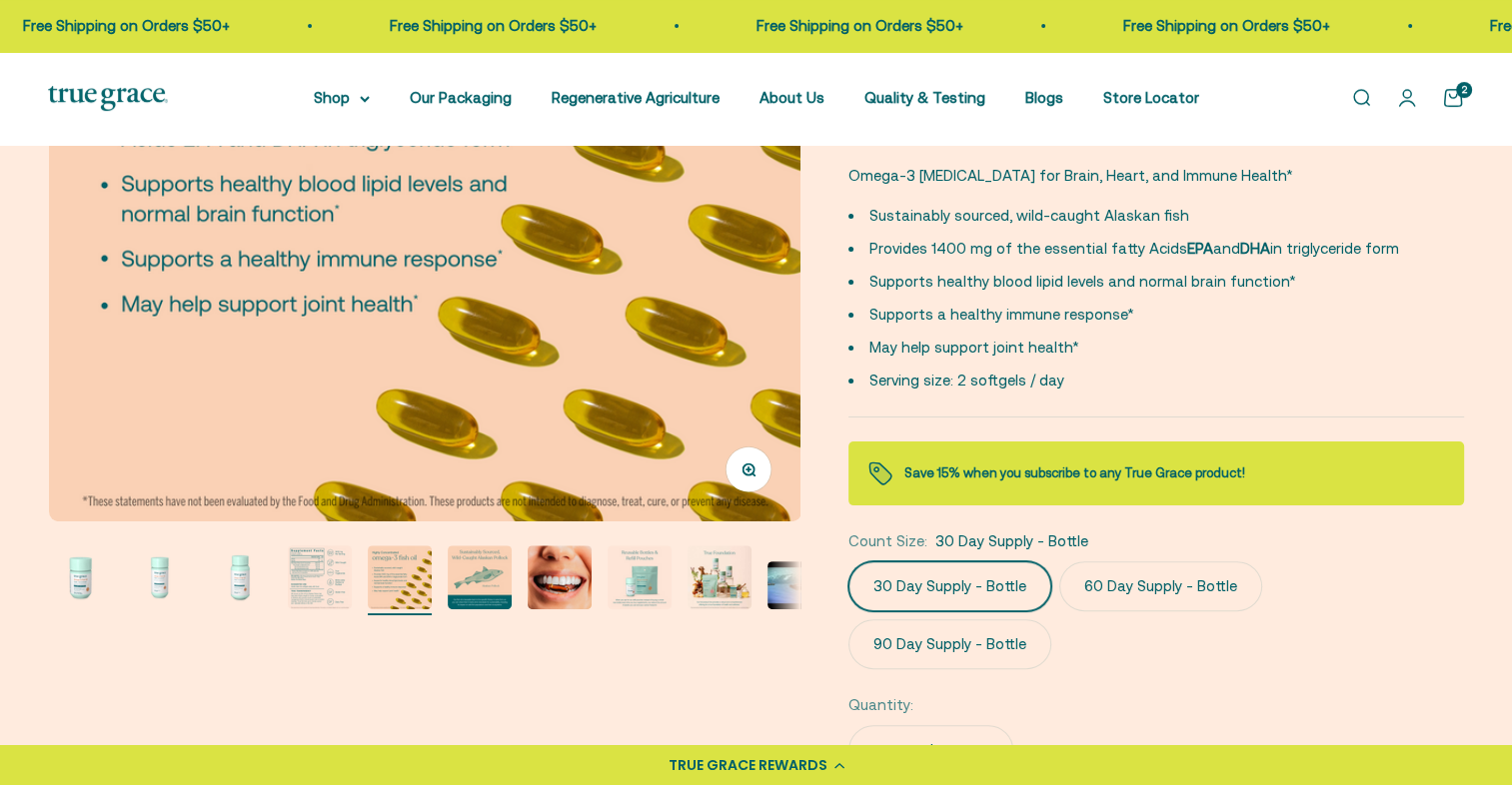 click at bounding box center [480, 577] 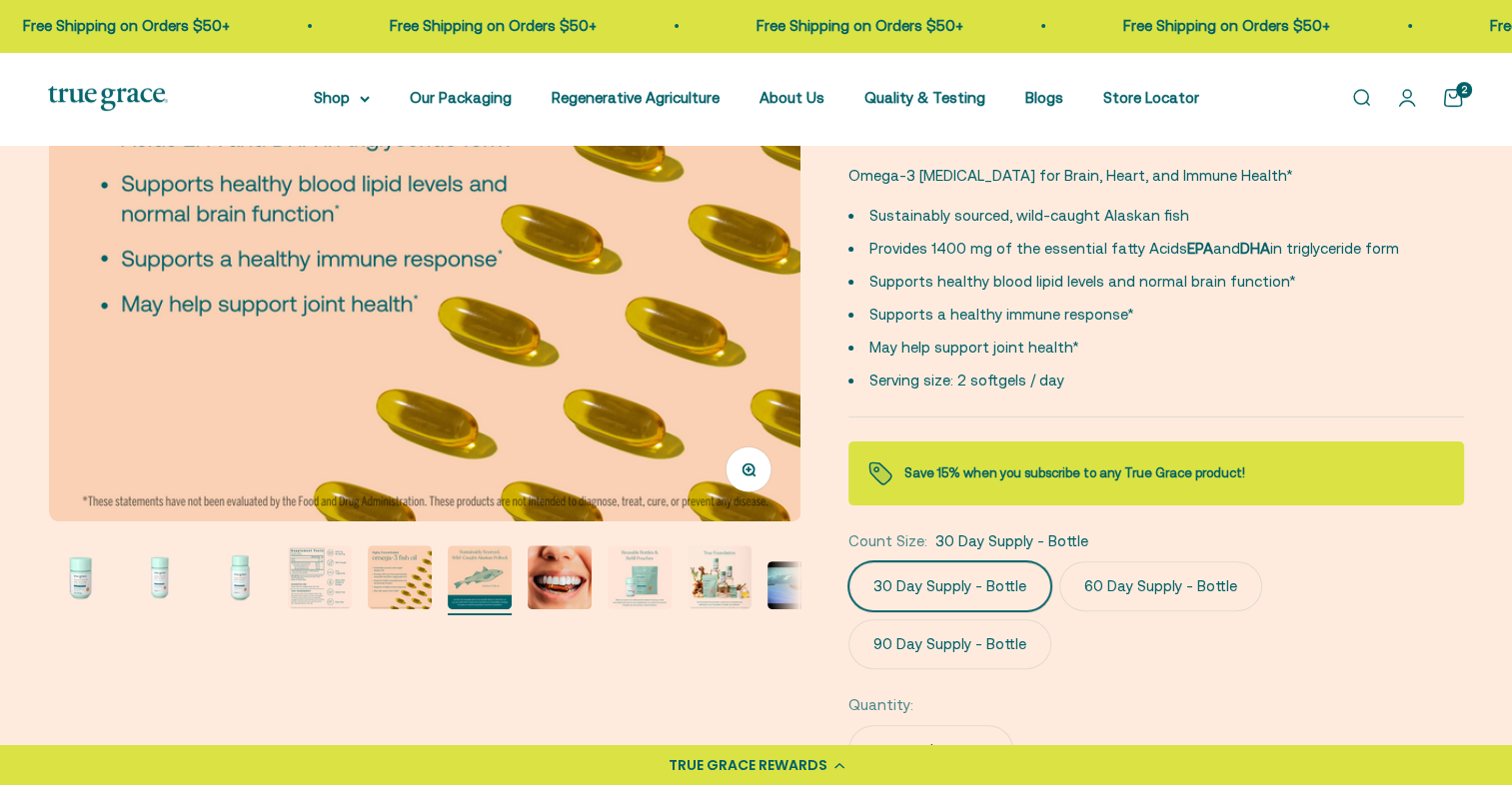 scroll, scrollTop: 0, scrollLeft: 52, axis: horizontal 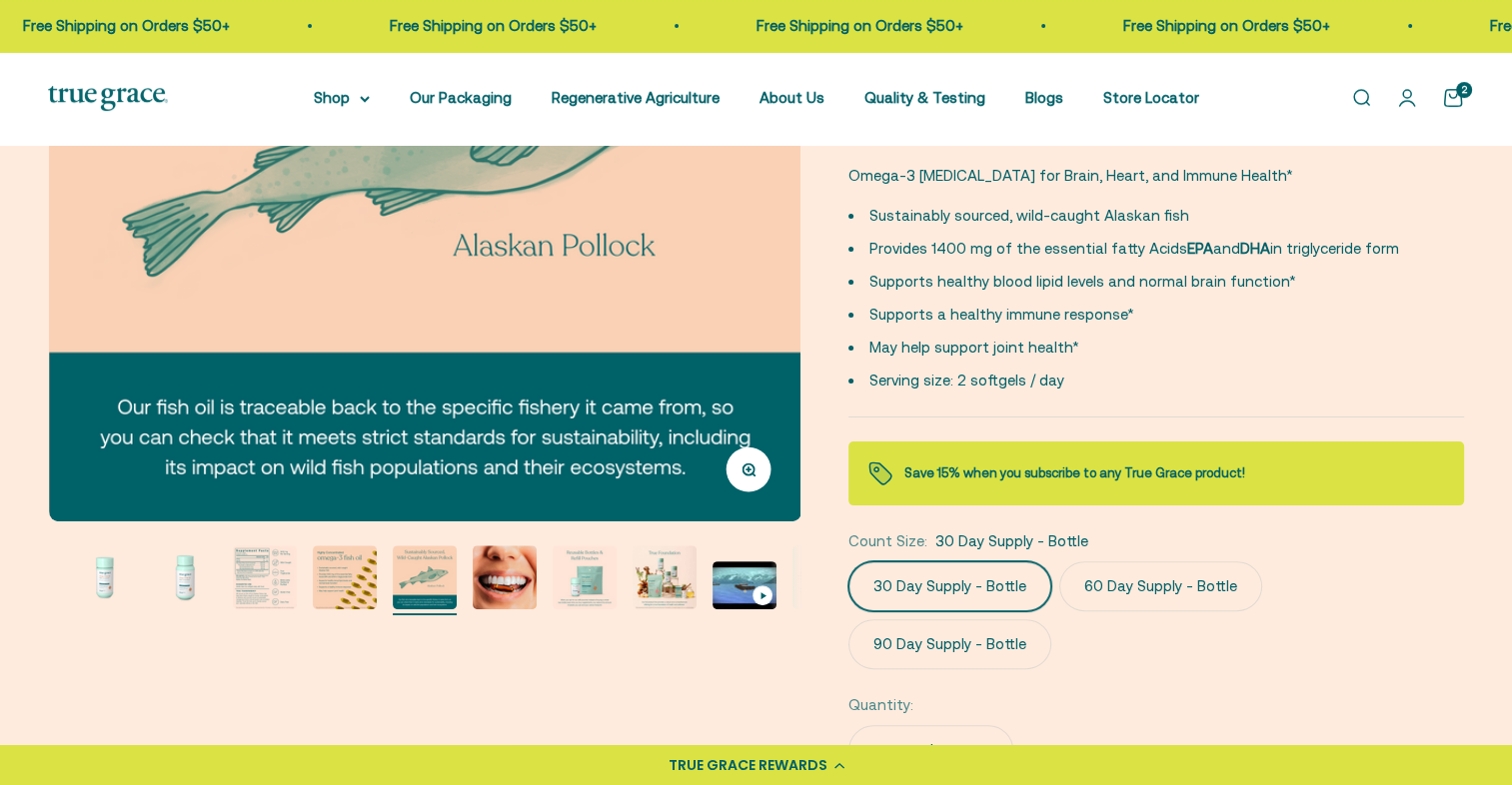 click at bounding box center (585, 577) 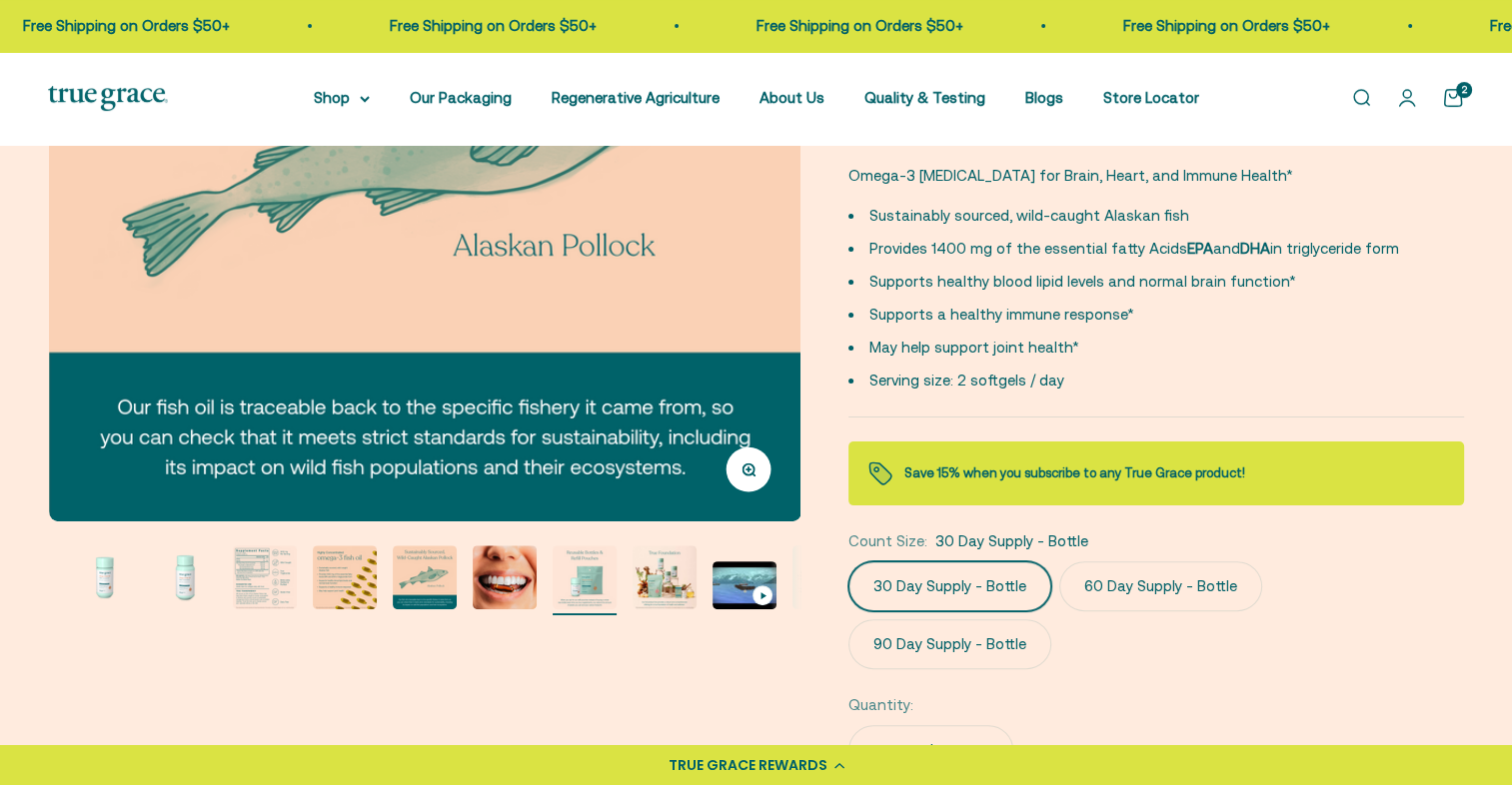 scroll, scrollTop: 0, scrollLeft: 132, axis: horizontal 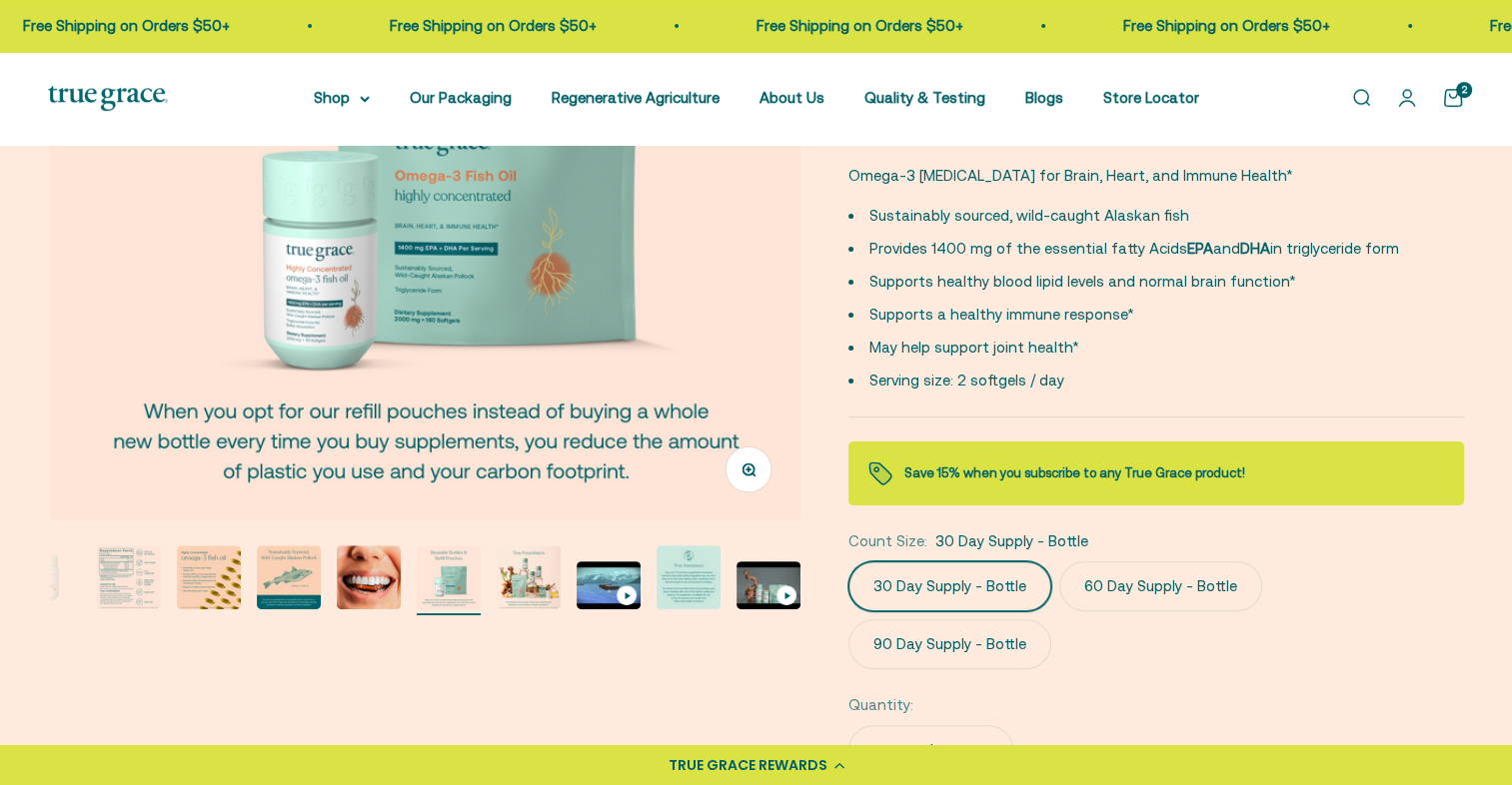 click at bounding box center [689, 577] 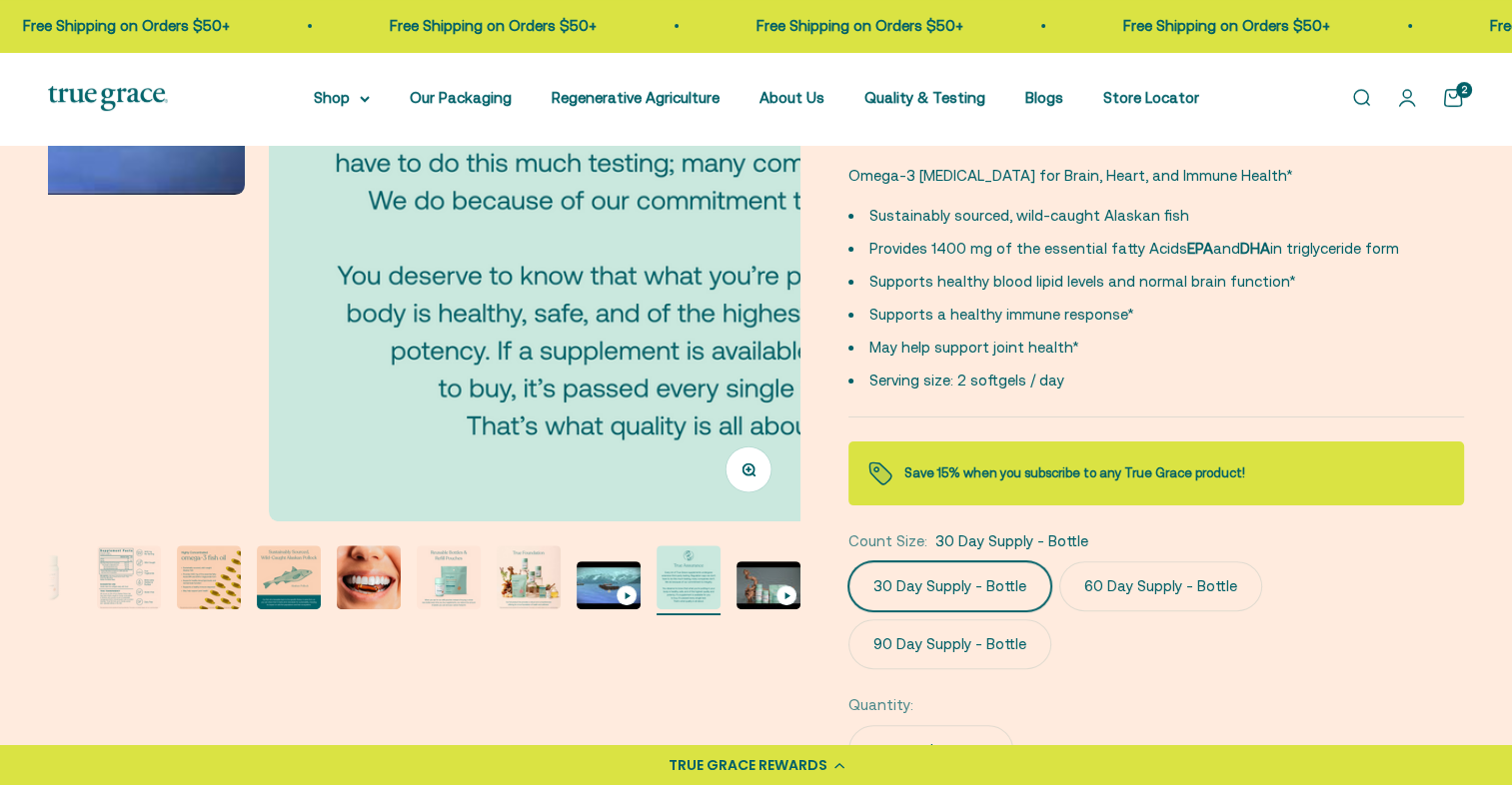 scroll, scrollTop: 0, scrollLeft: 7763, axis: horizontal 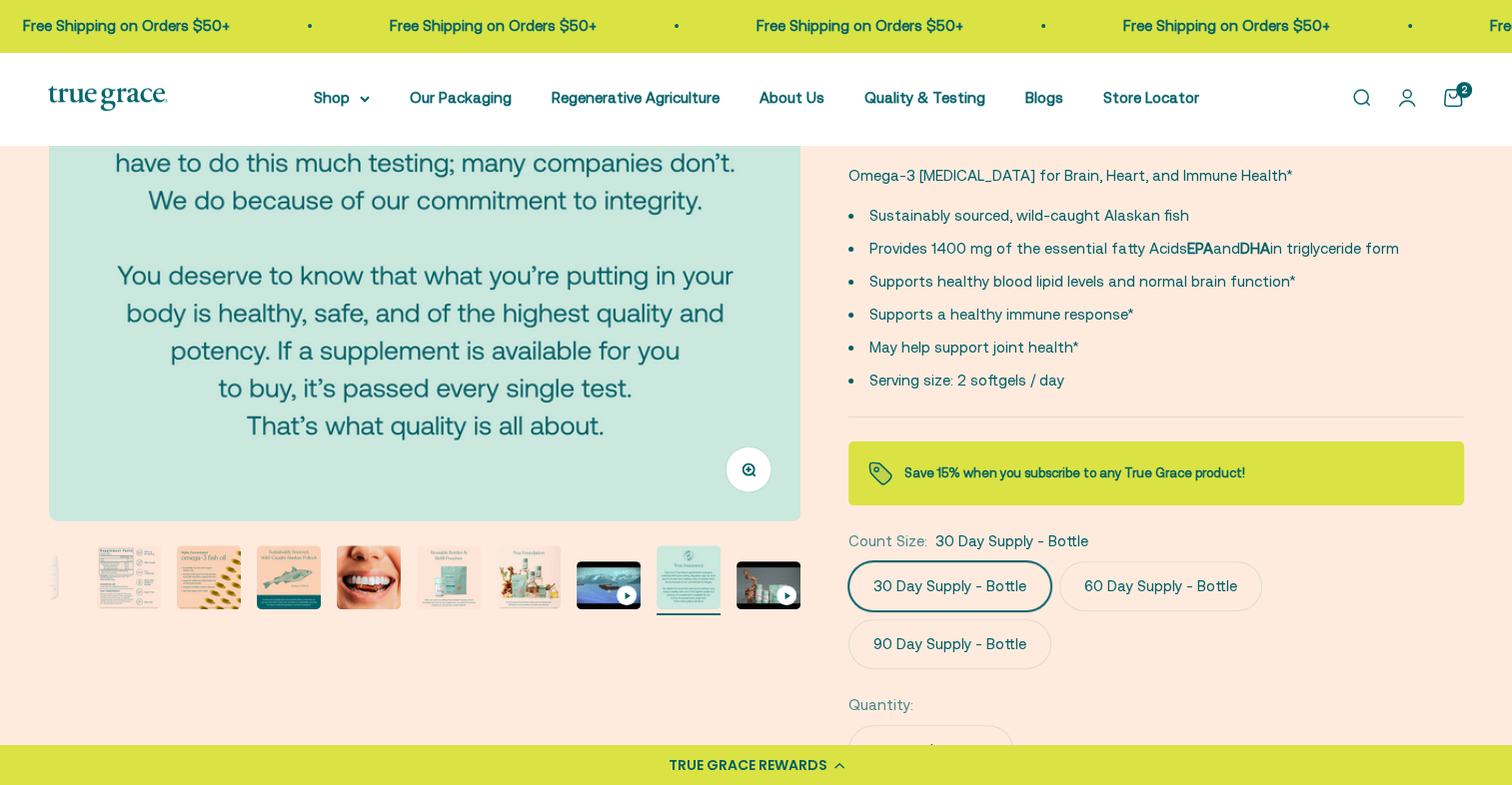 click at bounding box center (129, 577) 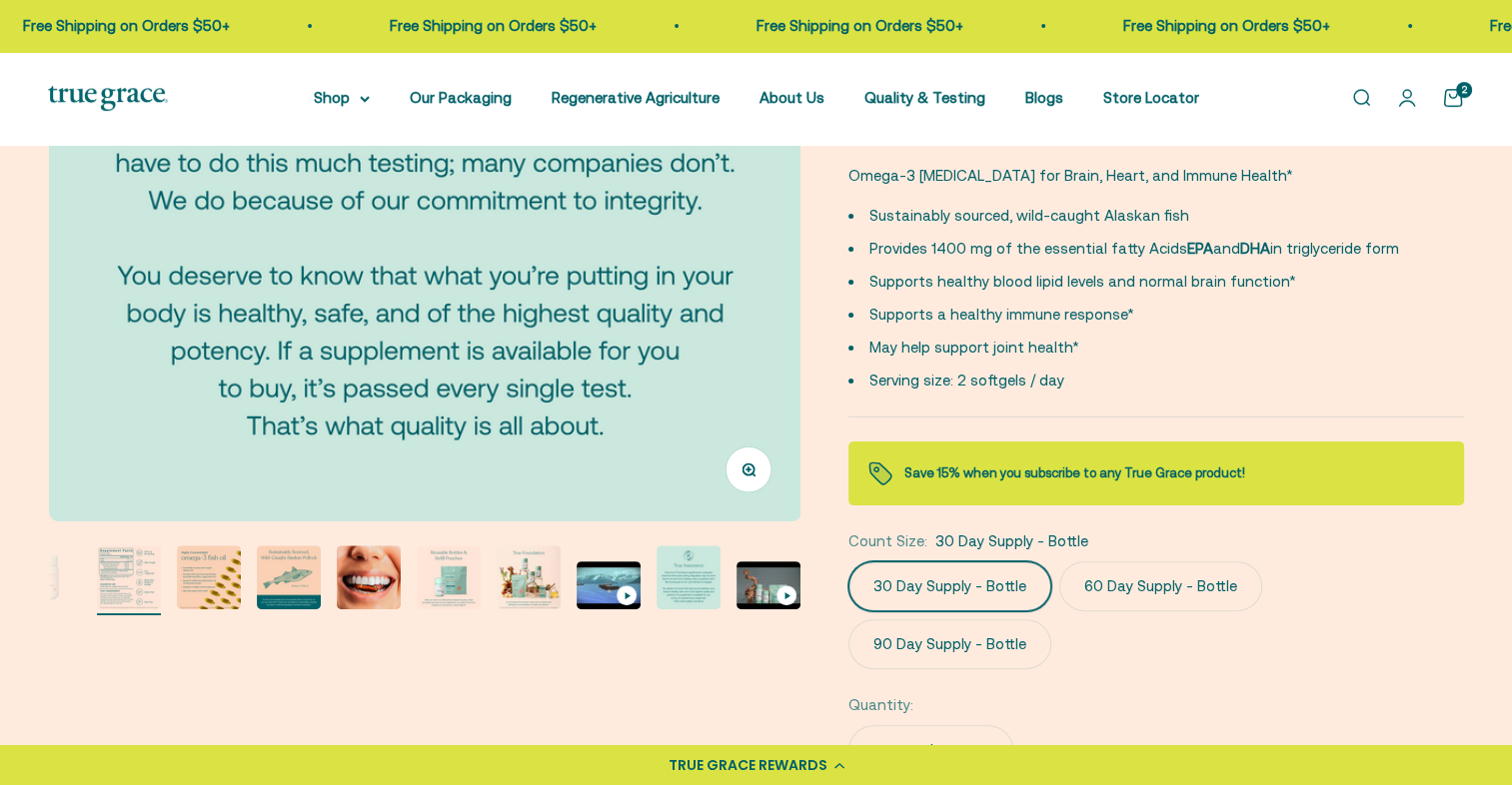 scroll, scrollTop: 0, scrollLeft: 111, axis: horizontal 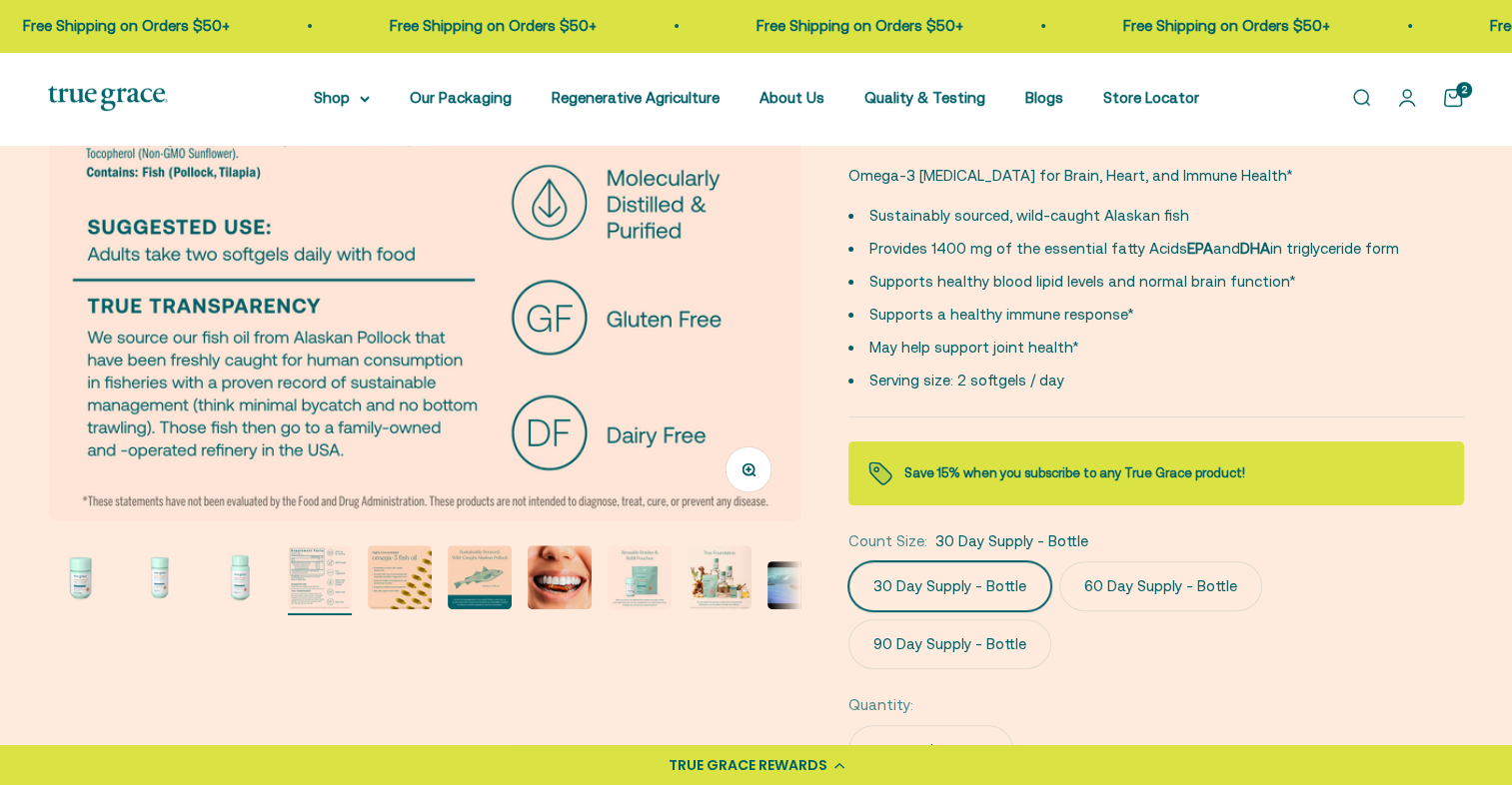 click at bounding box center [400, 577] 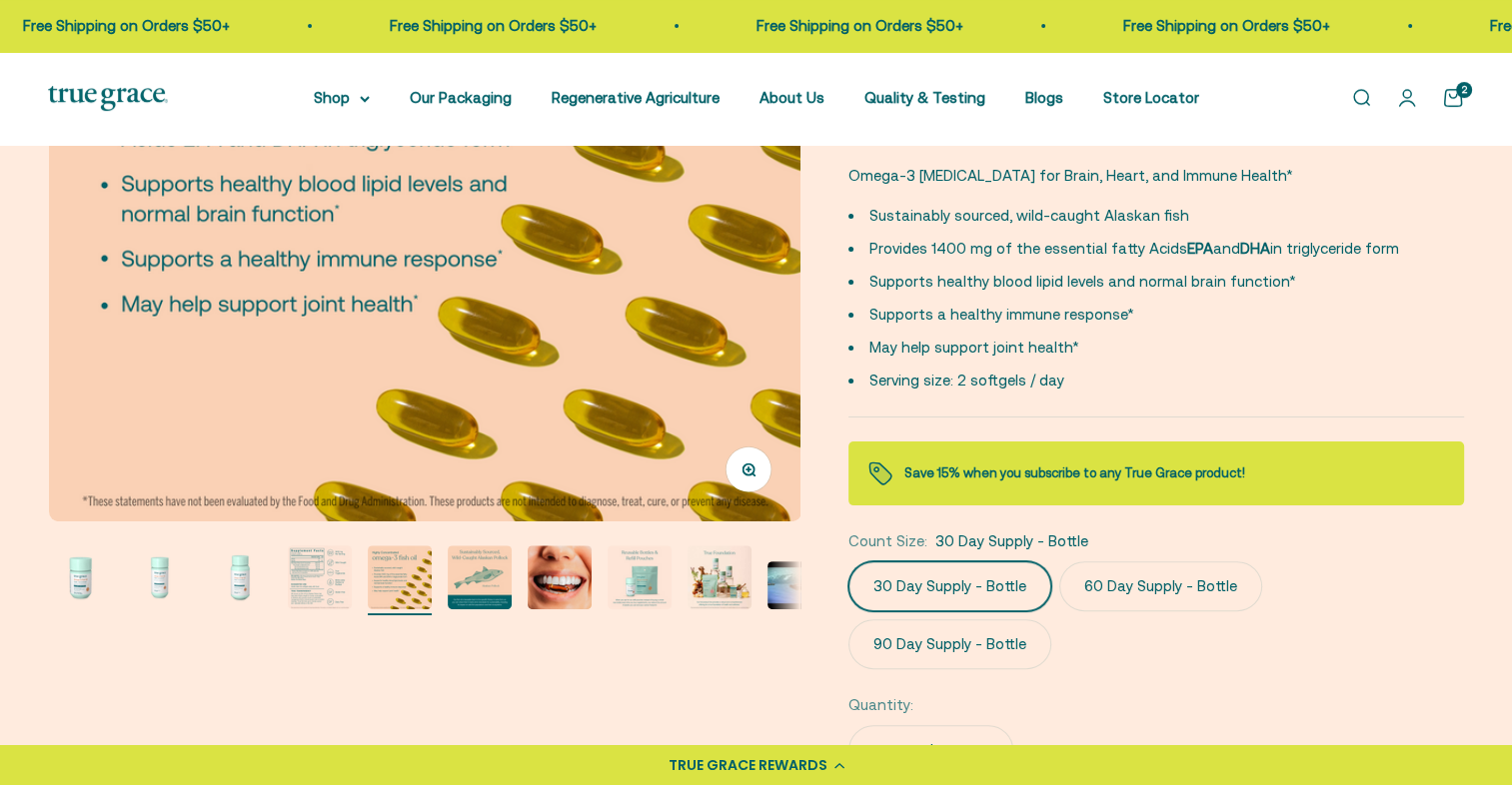 click at bounding box center (480, 577) 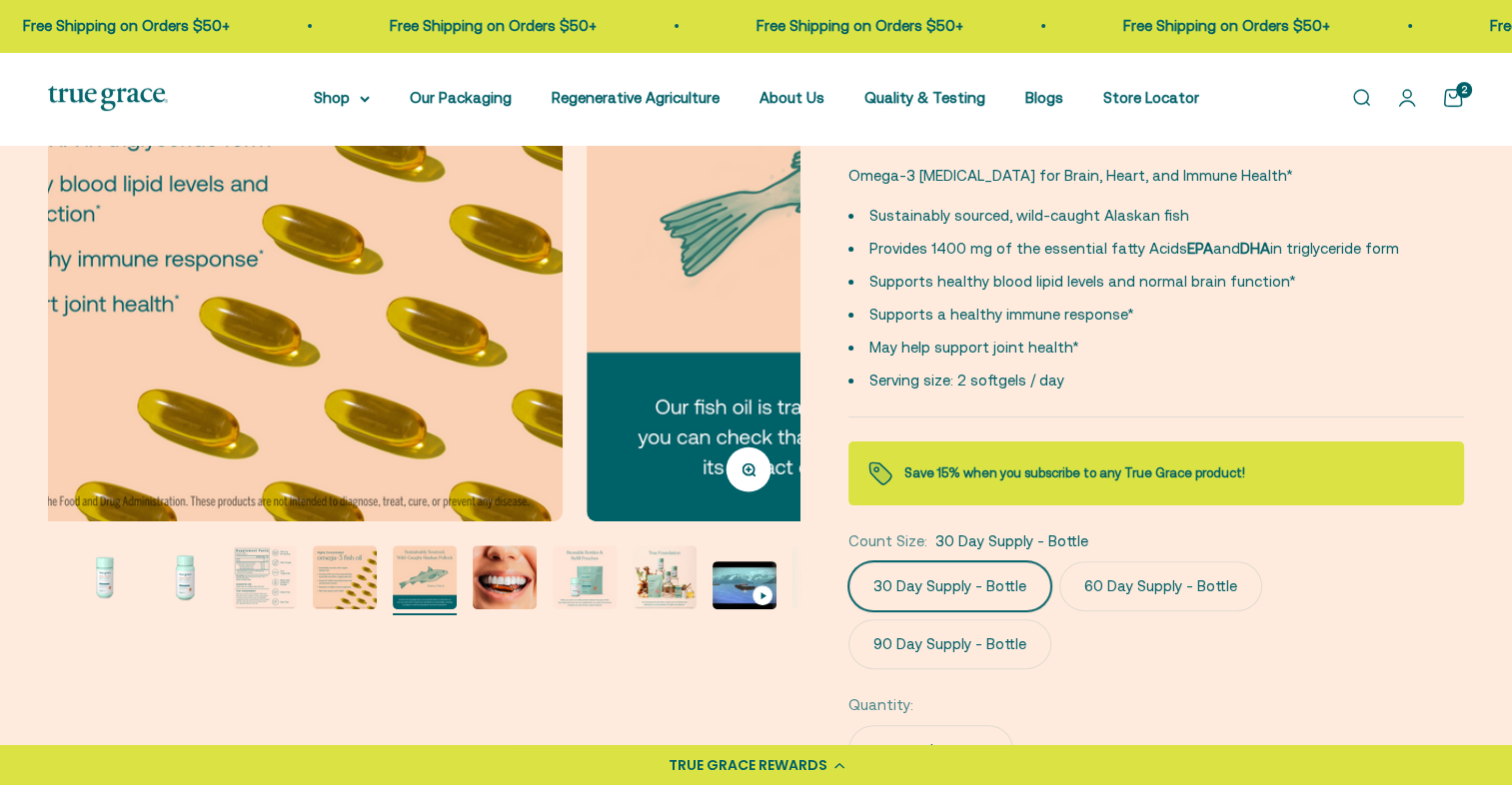 click at bounding box center [505, 577] 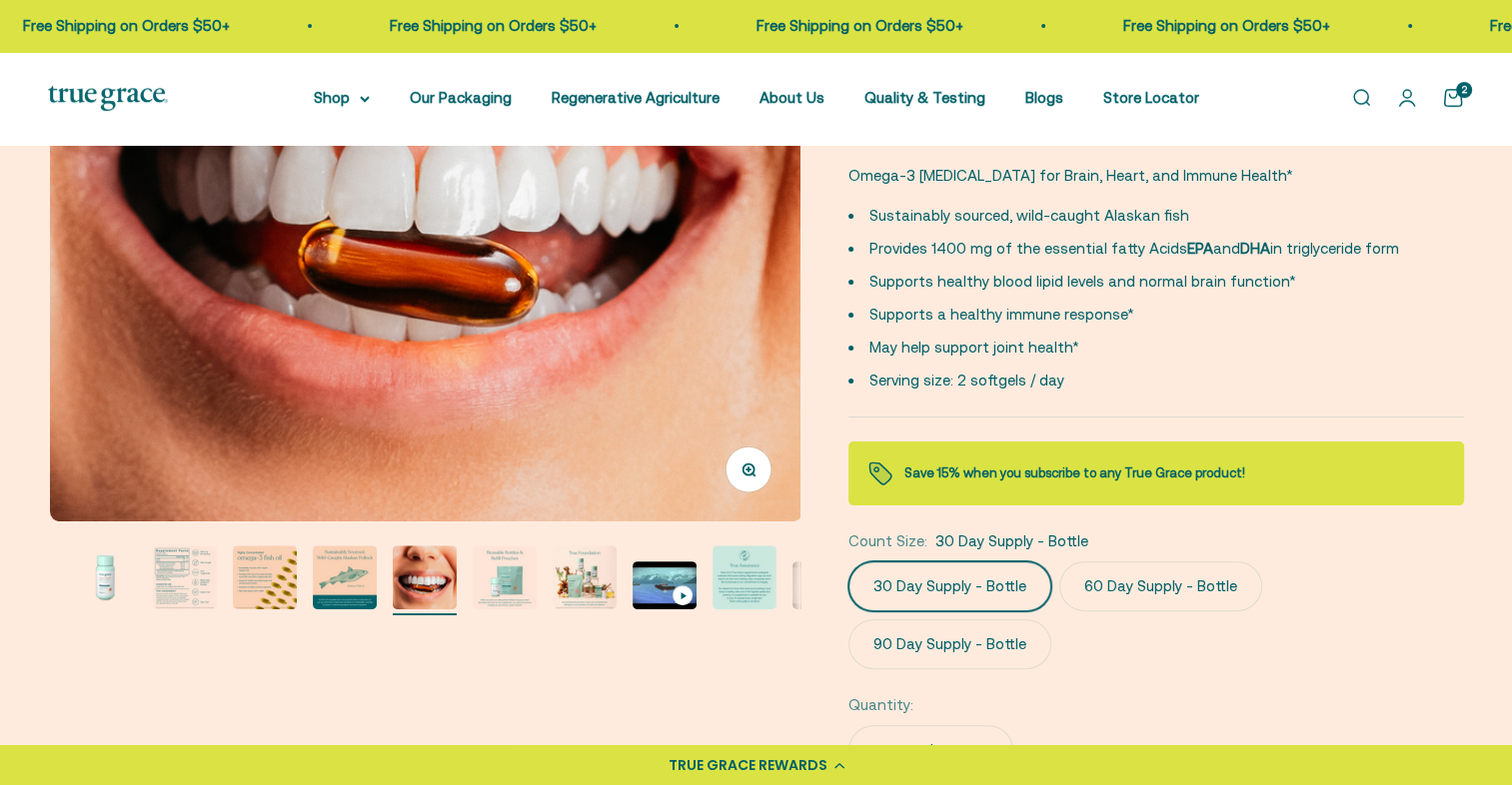 click at bounding box center (345, 577) 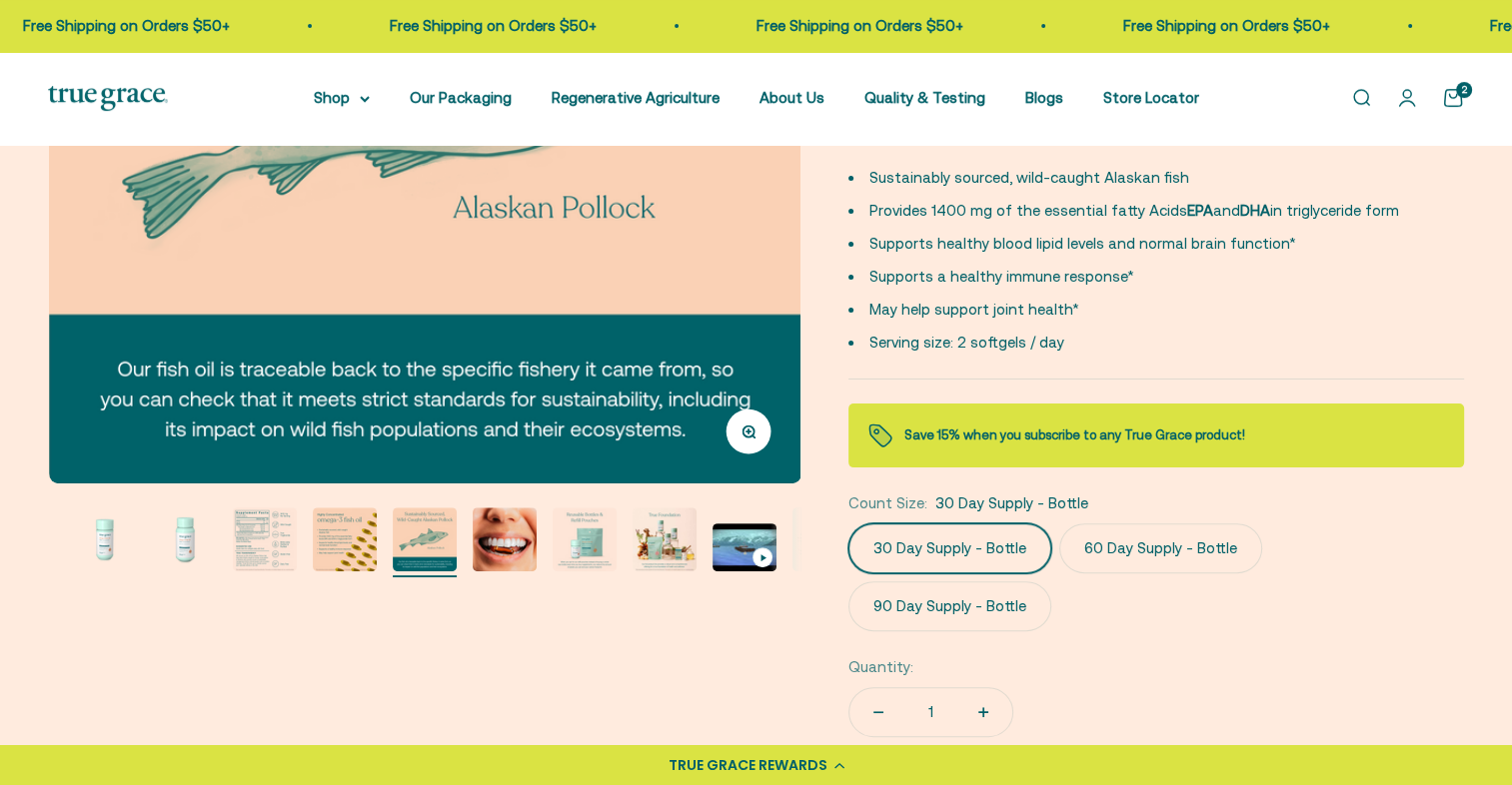 click at bounding box center (425, 539) 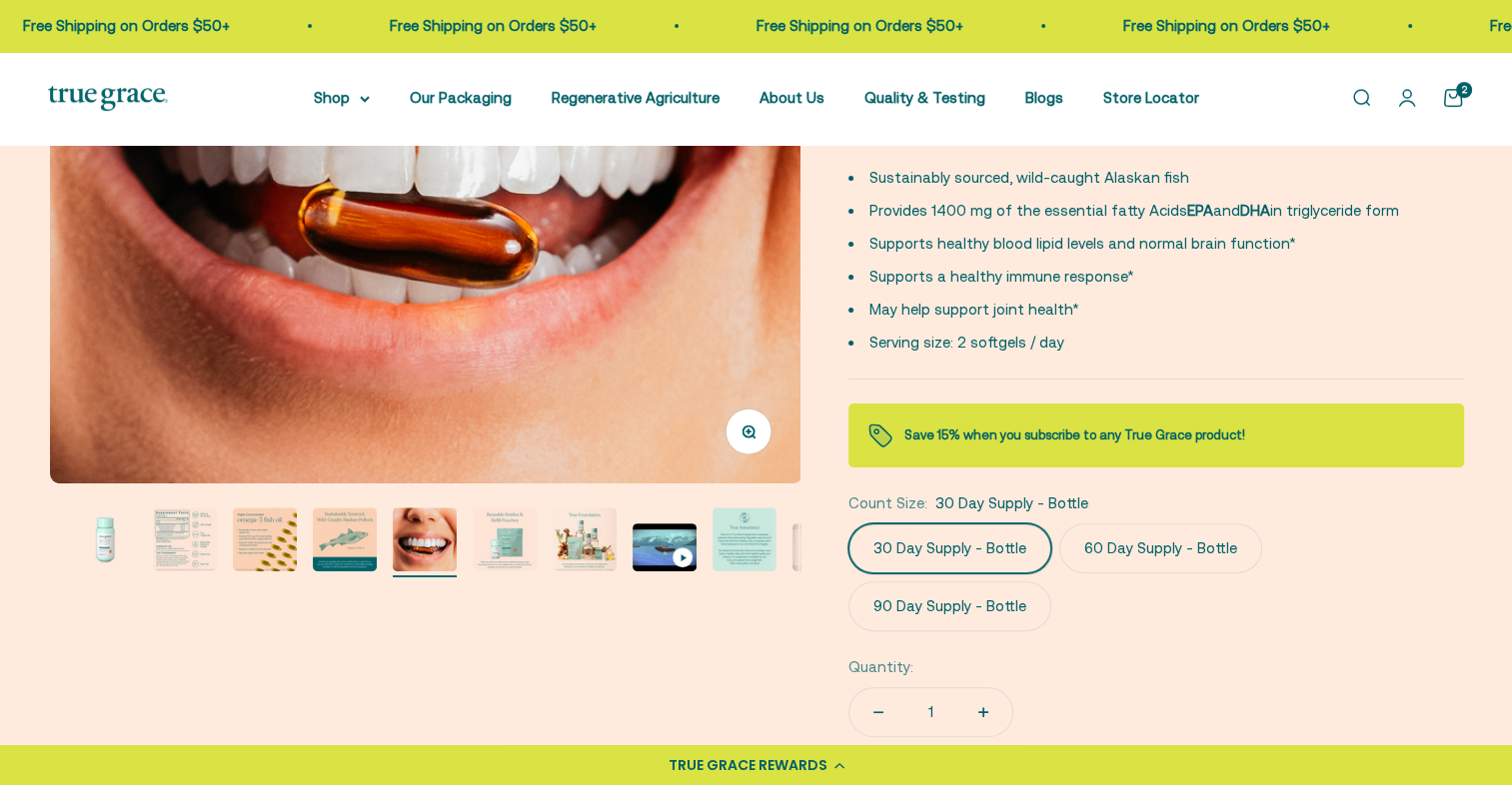 click at bounding box center (585, 539) 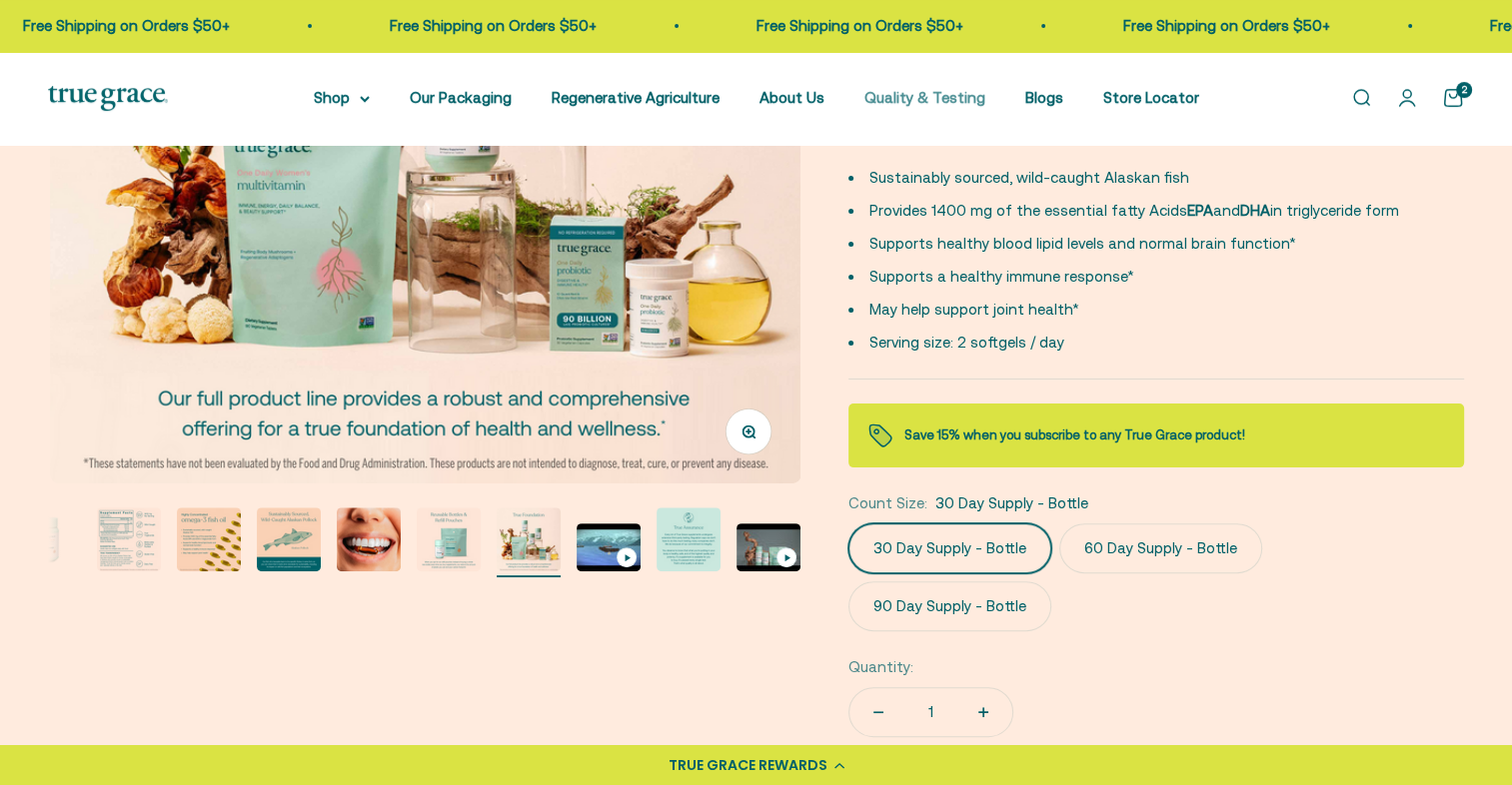 click on "Quality & Testing" at bounding box center [924, 97] 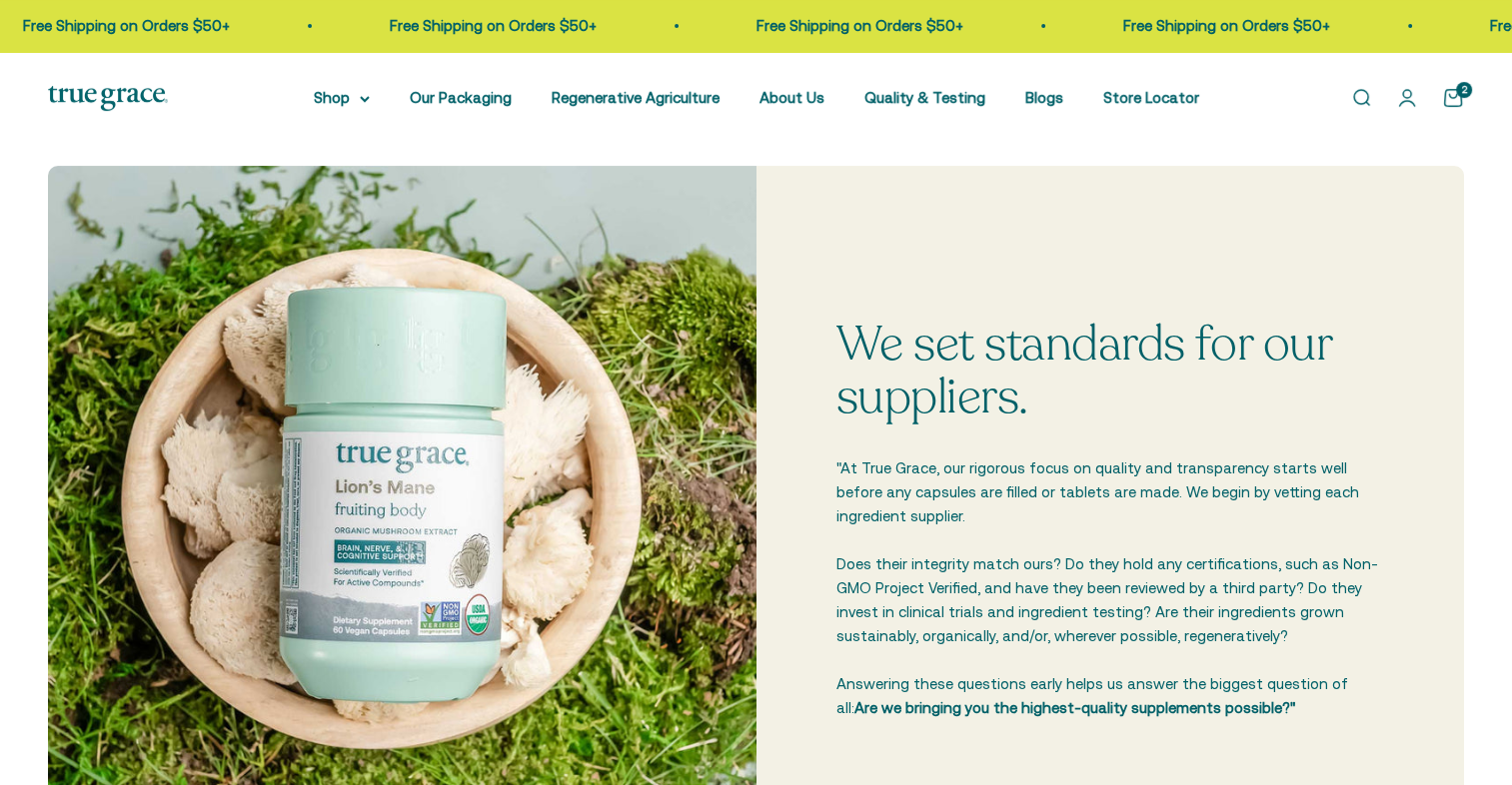 scroll, scrollTop: 577, scrollLeft: 0, axis: vertical 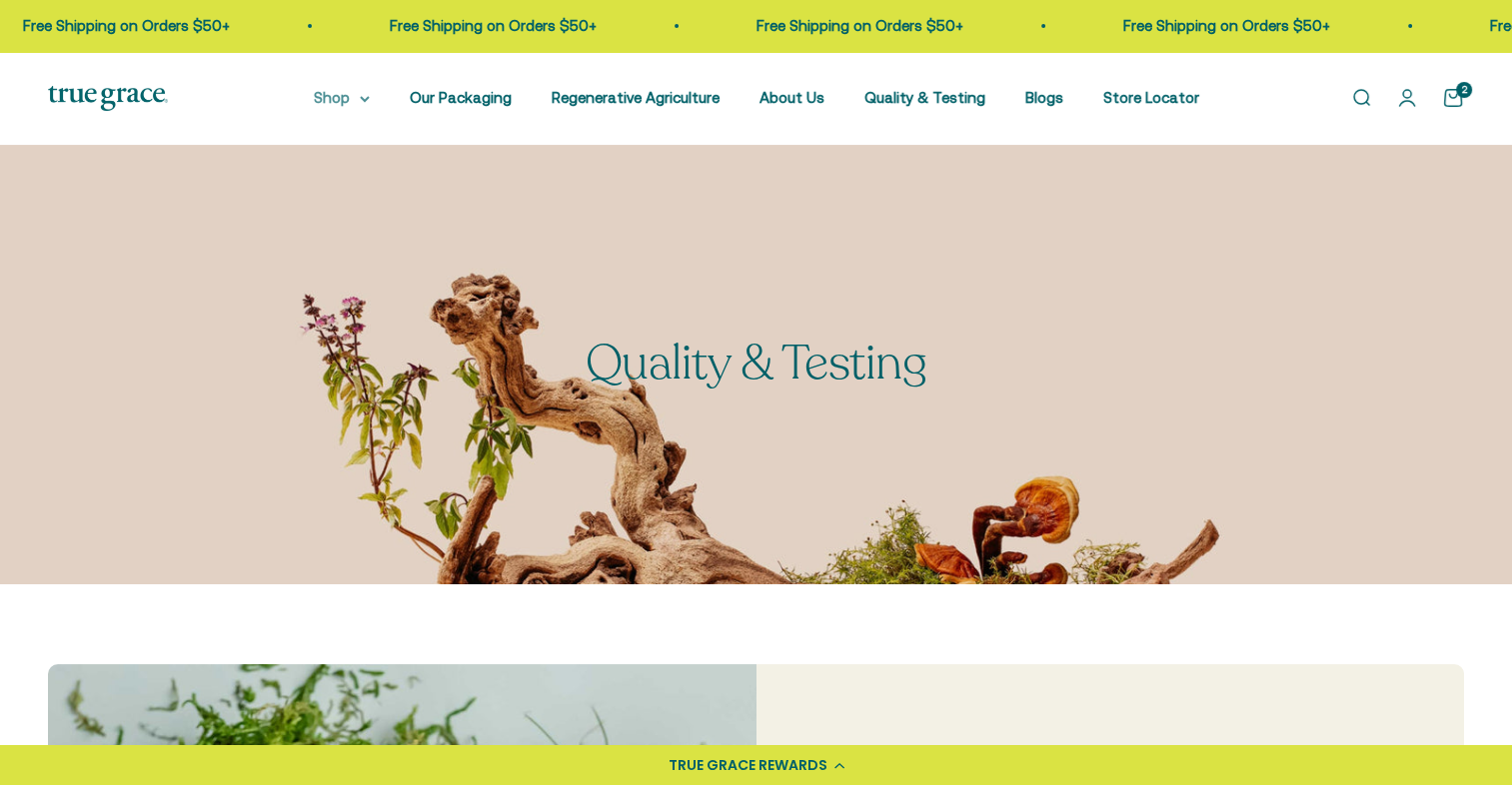 click 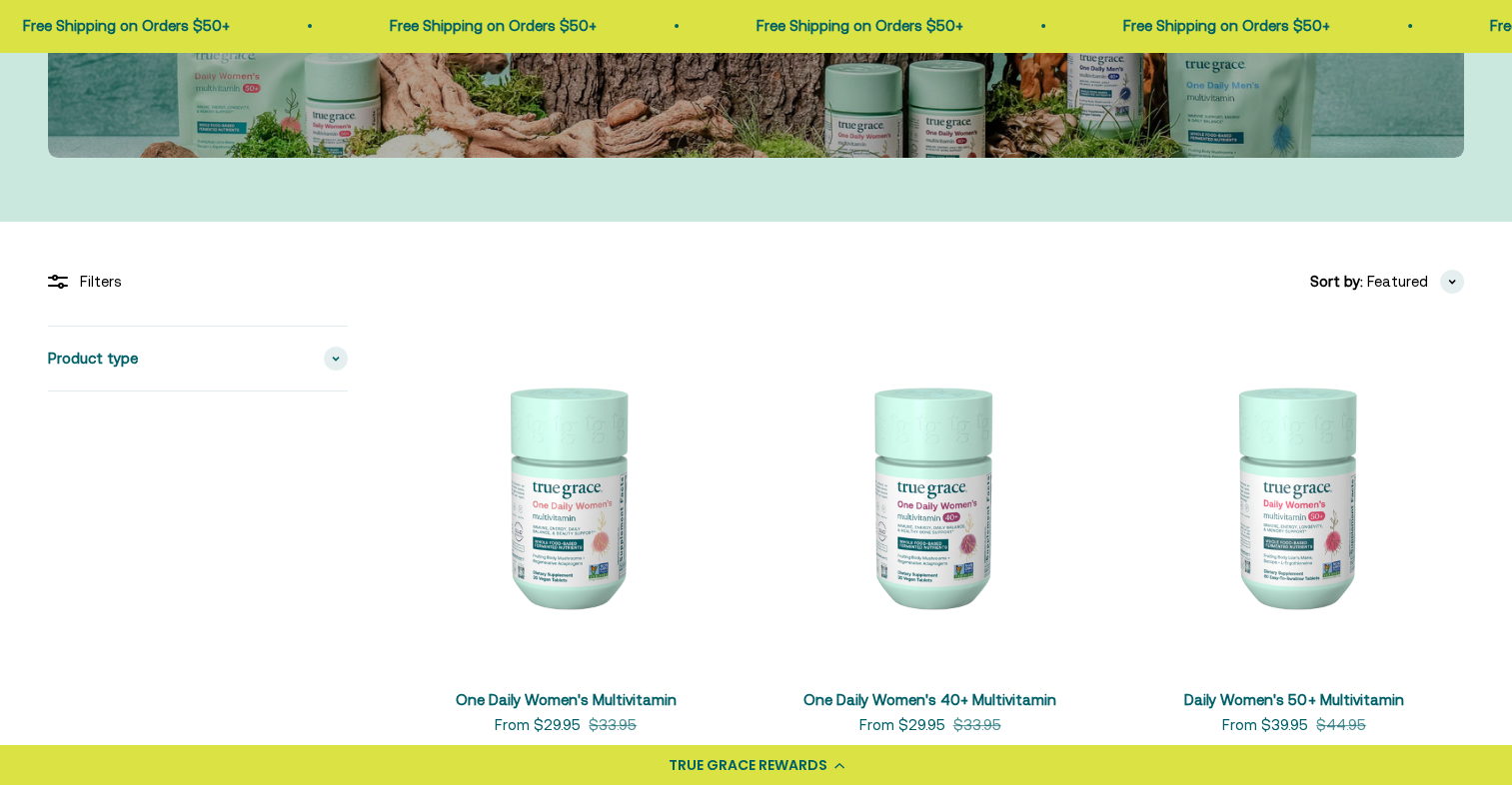 scroll, scrollTop: 0, scrollLeft: 0, axis: both 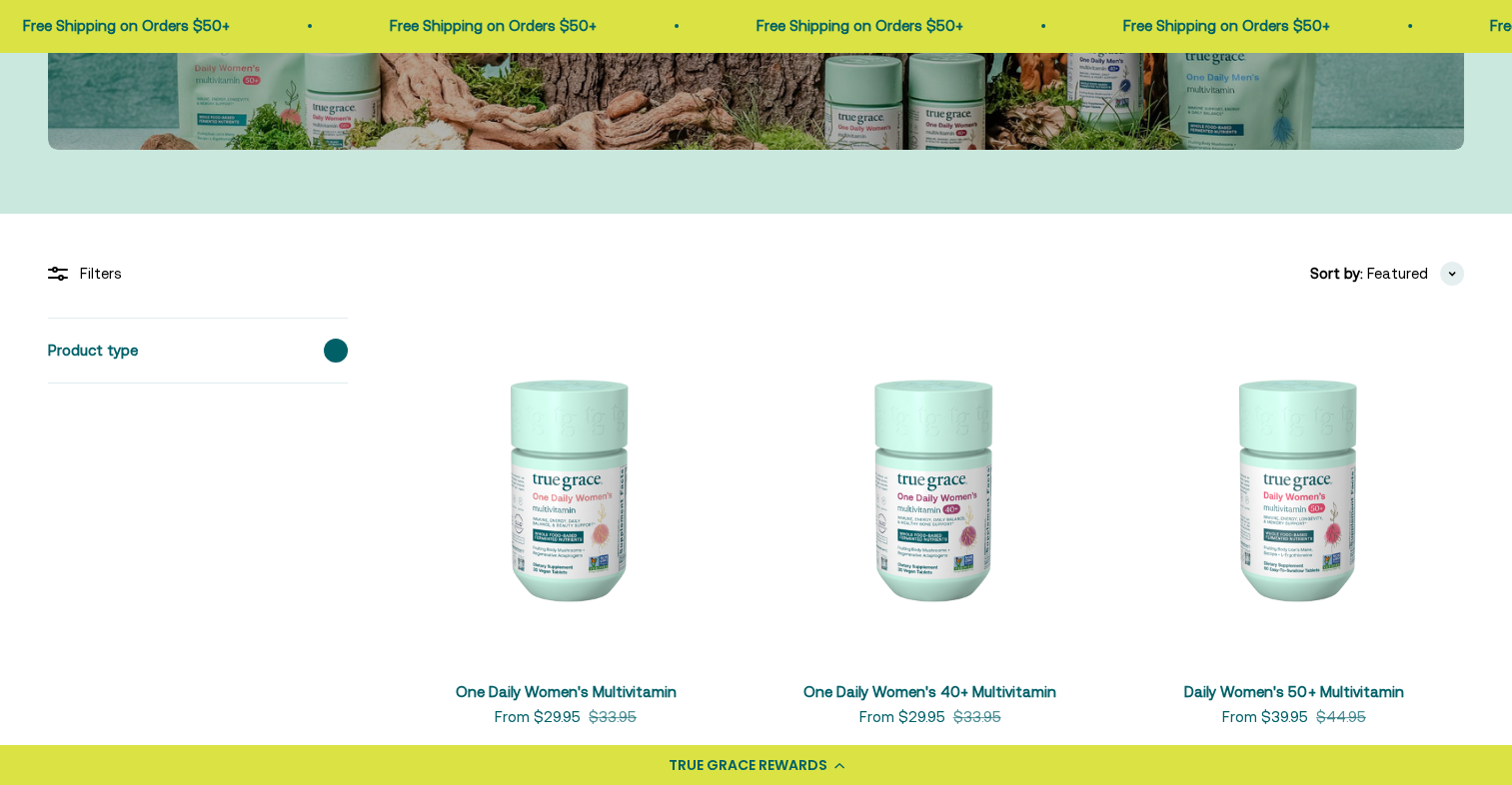 click on "Product type" at bounding box center (198, 351) 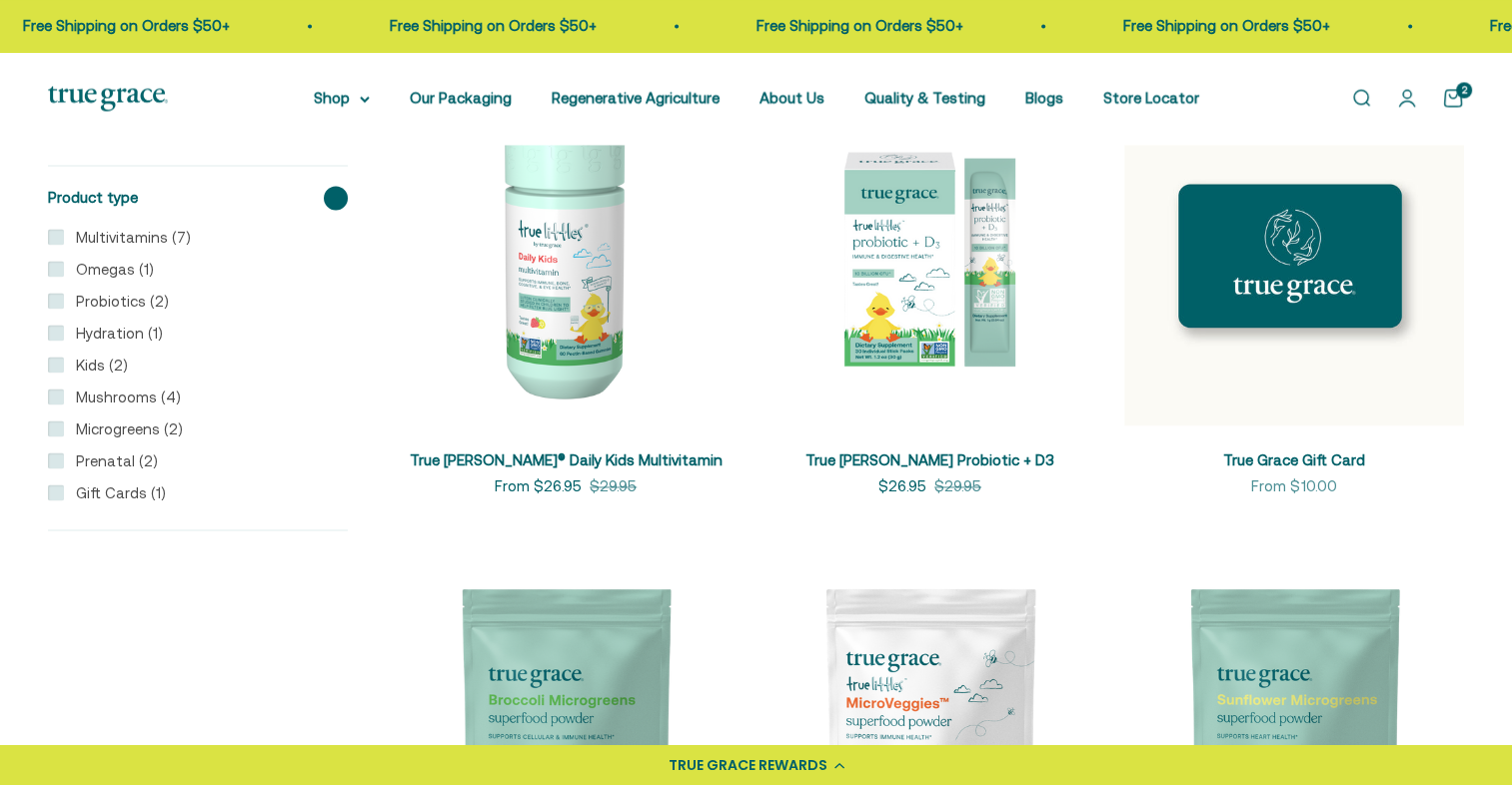scroll, scrollTop: 2969, scrollLeft: 0, axis: vertical 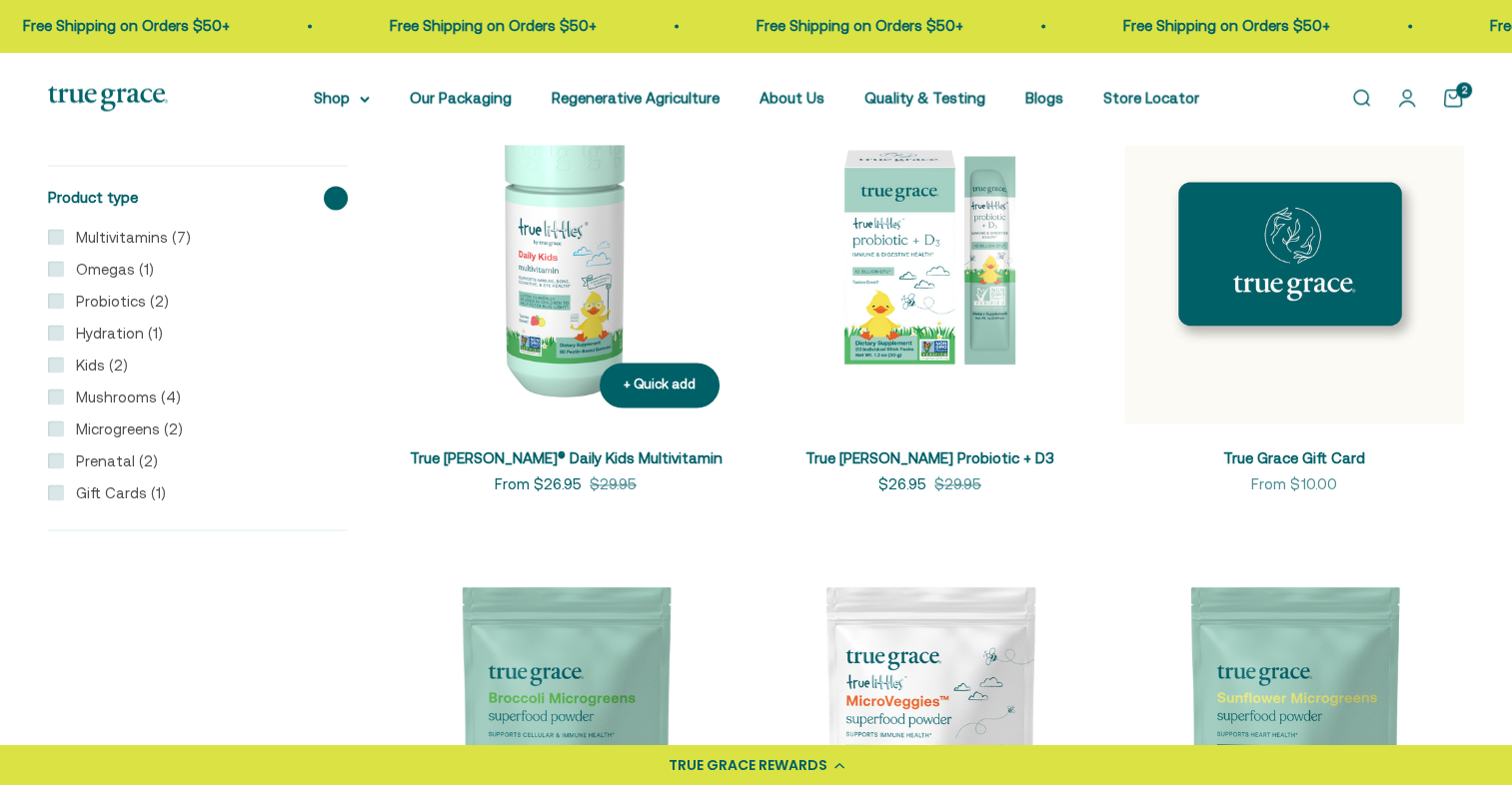 click on "True [PERSON_NAME]® Daily Kids Multivitamin" at bounding box center (566, 457) 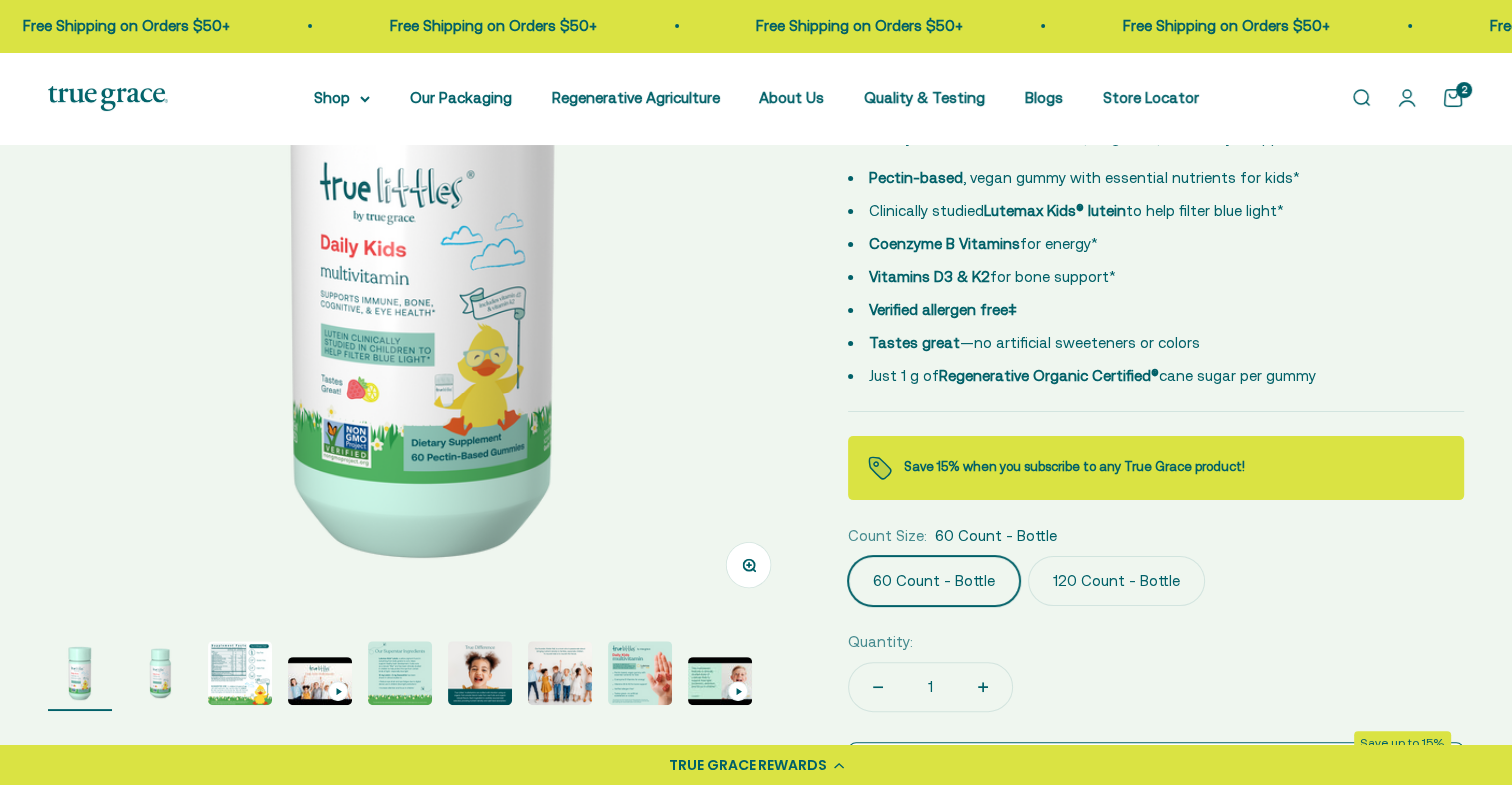 scroll, scrollTop: 327, scrollLeft: 0, axis: vertical 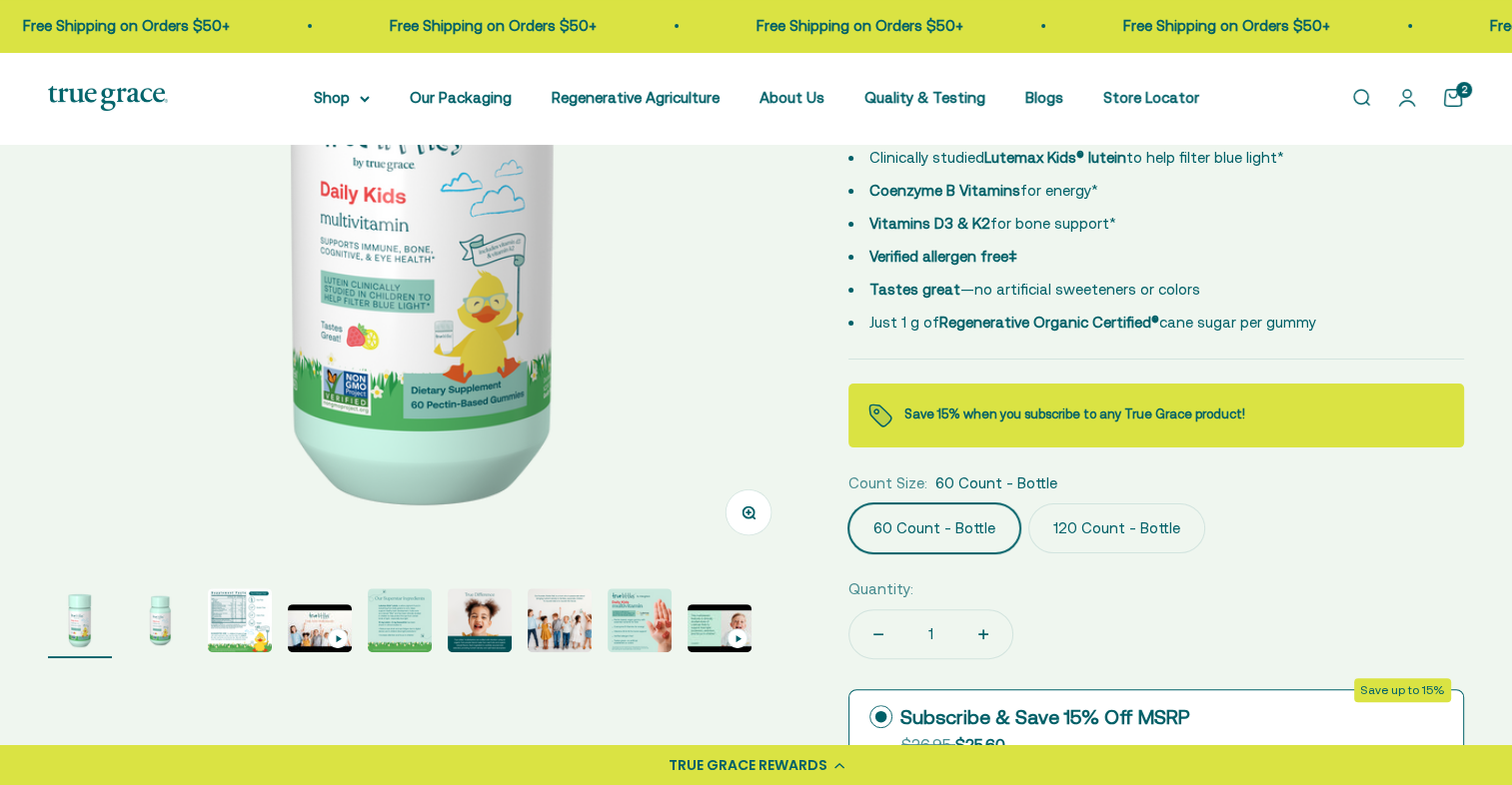 click at bounding box center (240, 620) 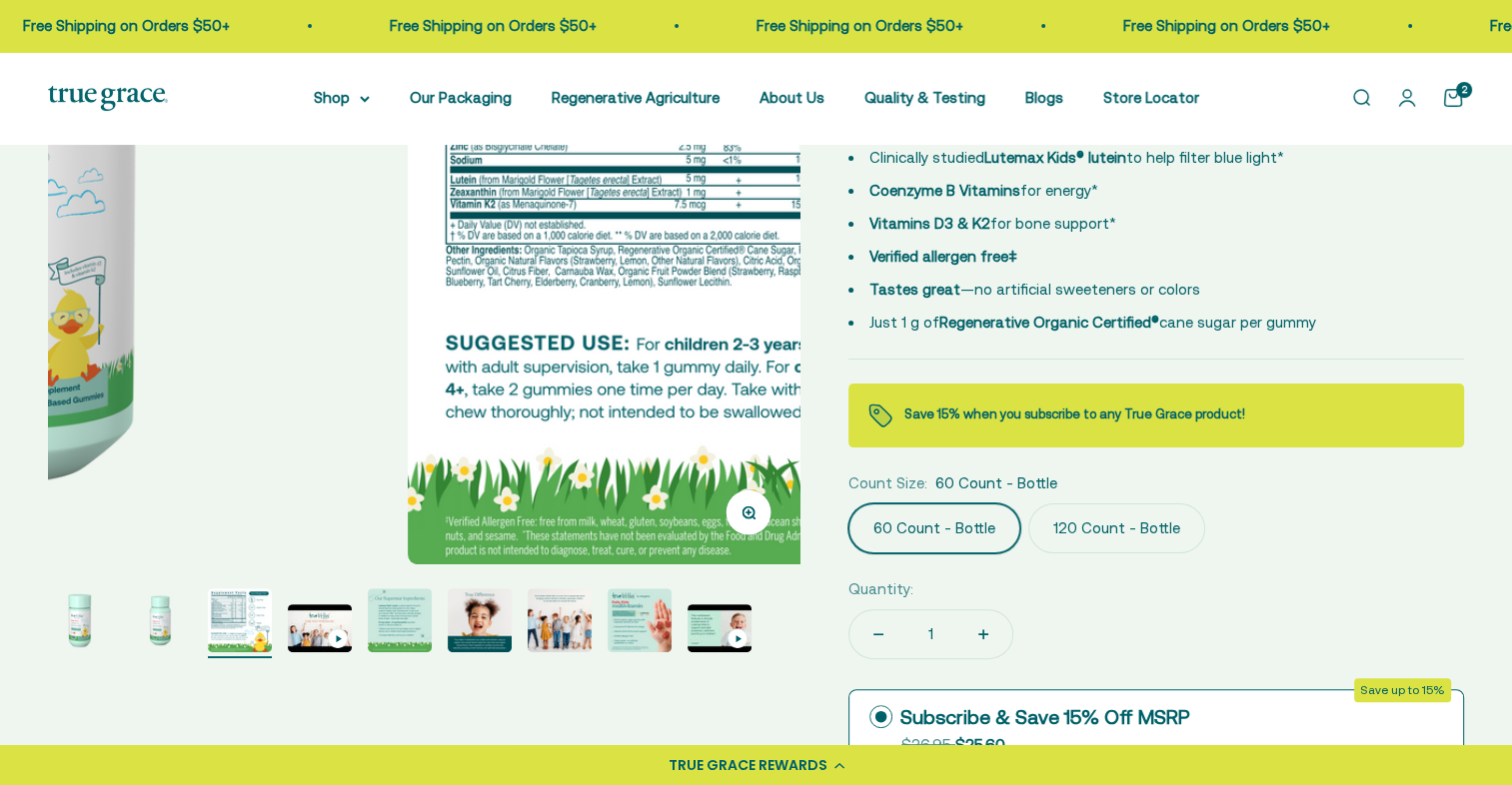 scroll, scrollTop: 0, scrollLeft: 1552, axis: horizontal 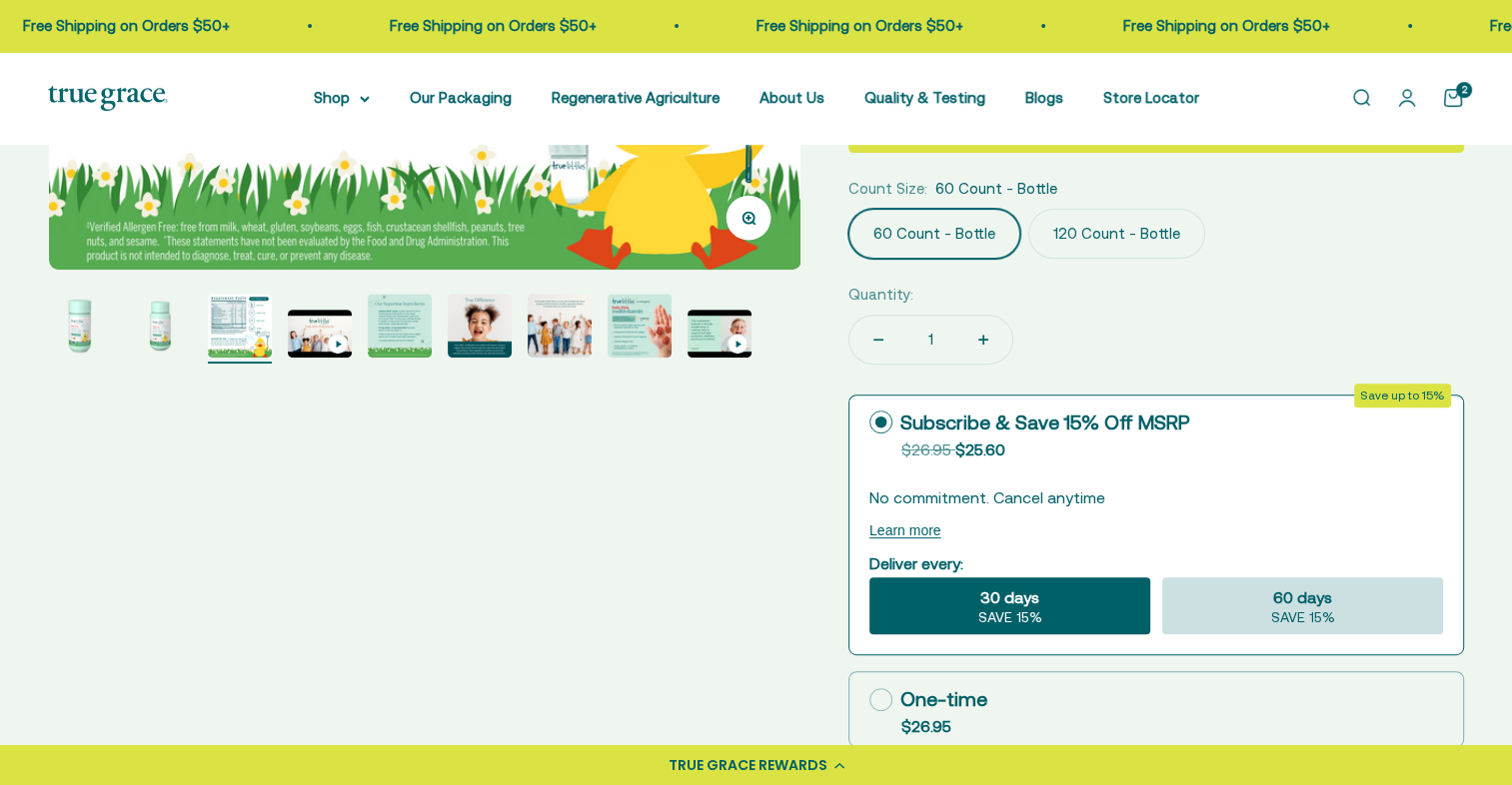 click on "60 days" 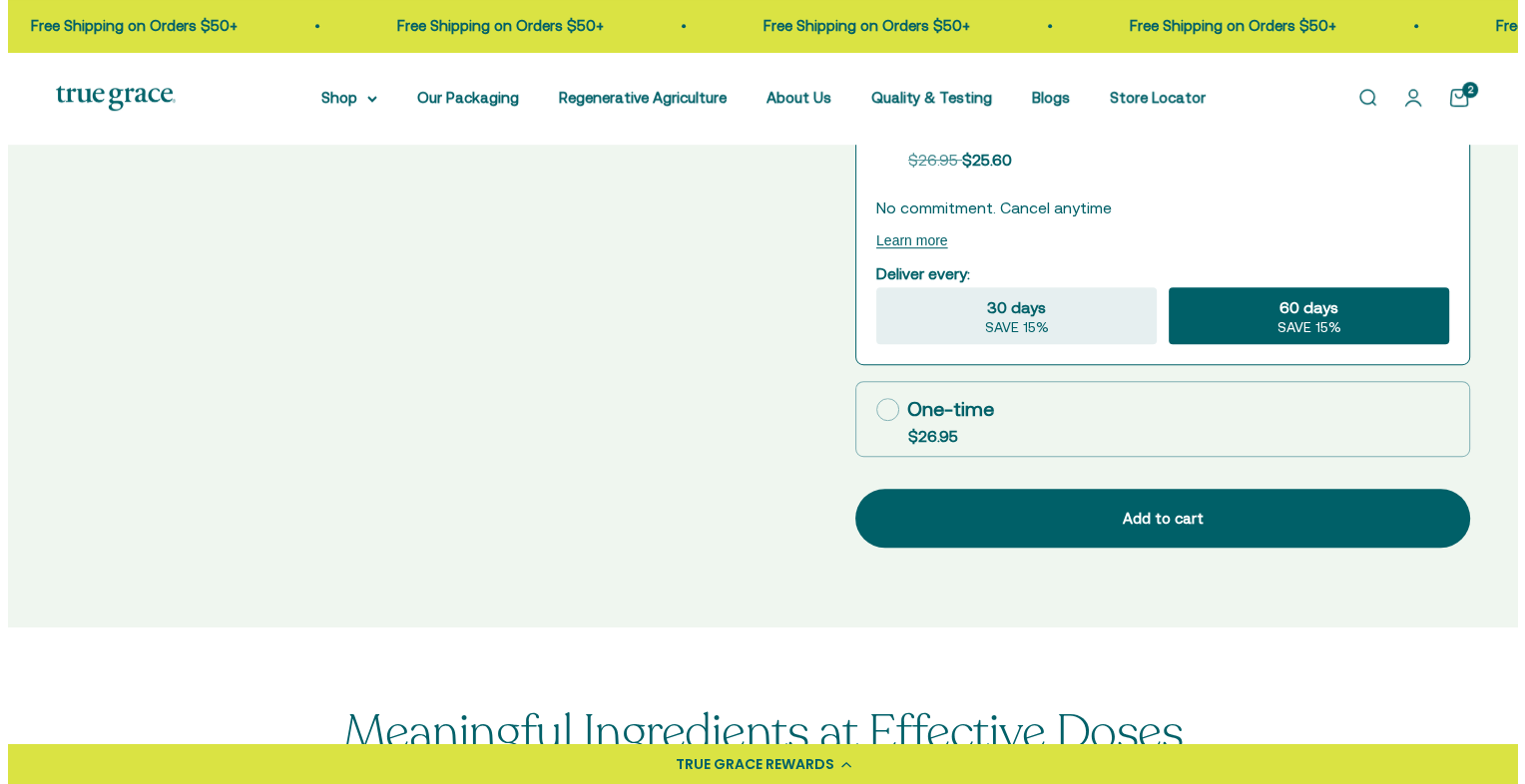 scroll, scrollTop: 955, scrollLeft: 0, axis: vertical 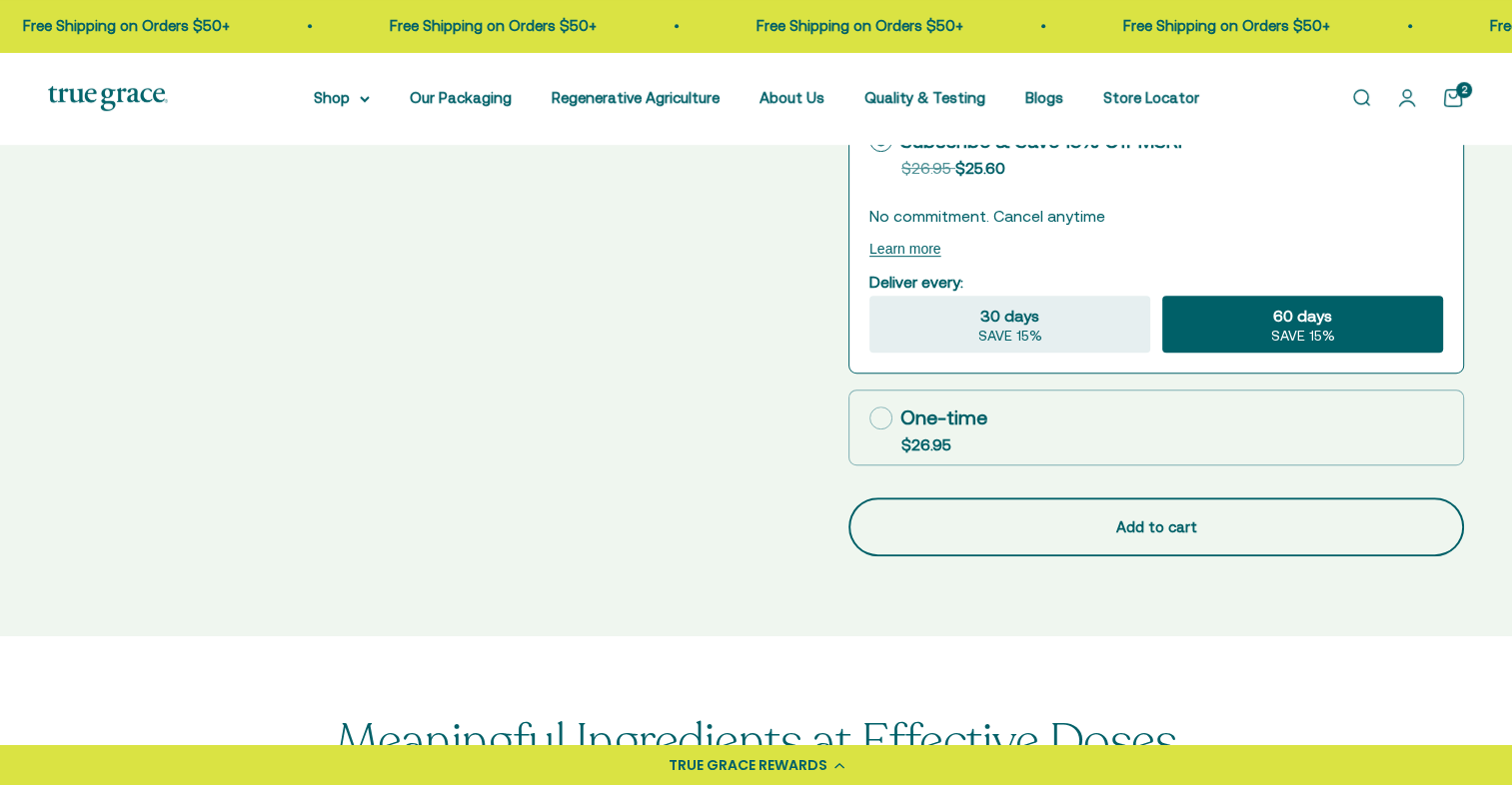 click on "Add to cart" at bounding box center (1156, 527) 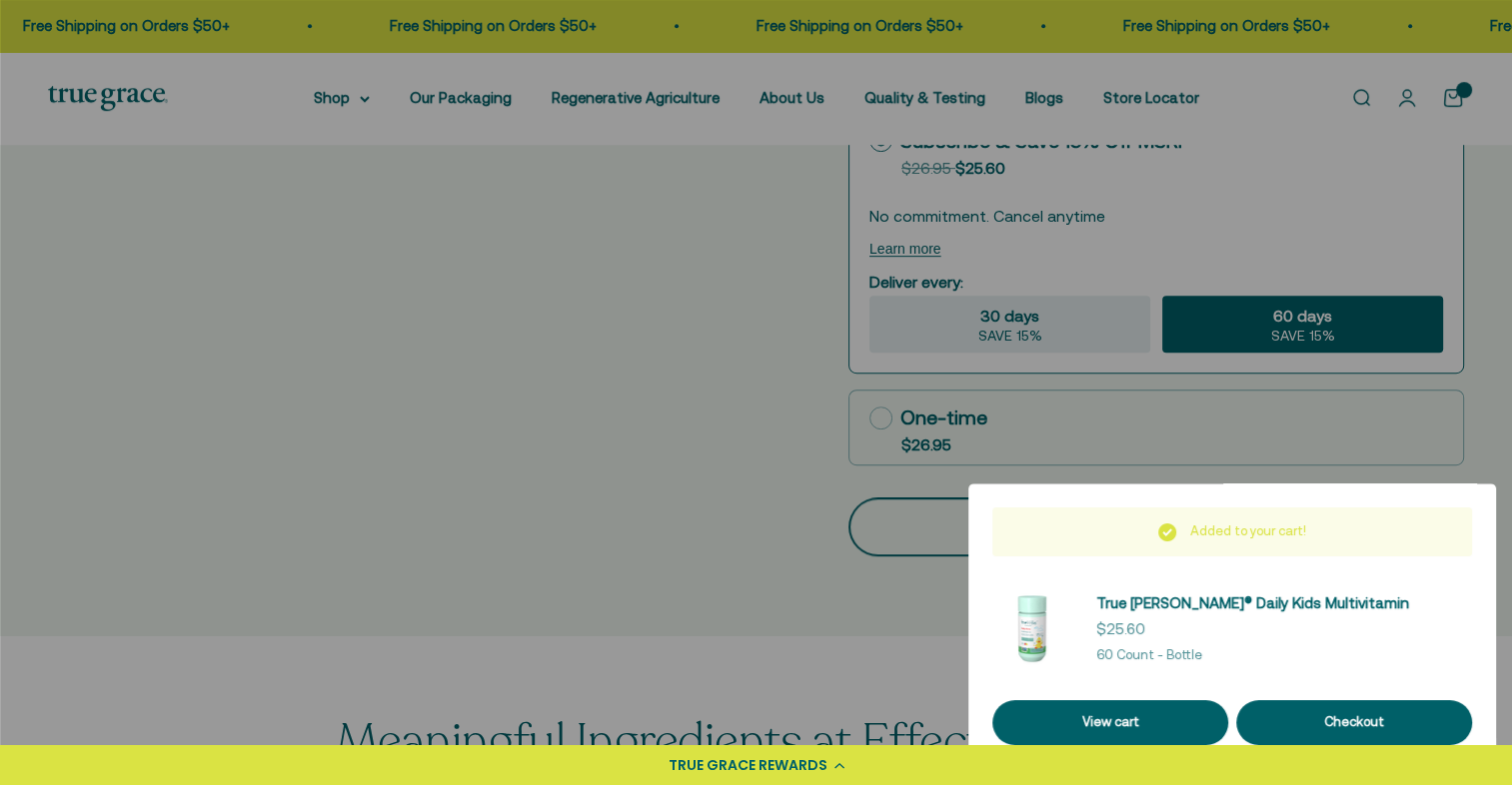 scroll, scrollTop: 0, scrollLeft: 1569, axis: horizontal 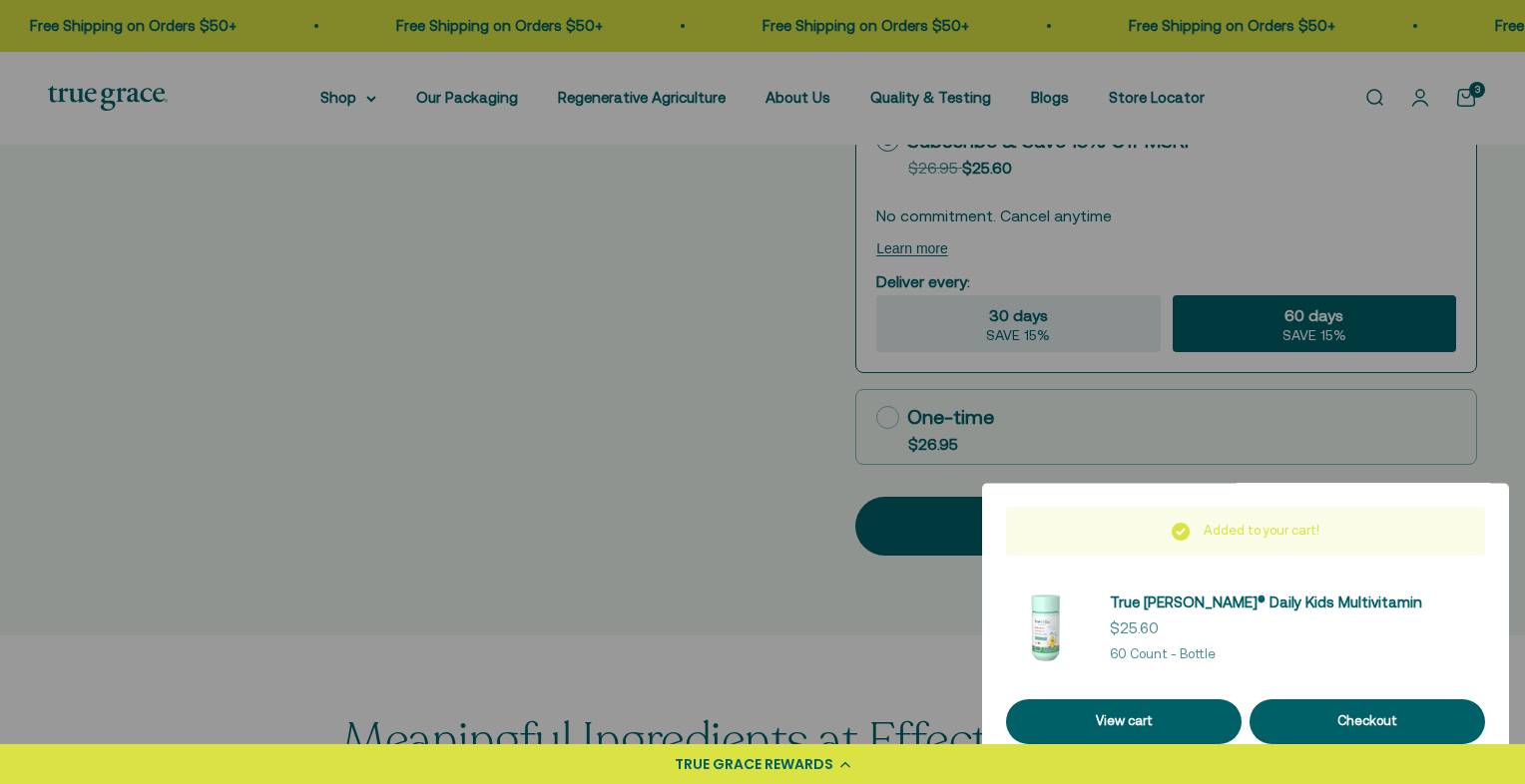 click at bounding box center [762, 392] 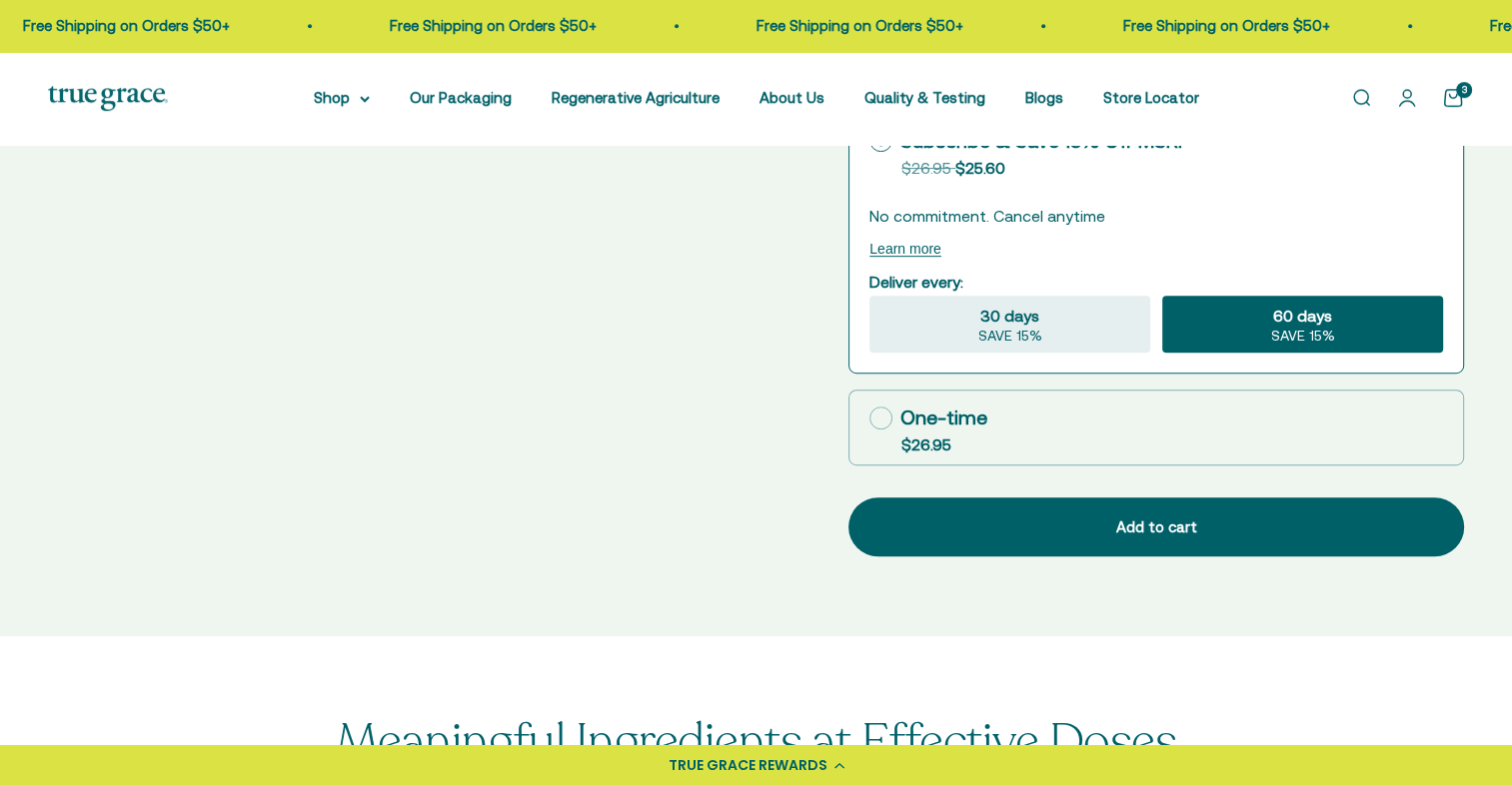 scroll, scrollTop: 0, scrollLeft: 1552, axis: horizontal 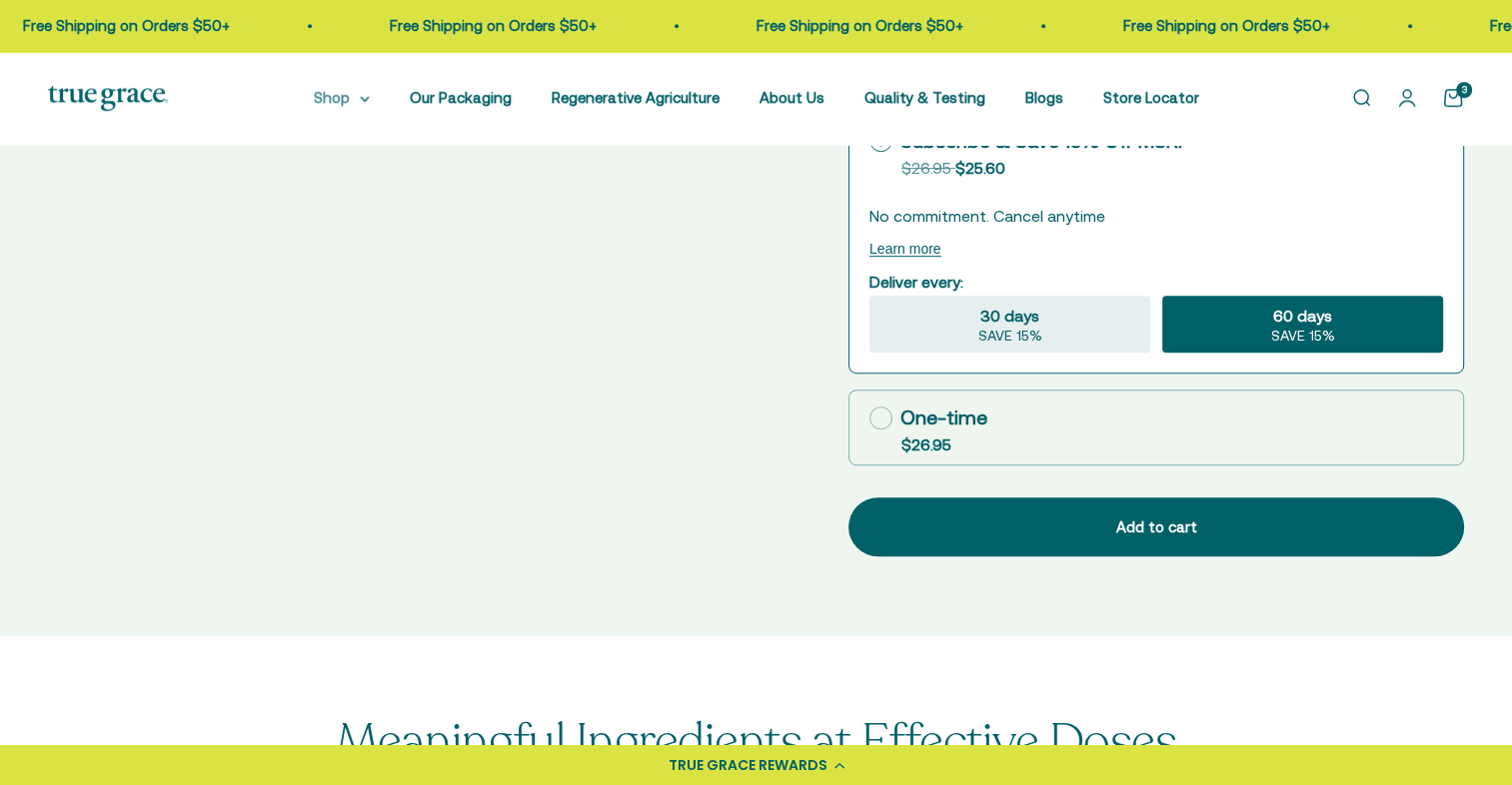 click on "Shop" at bounding box center [342, 98] 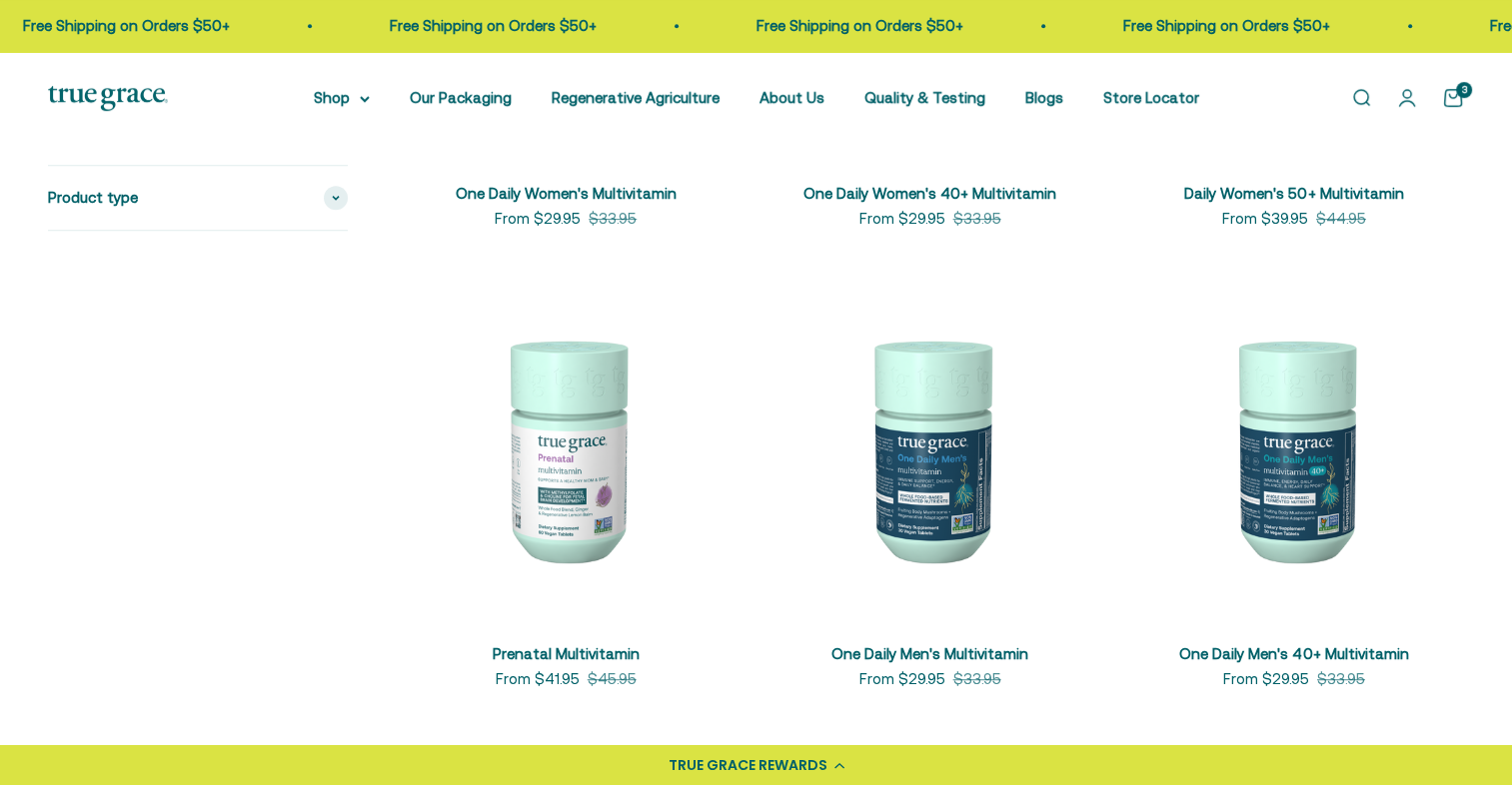 scroll, scrollTop: 974, scrollLeft: 0, axis: vertical 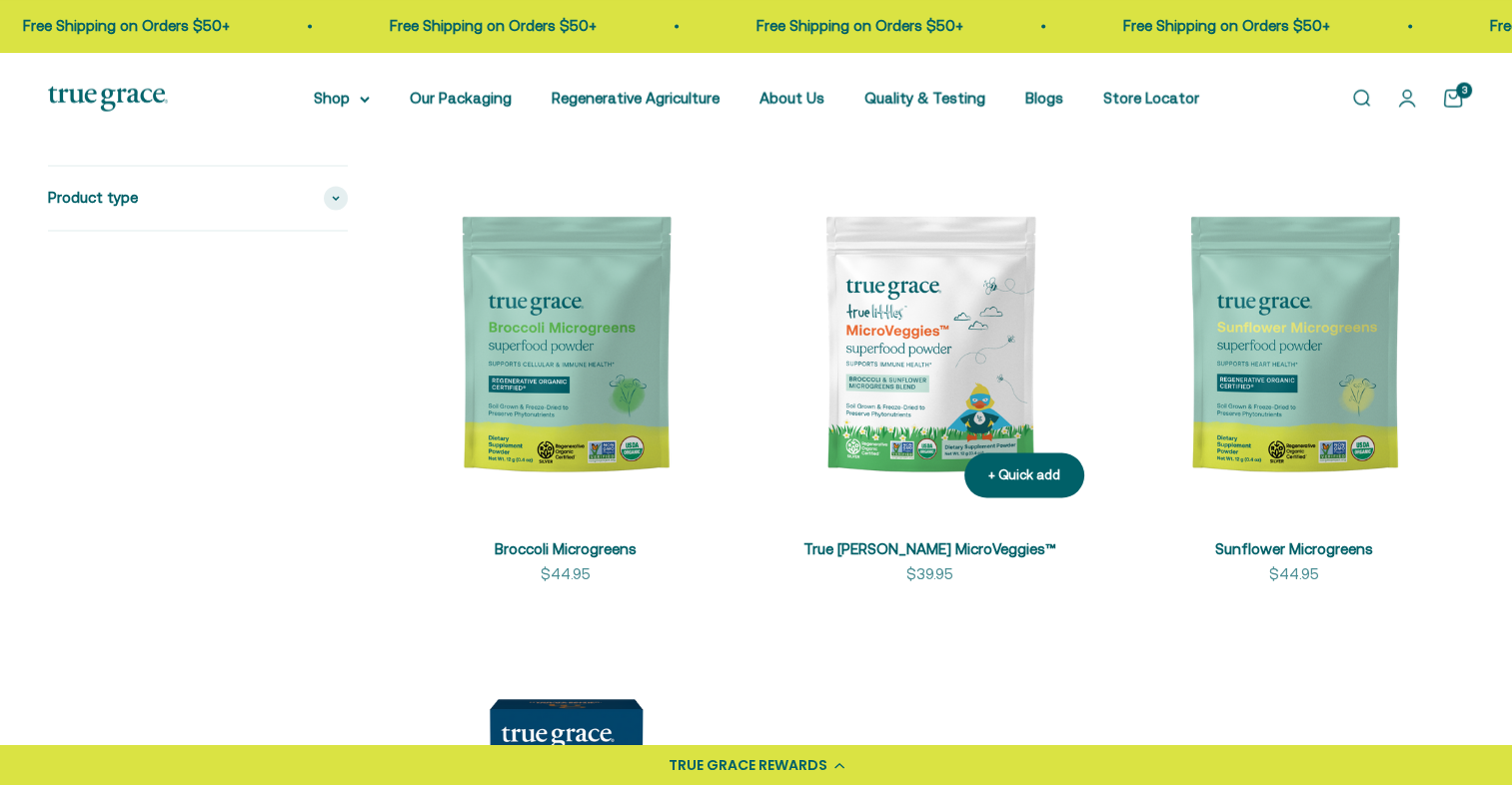 click at bounding box center (929, 344) 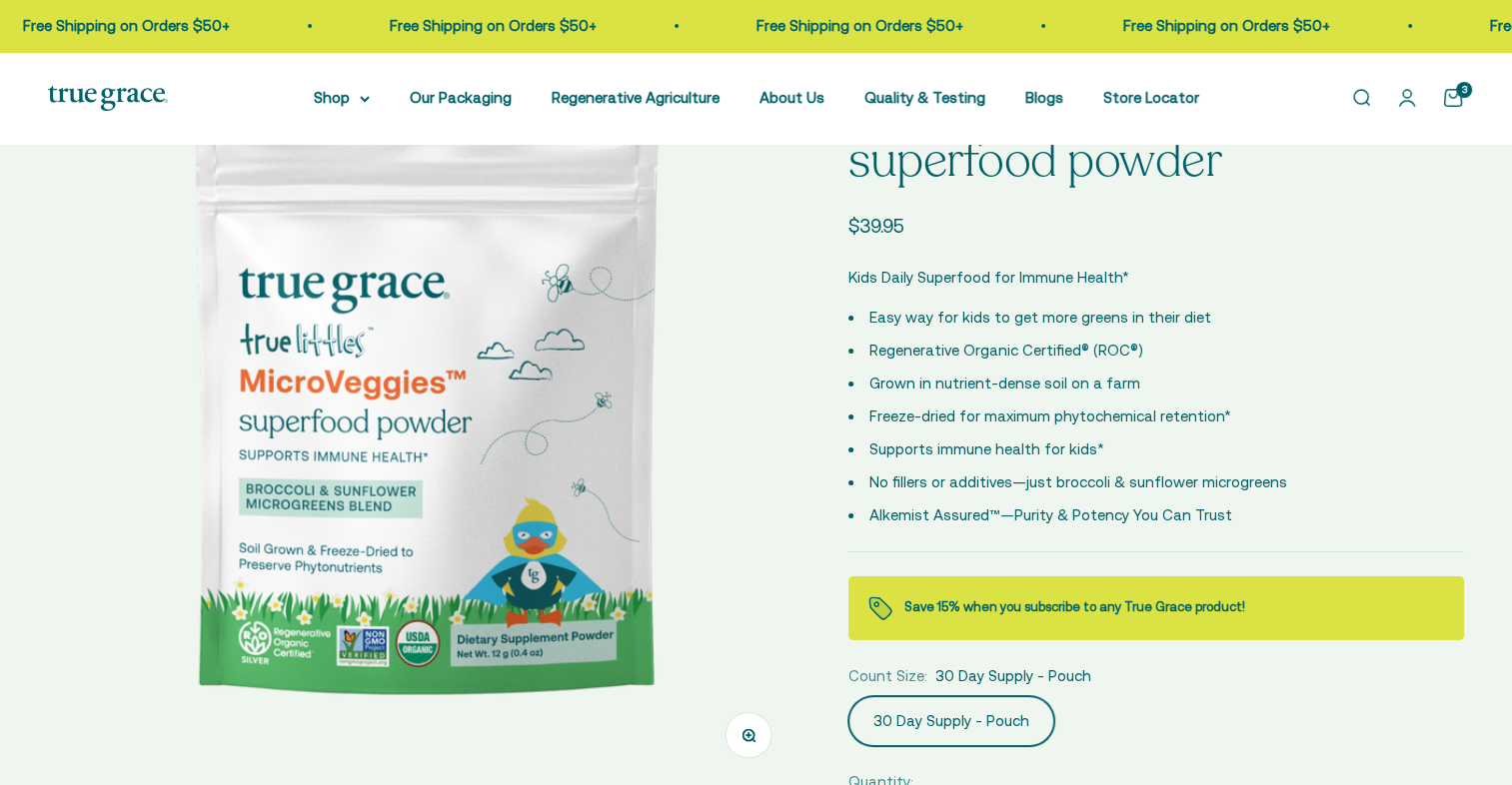 scroll, scrollTop: 160, scrollLeft: 0, axis: vertical 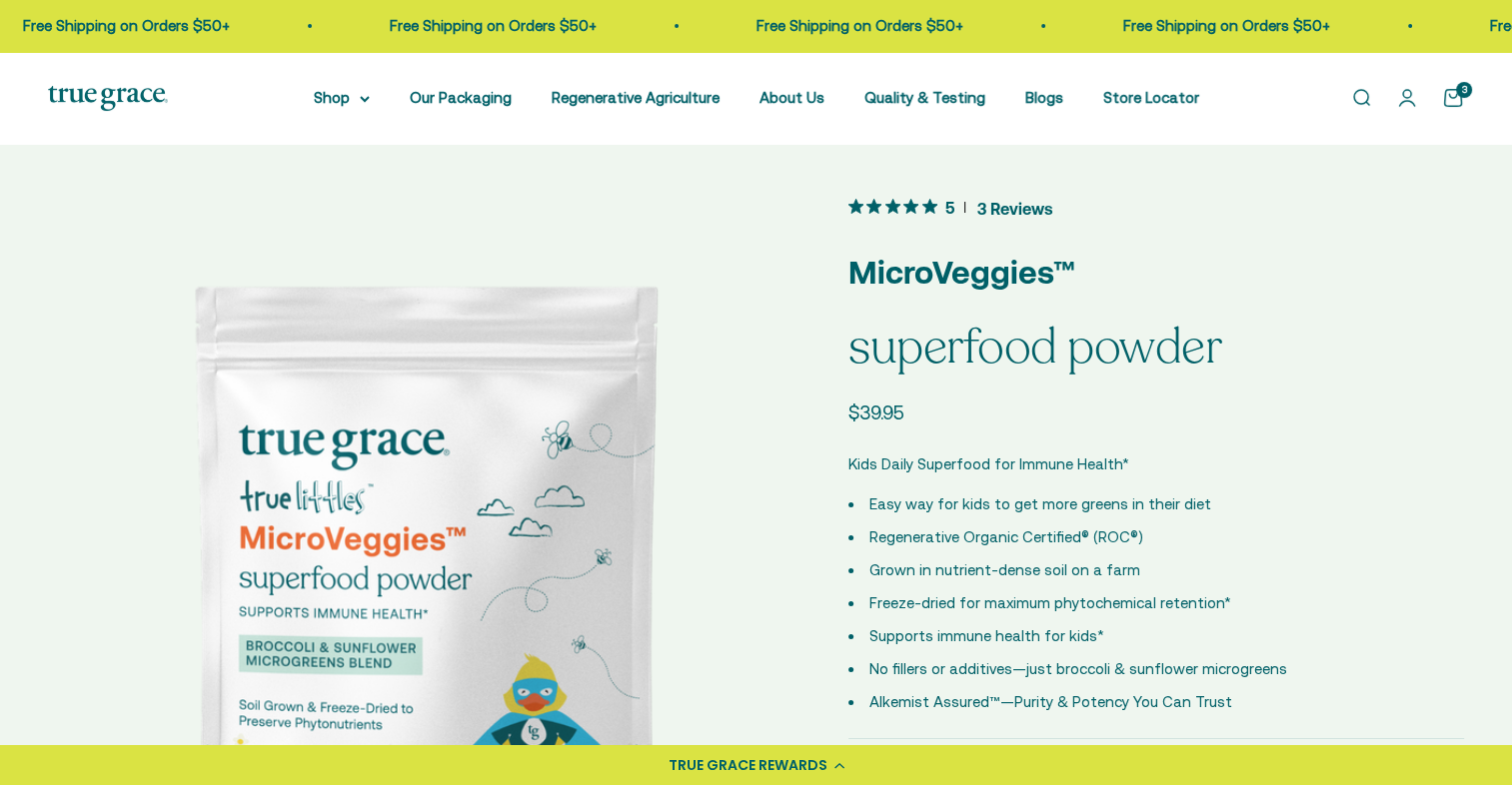 click on "3 Reviews" at bounding box center (1014, 208) 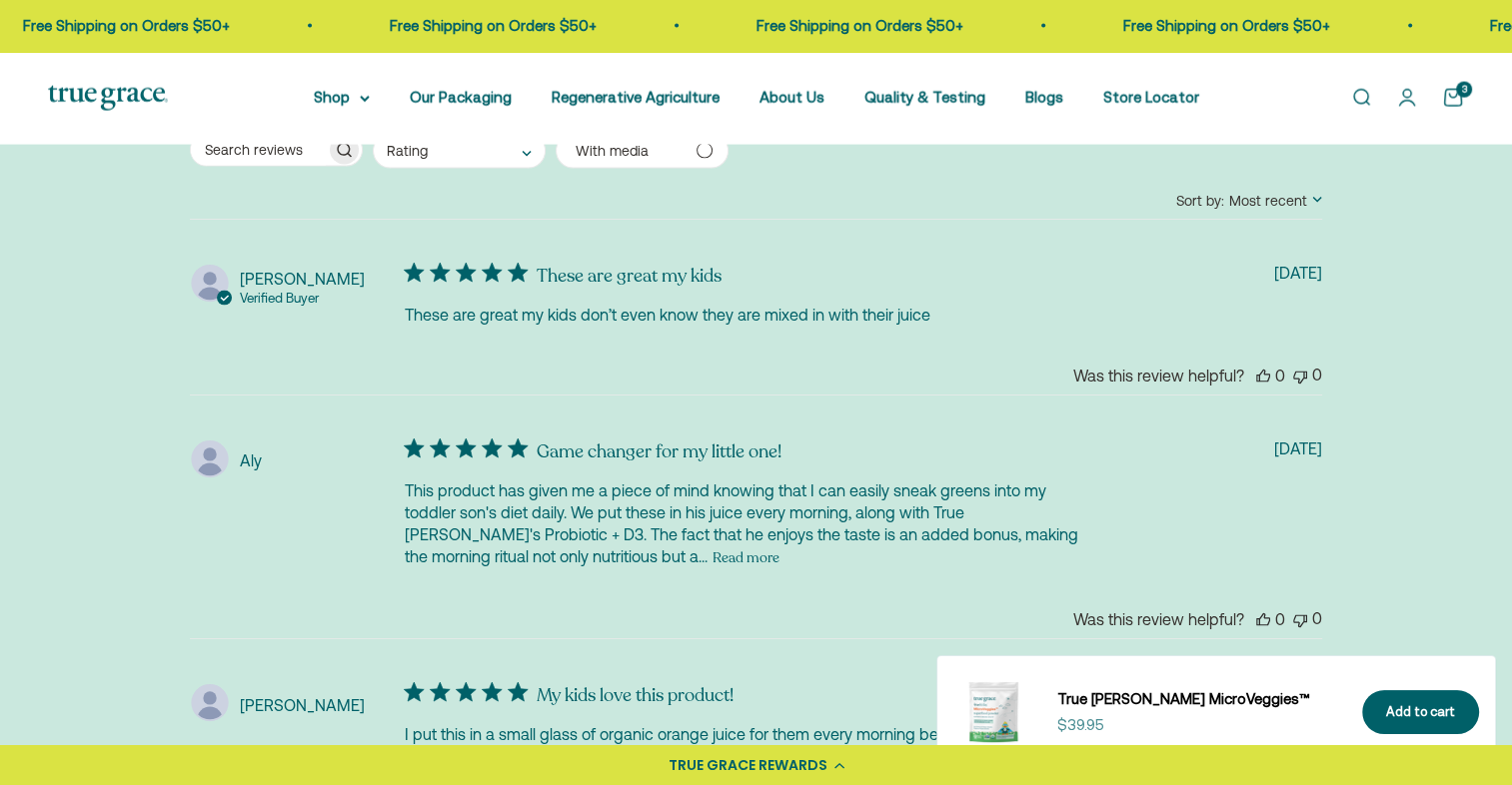 scroll, scrollTop: 3910, scrollLeft: 0, axis: vertical 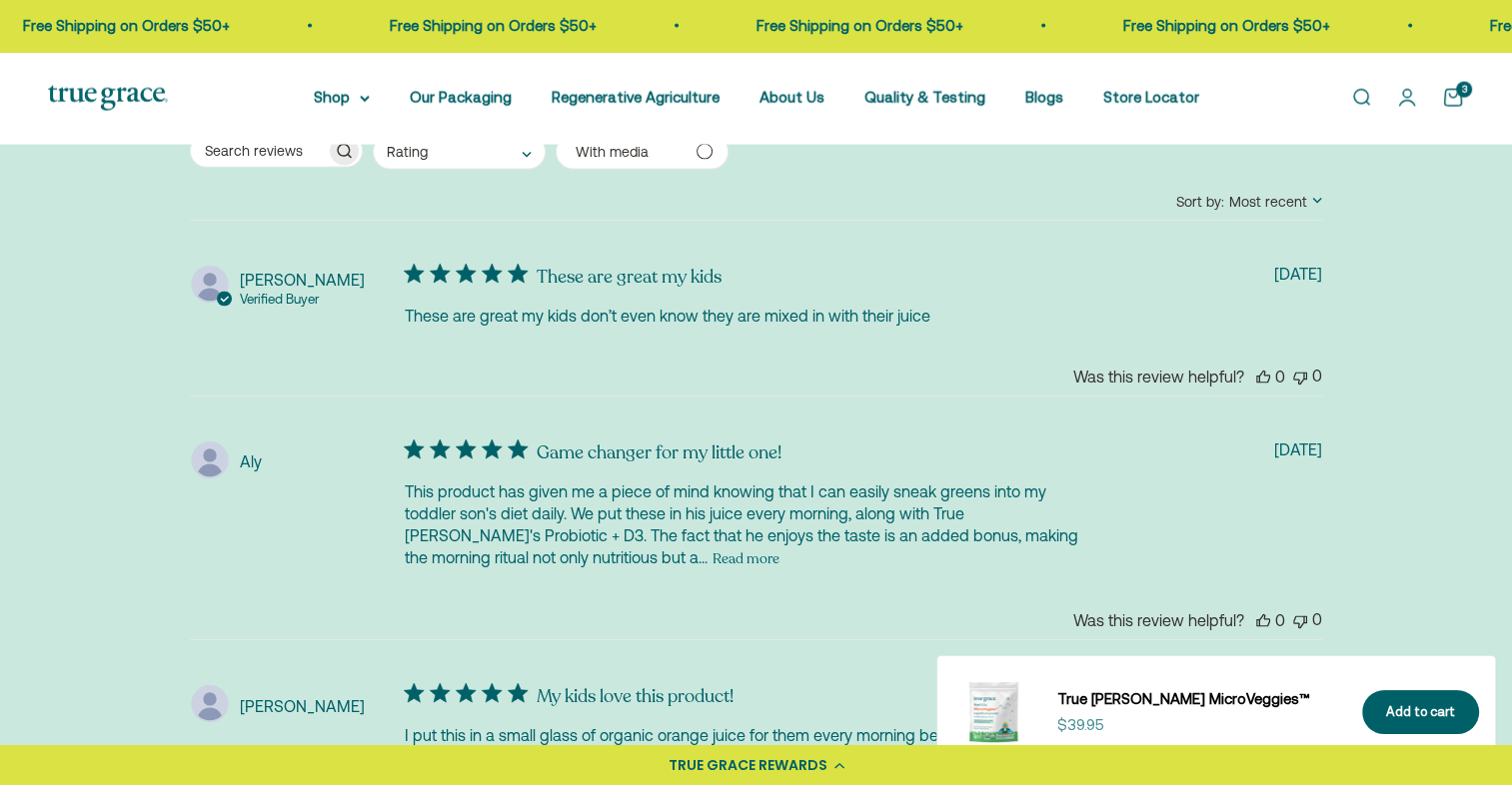 click on "Read more" at bounding box center [746, 558] 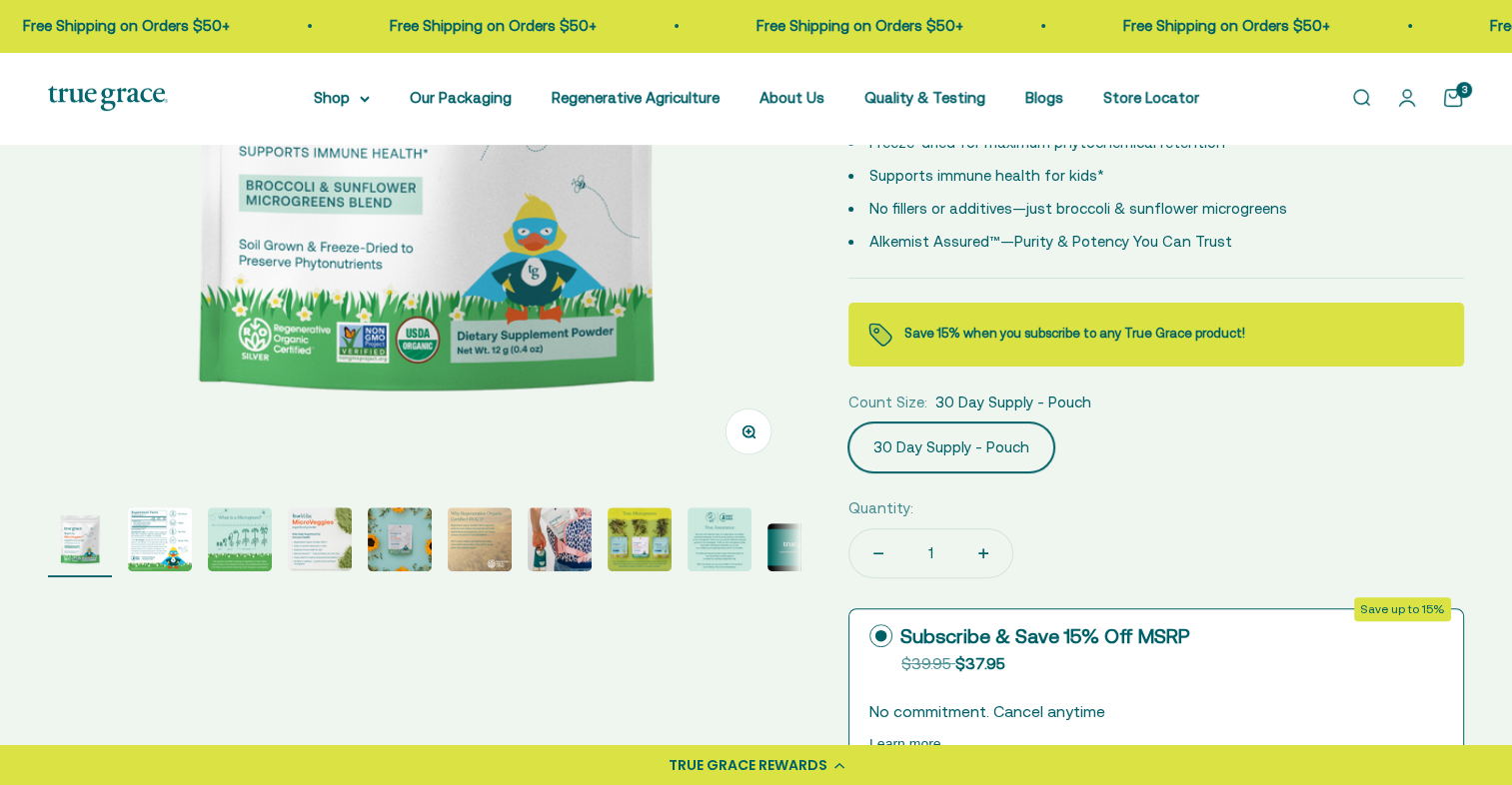 scroll, scrollTop: 457, scrollLeft: 0, axis: vertical 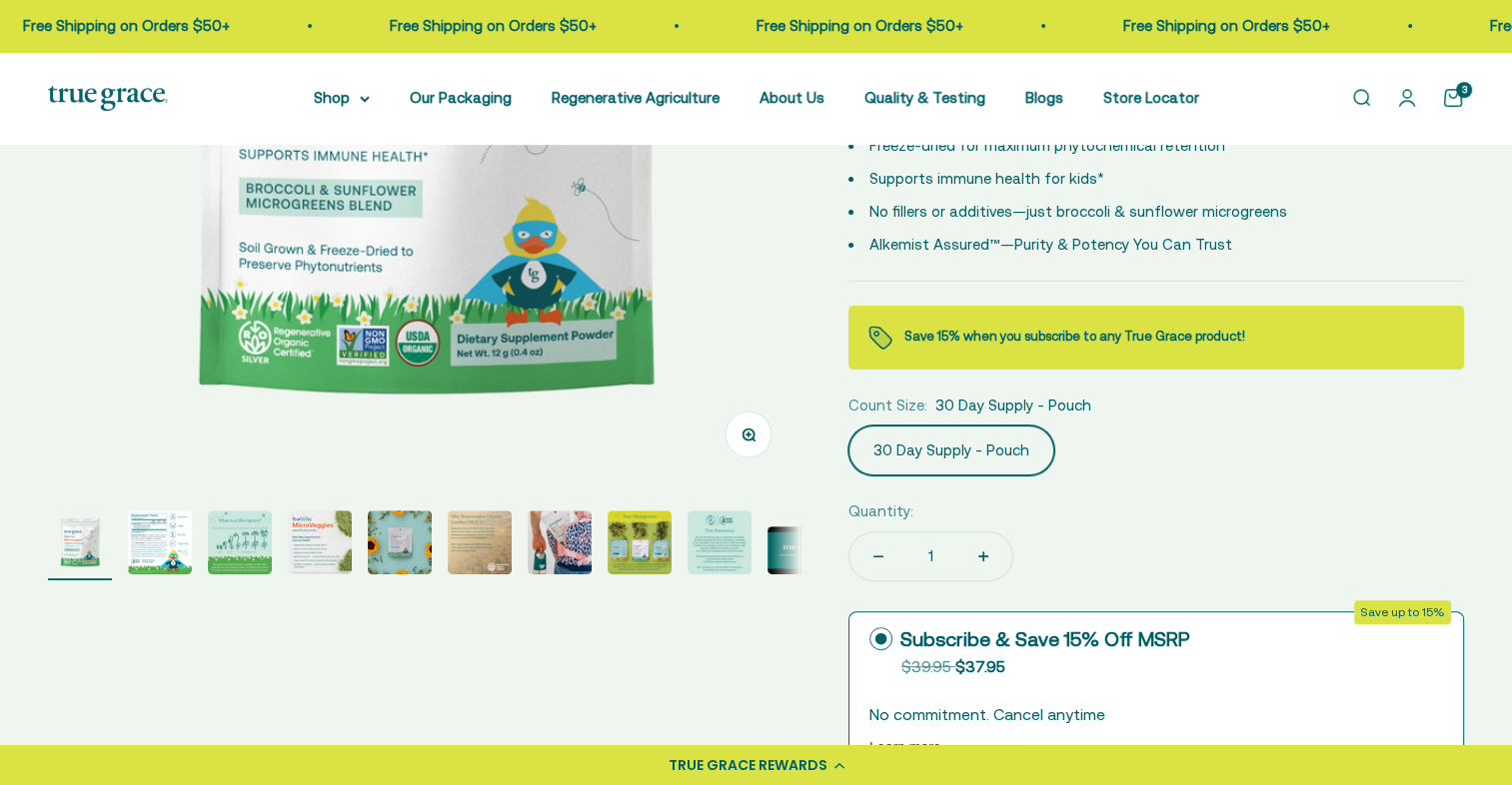 click on "Open cart
3" at bounding box center [1453, 98] 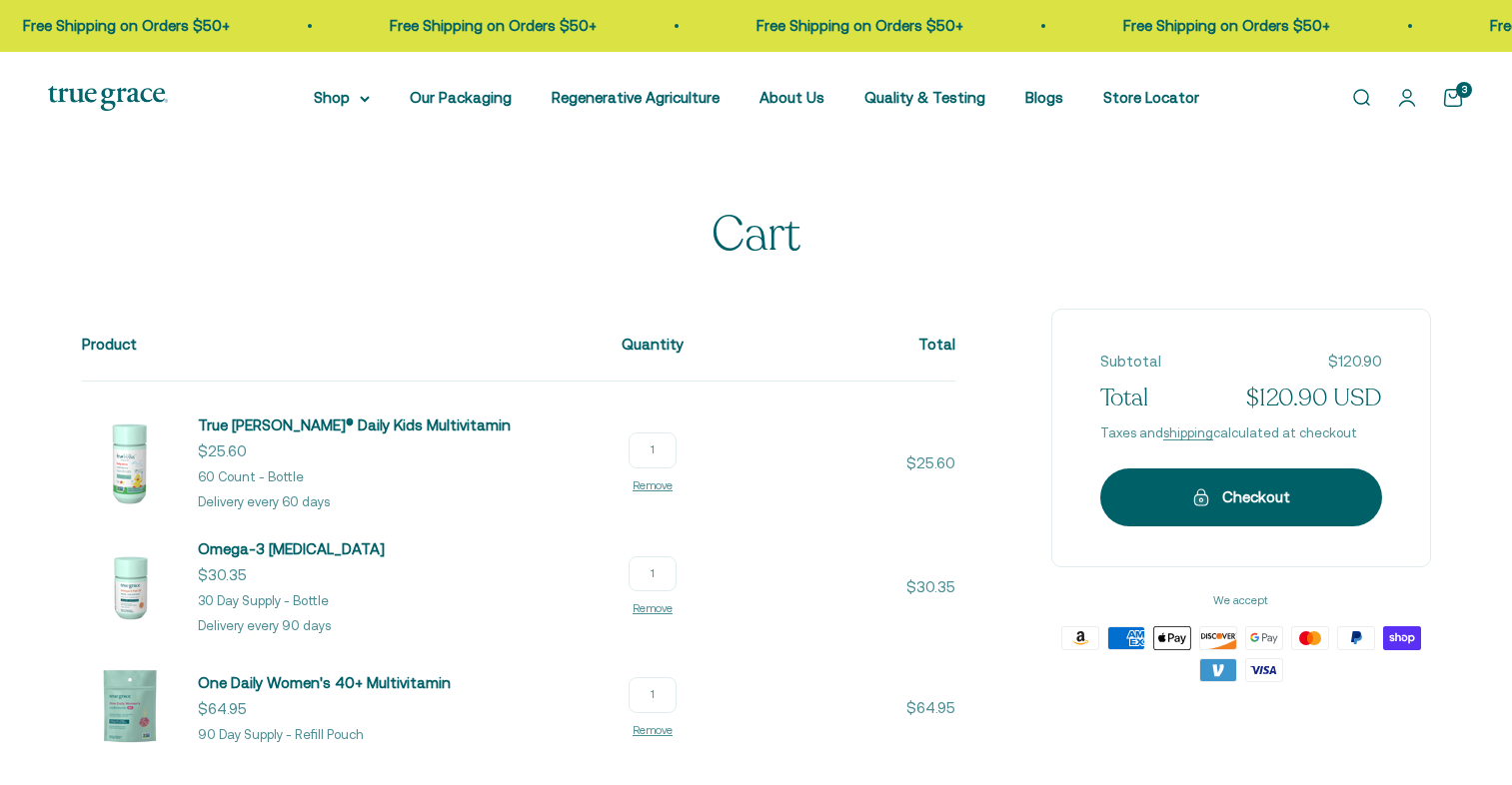 scroll, scrollTop: 0, scrollLeft: 0, axis: both 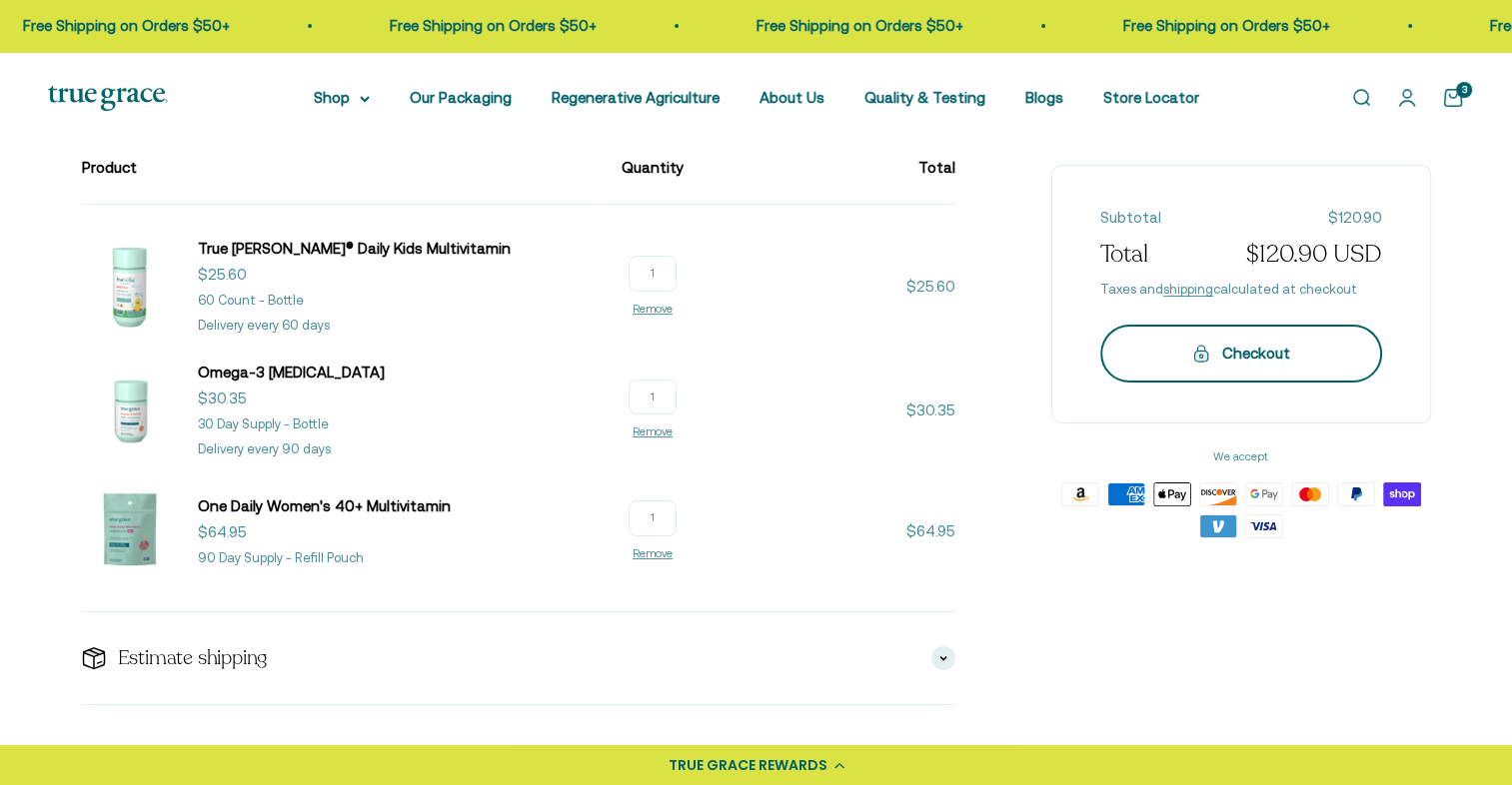click on "Checkout" at bounding box center [1241, 354] 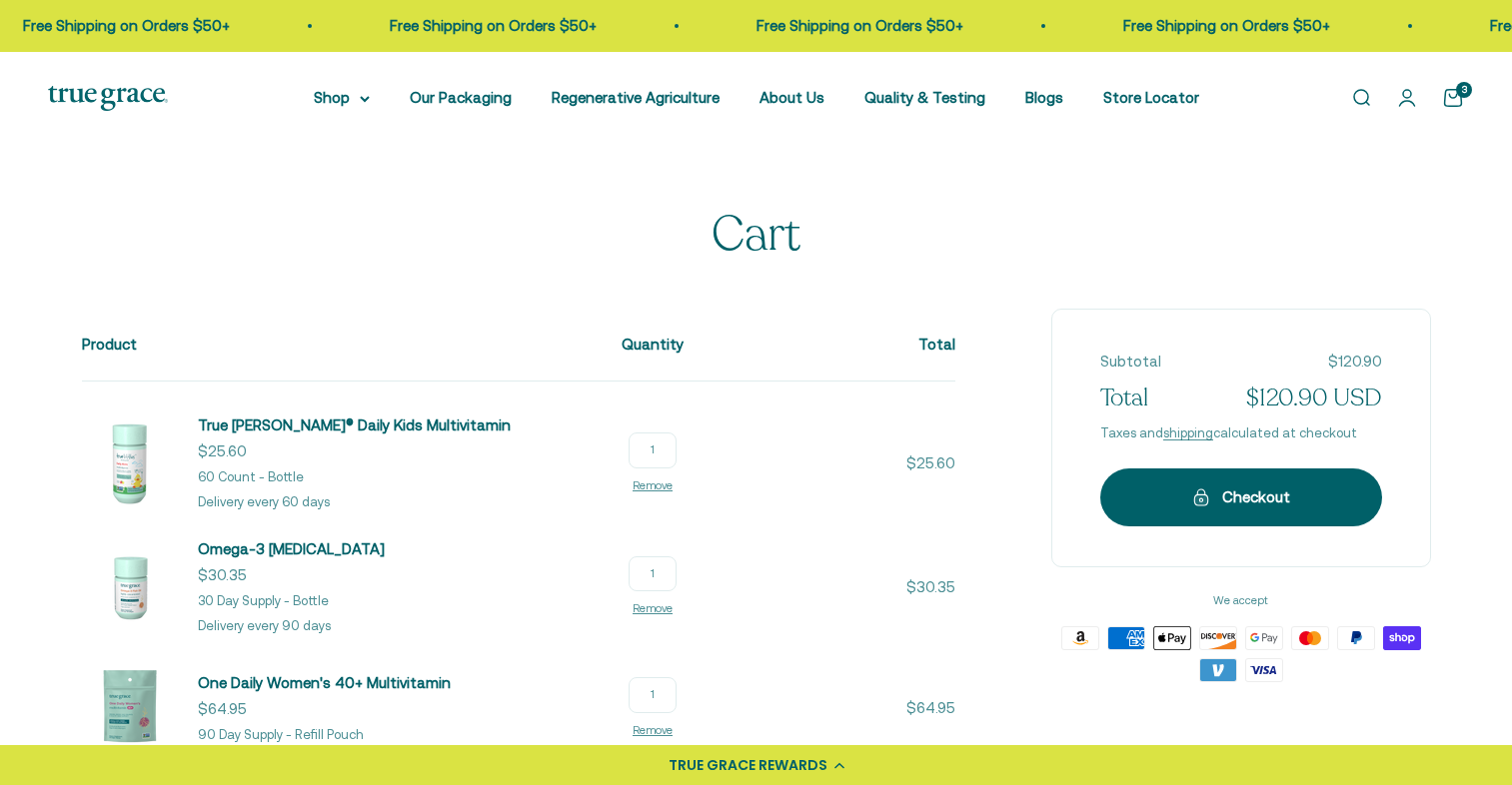 scroll, scrollTop: 177, scrollLeft: 0, axis: vertical 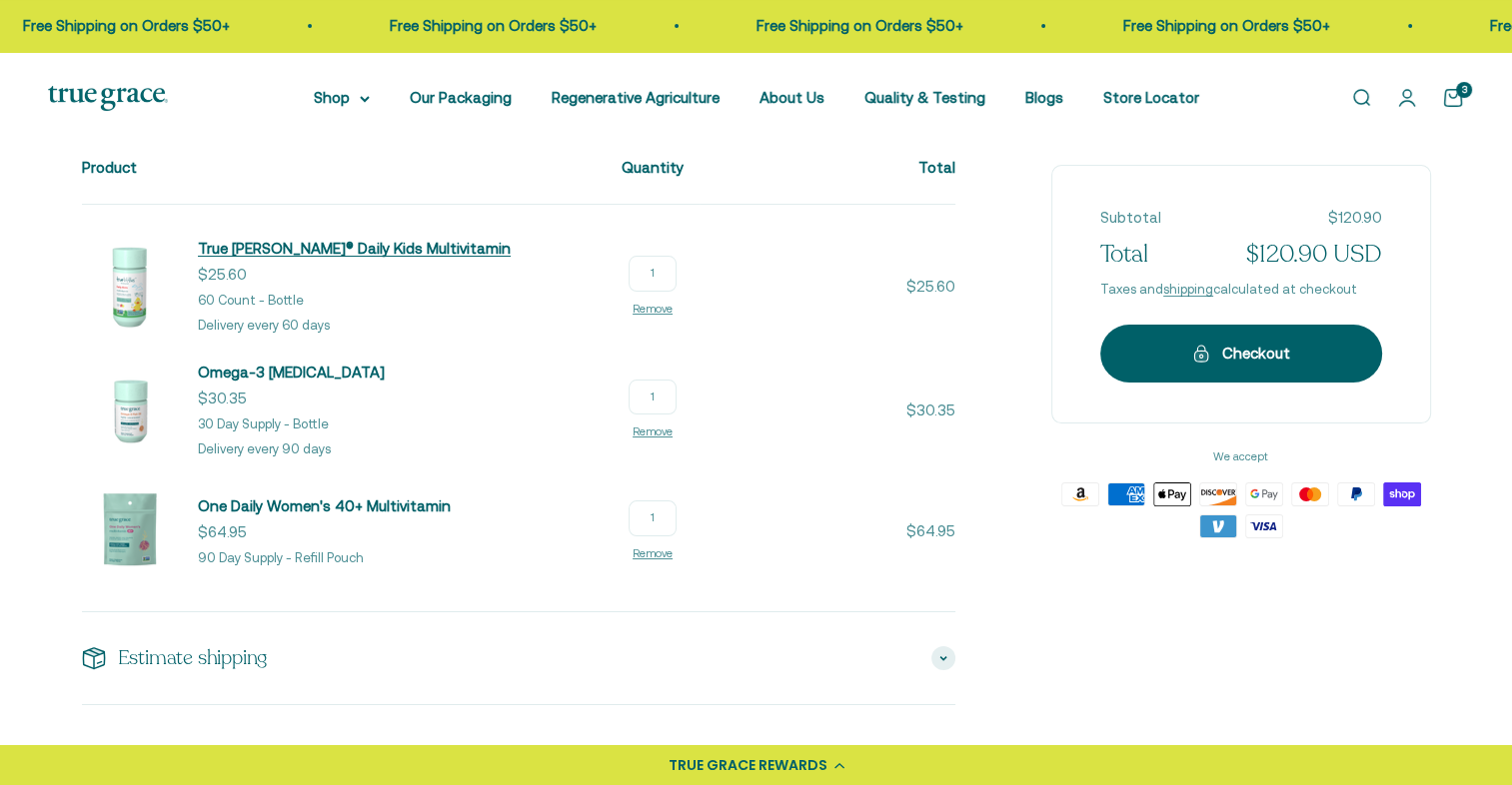 click on "True [PERSON_NAME]® Daily Kids Multivitamin" at bounding box center [354, 248] 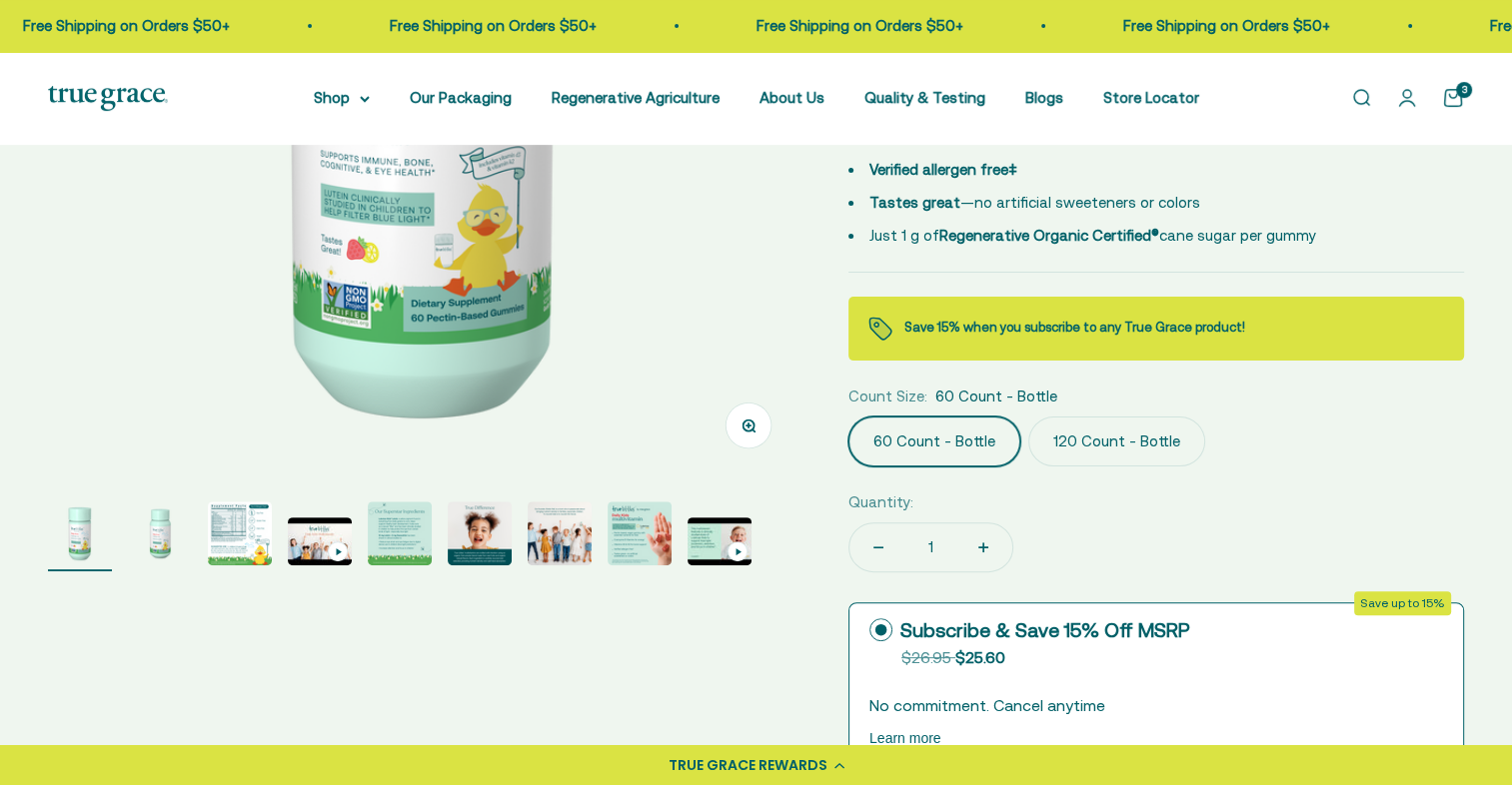 scroll, scrollTop: 0, scrollLeft: 0, axis: both 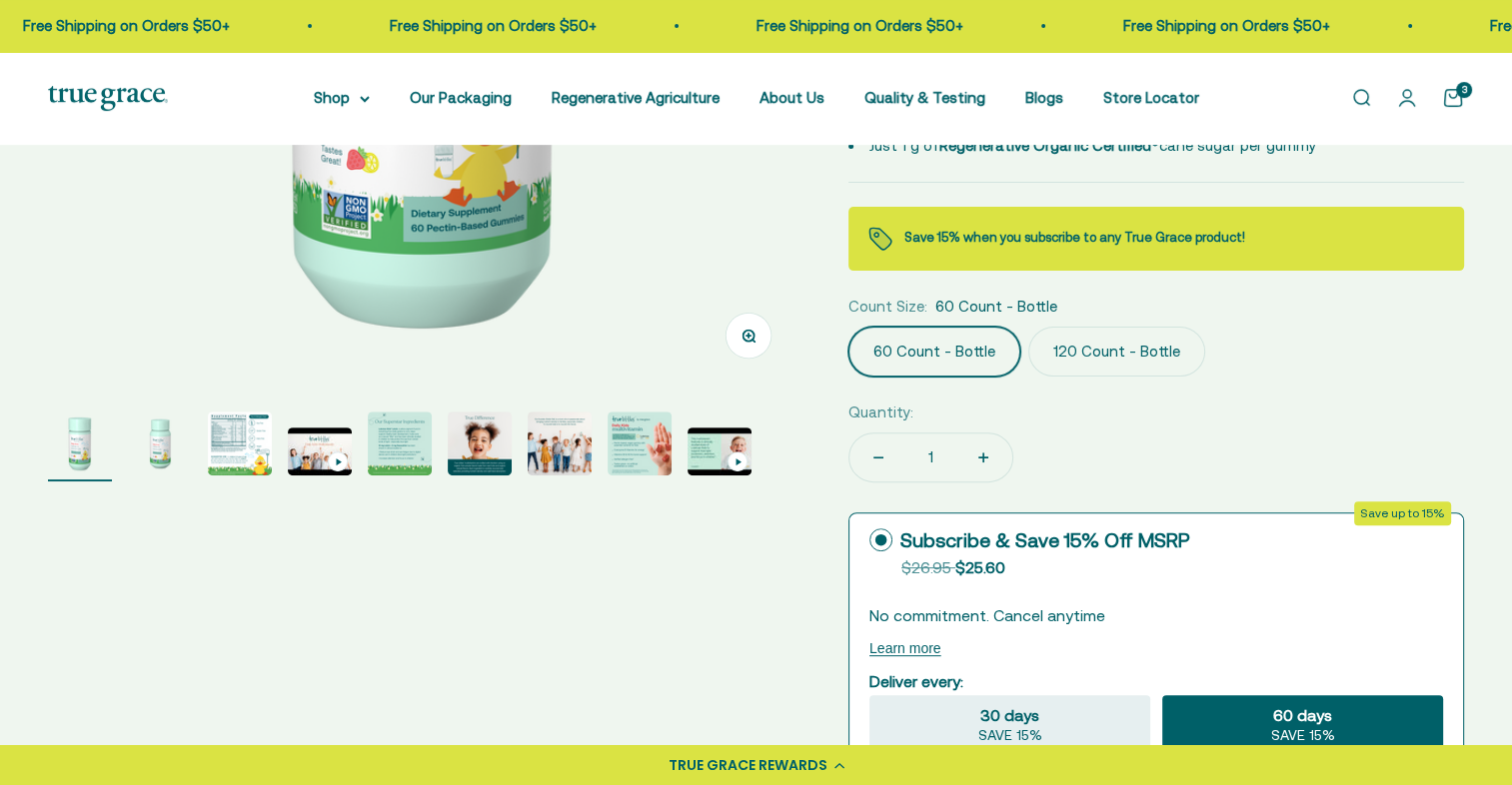 click on "120 Count - Bottle" 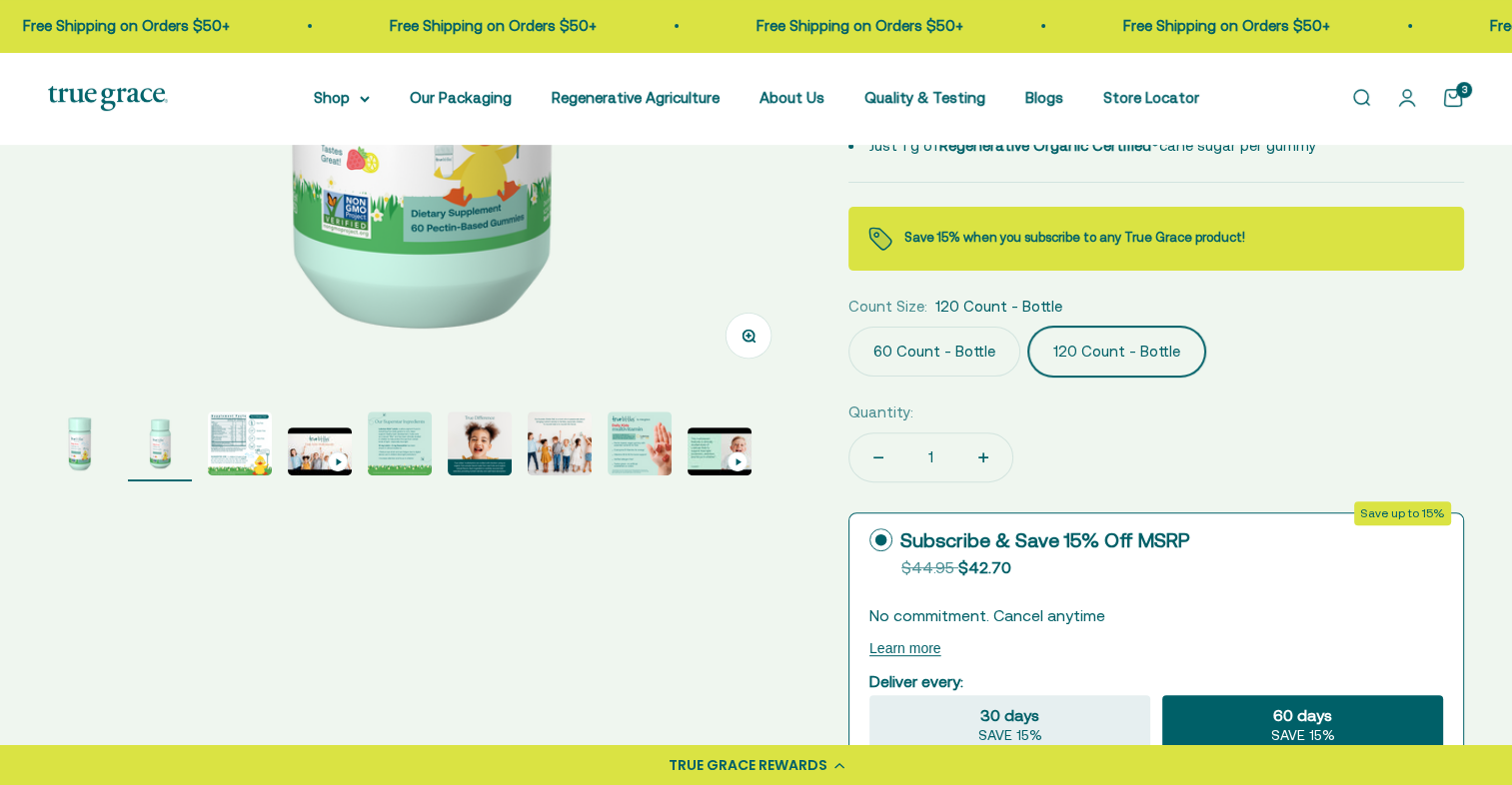 scroll, scrollTop: 0, scrollLeft: 775, axis: horizontal 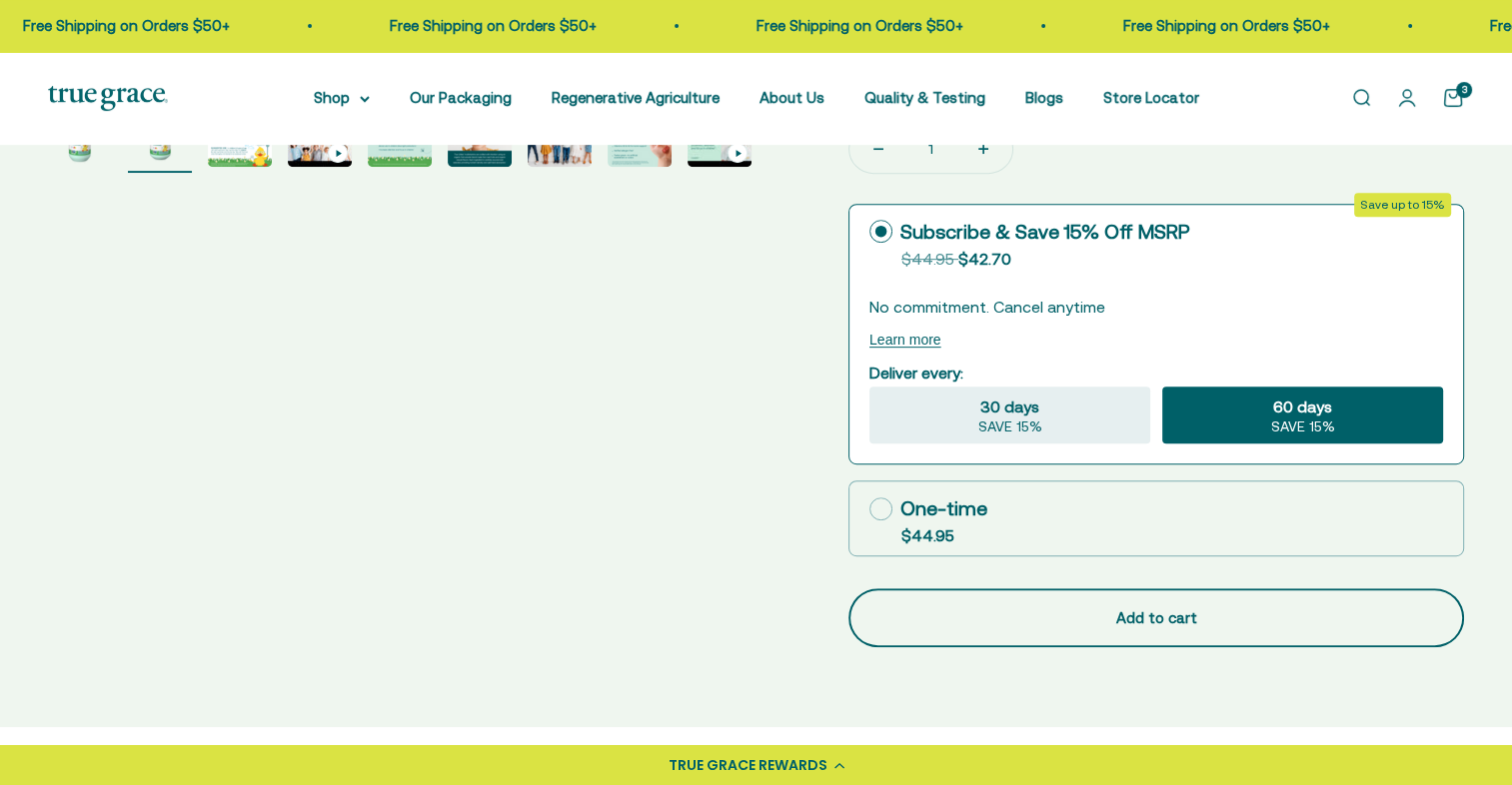 click on "Add to cart" at bounding box center [1156, 618] 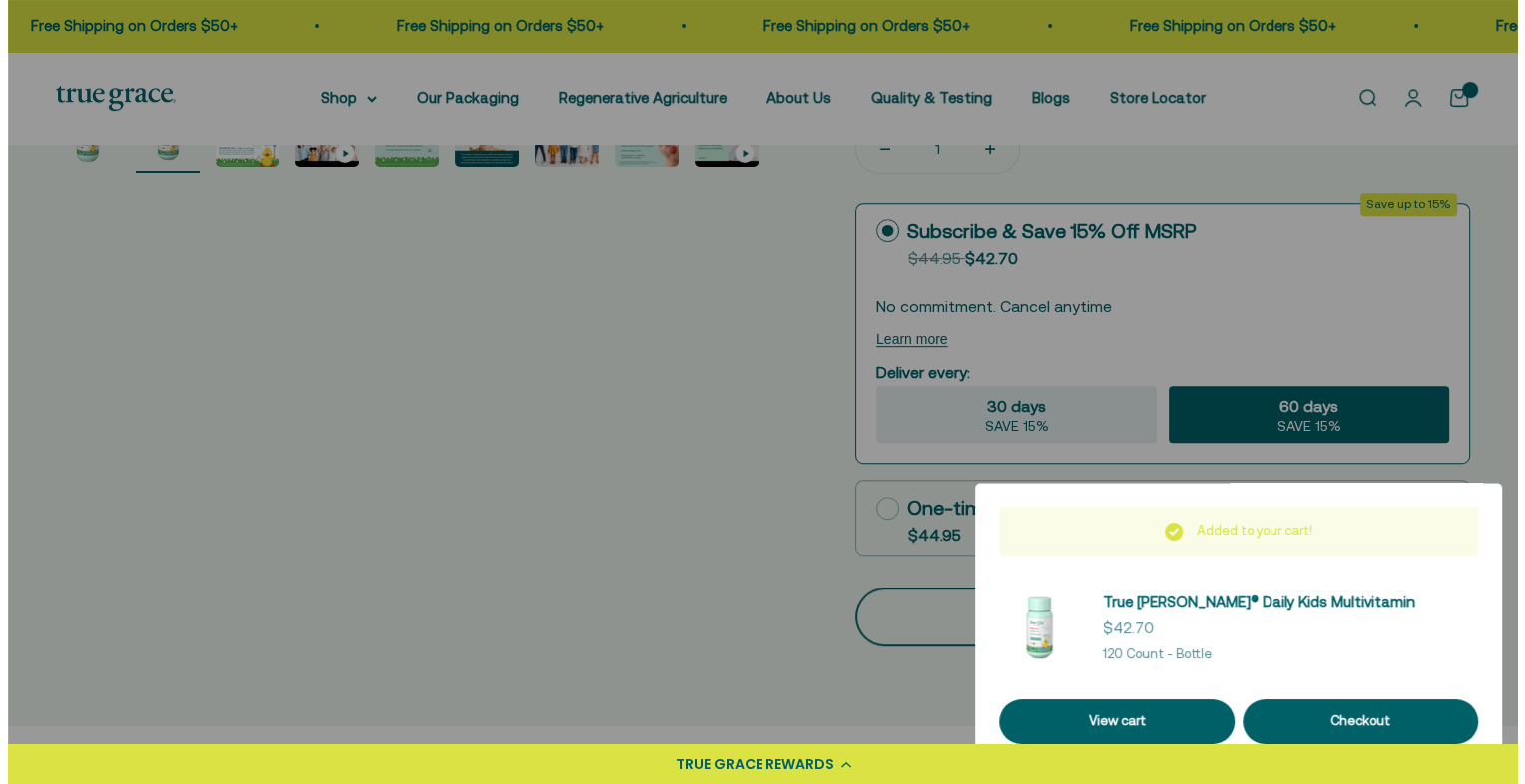 scroll, scrollTop: 872, scrollLeft: 0, axis: vertical 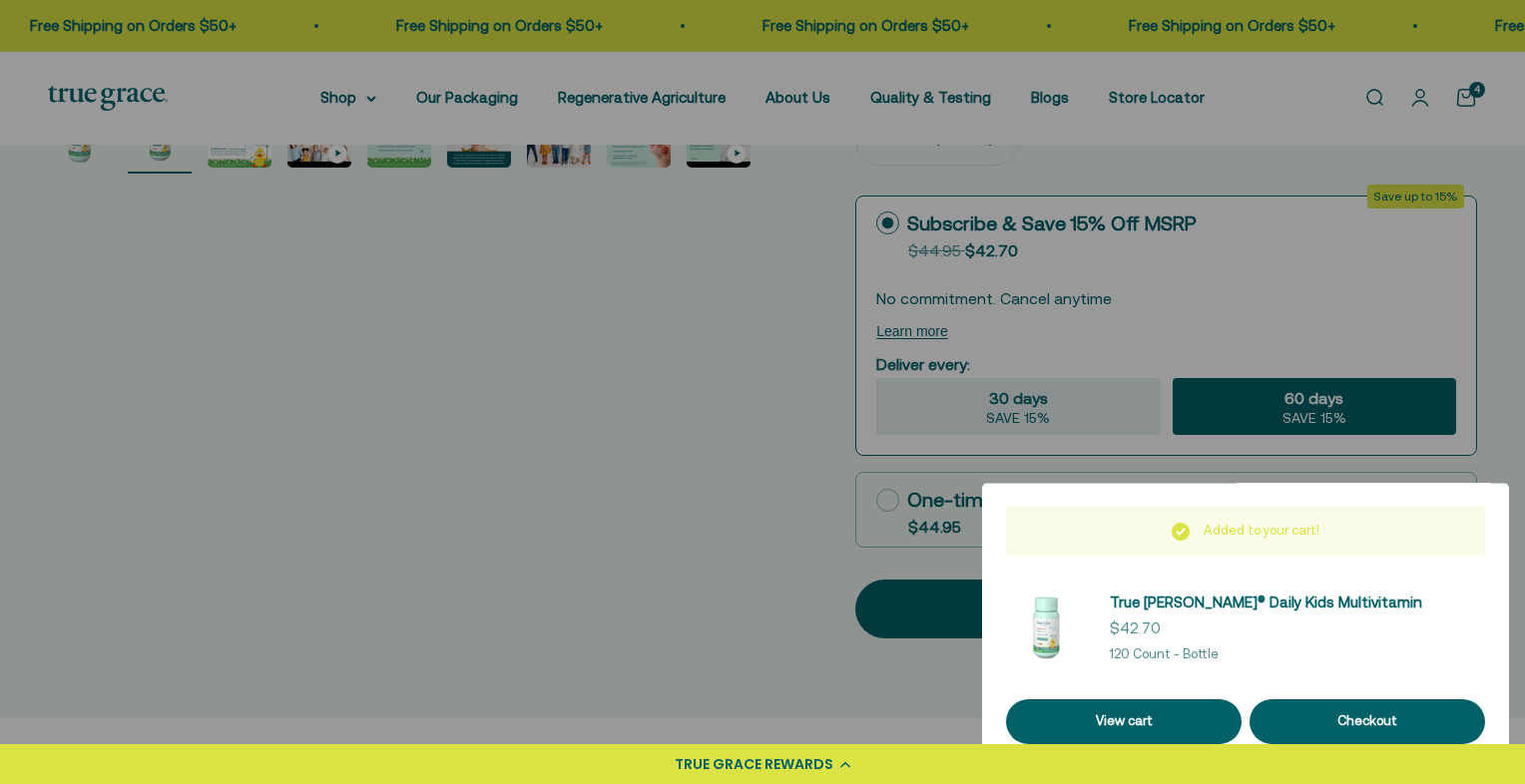 click at bounding box center (762, 392) 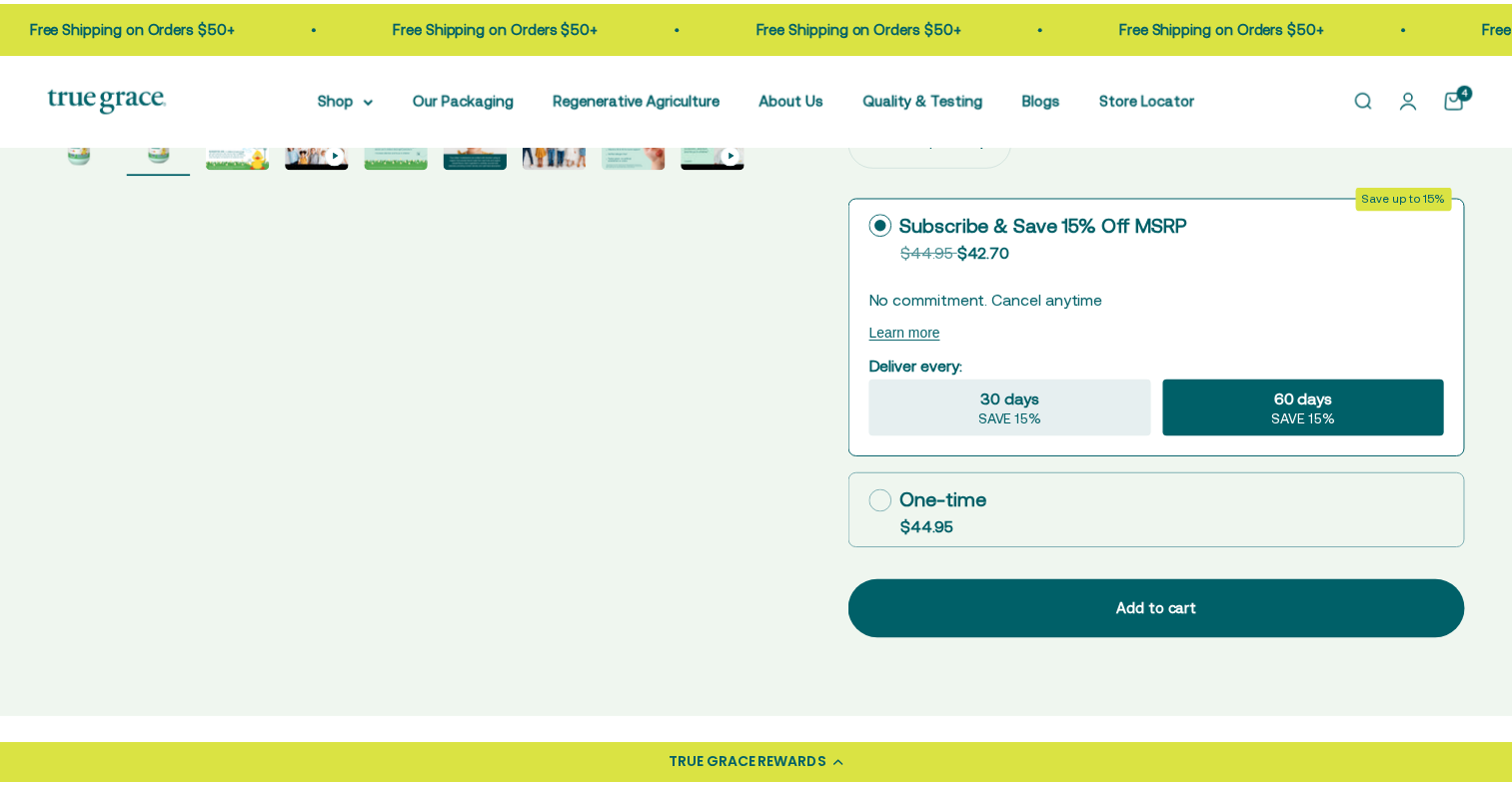 scroll, scrollTop: 865, scrollLeft: 0, axis: vertical 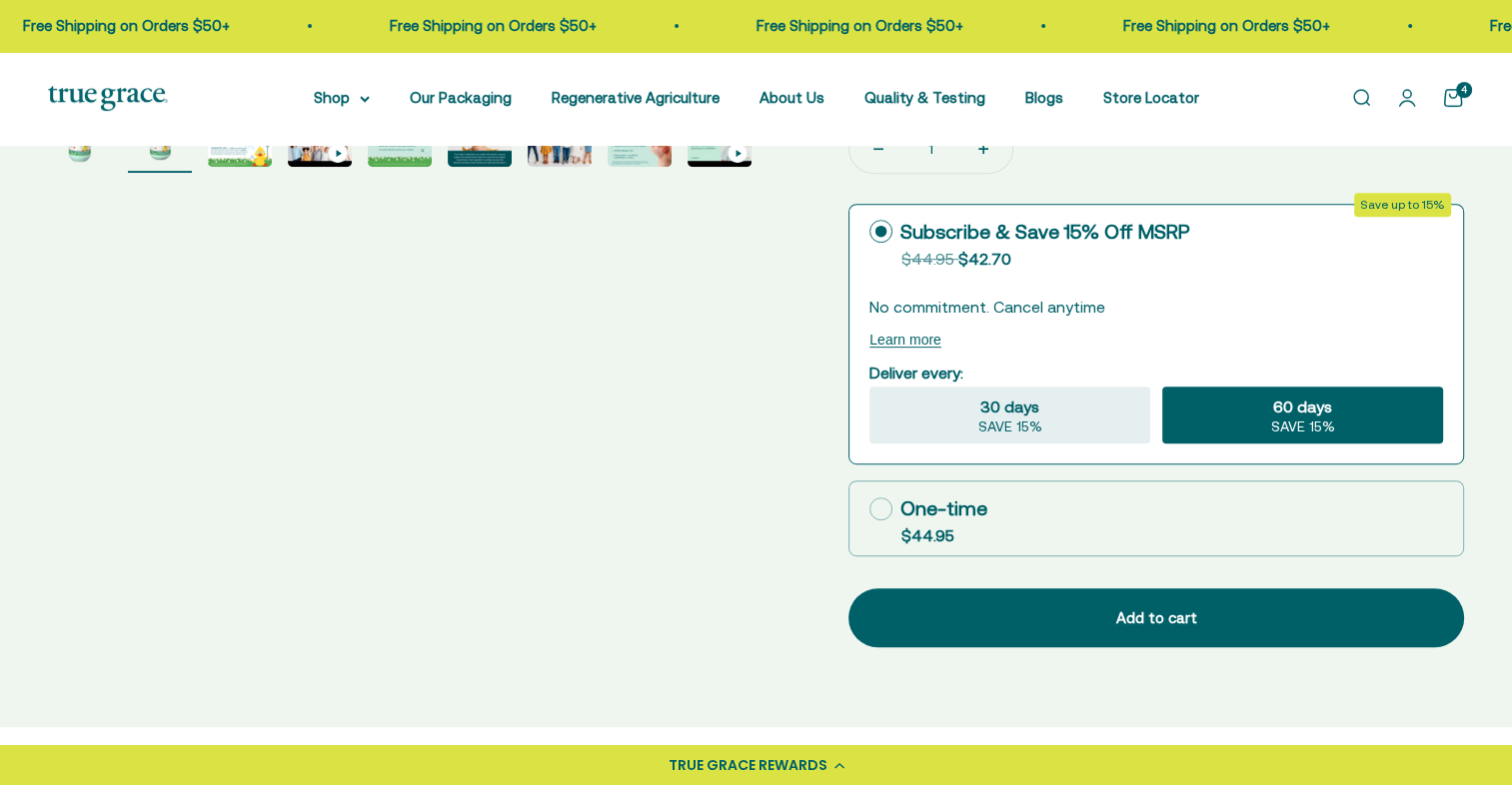 click on "Zoom
Go to item 1
Go to item 2
Go to item 3
Go to item 4
Go to item 5
Go to item 6
Go to item 7
Go to item 8
Go to item 9" at bounding box center [756, 3] 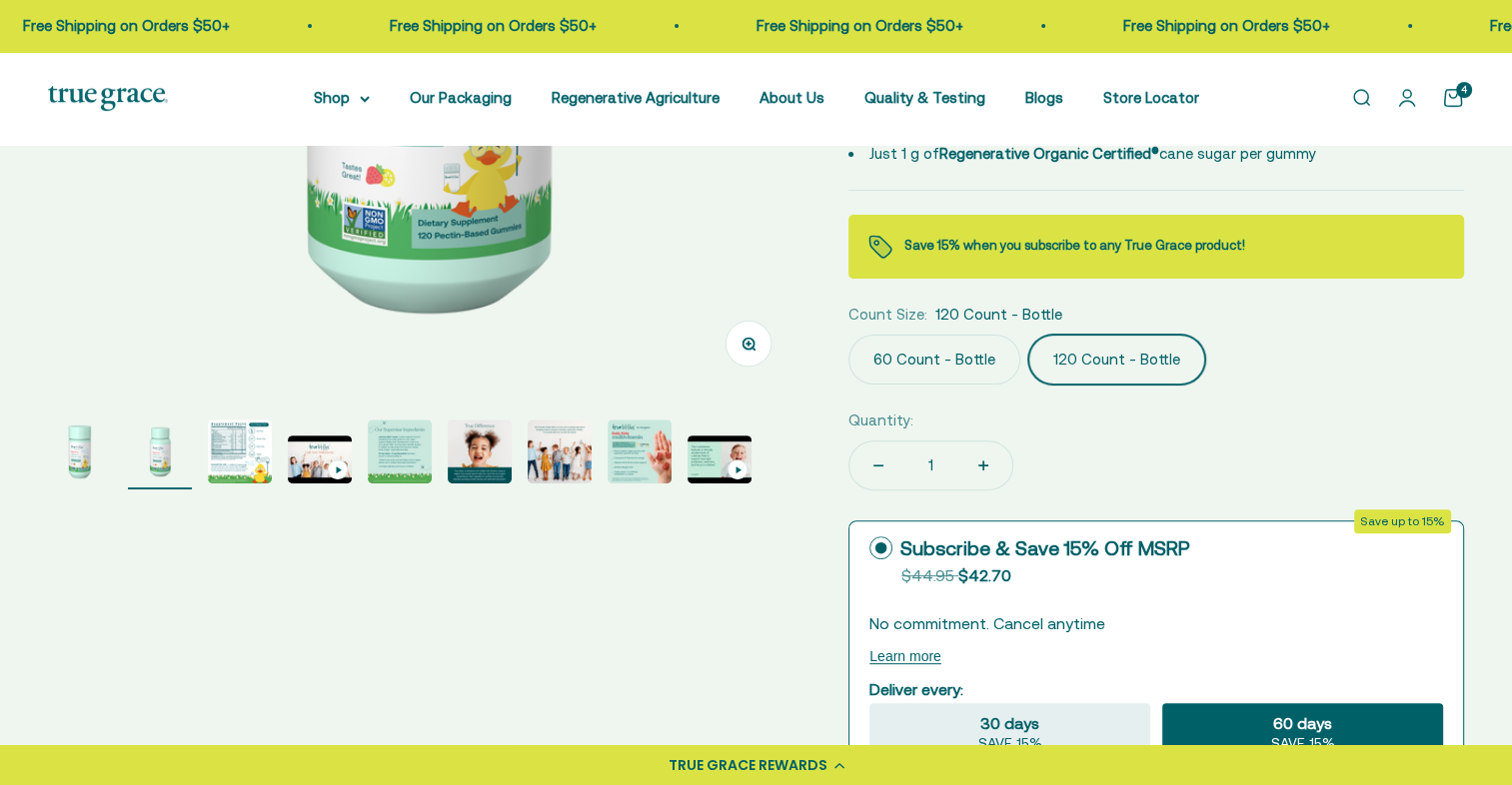 scroll, scrollTop: 535, scrollLeft: 0, axis: vertical 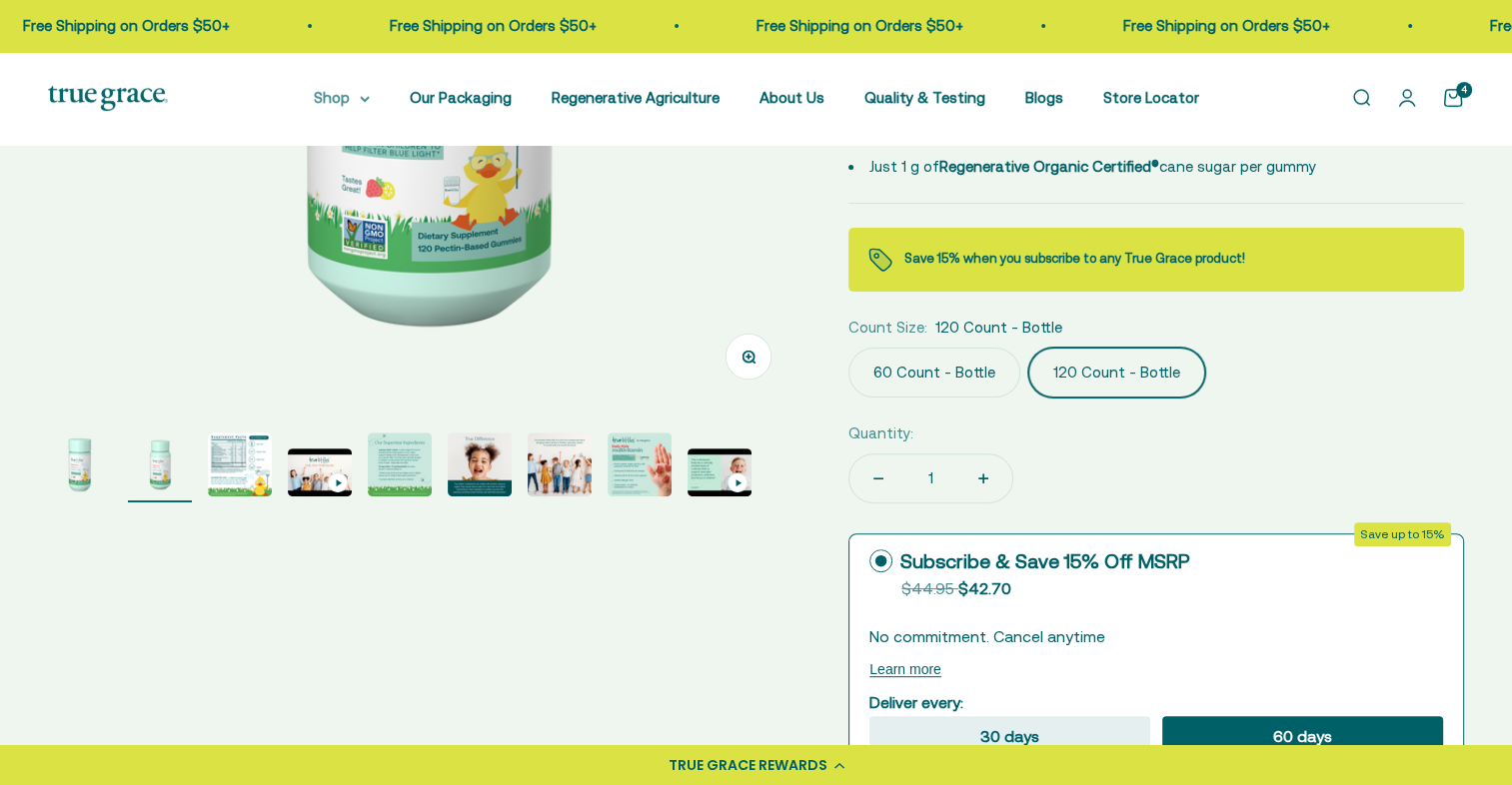 click 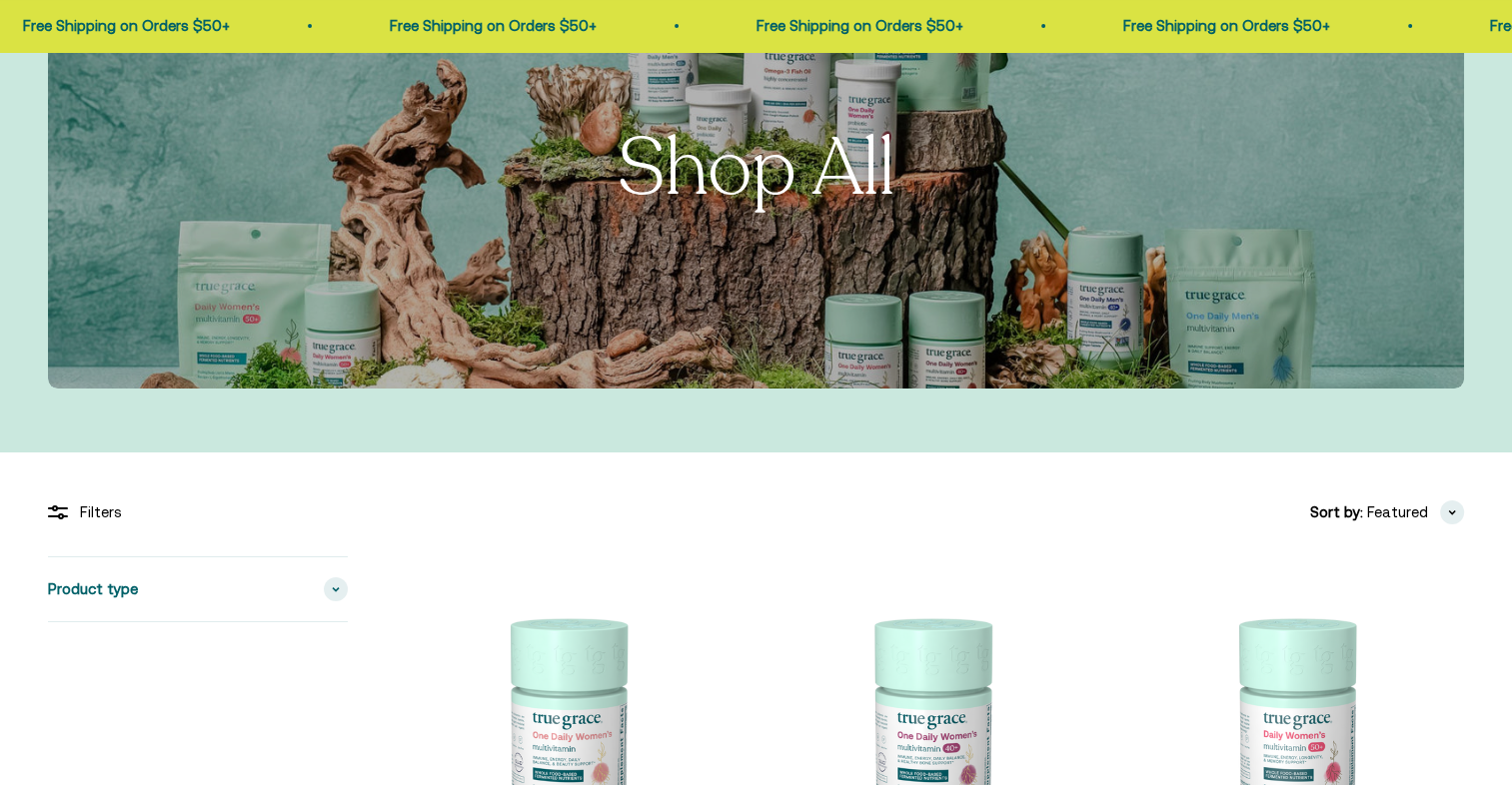 scroll, scrollTop: 316, scrollLeft: 0, axis: vertical 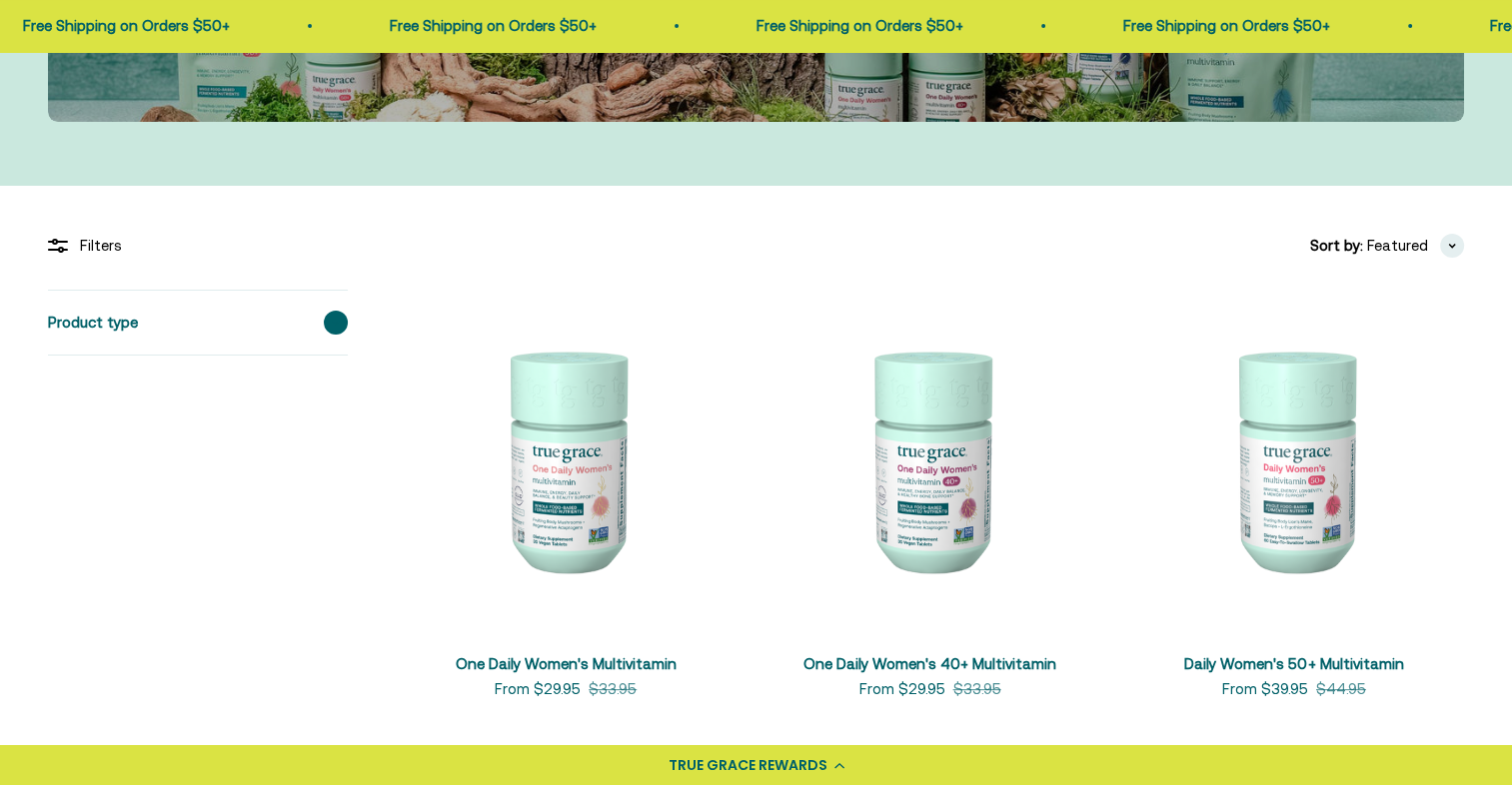 click on "Product type" at bounding box center [198, 323] 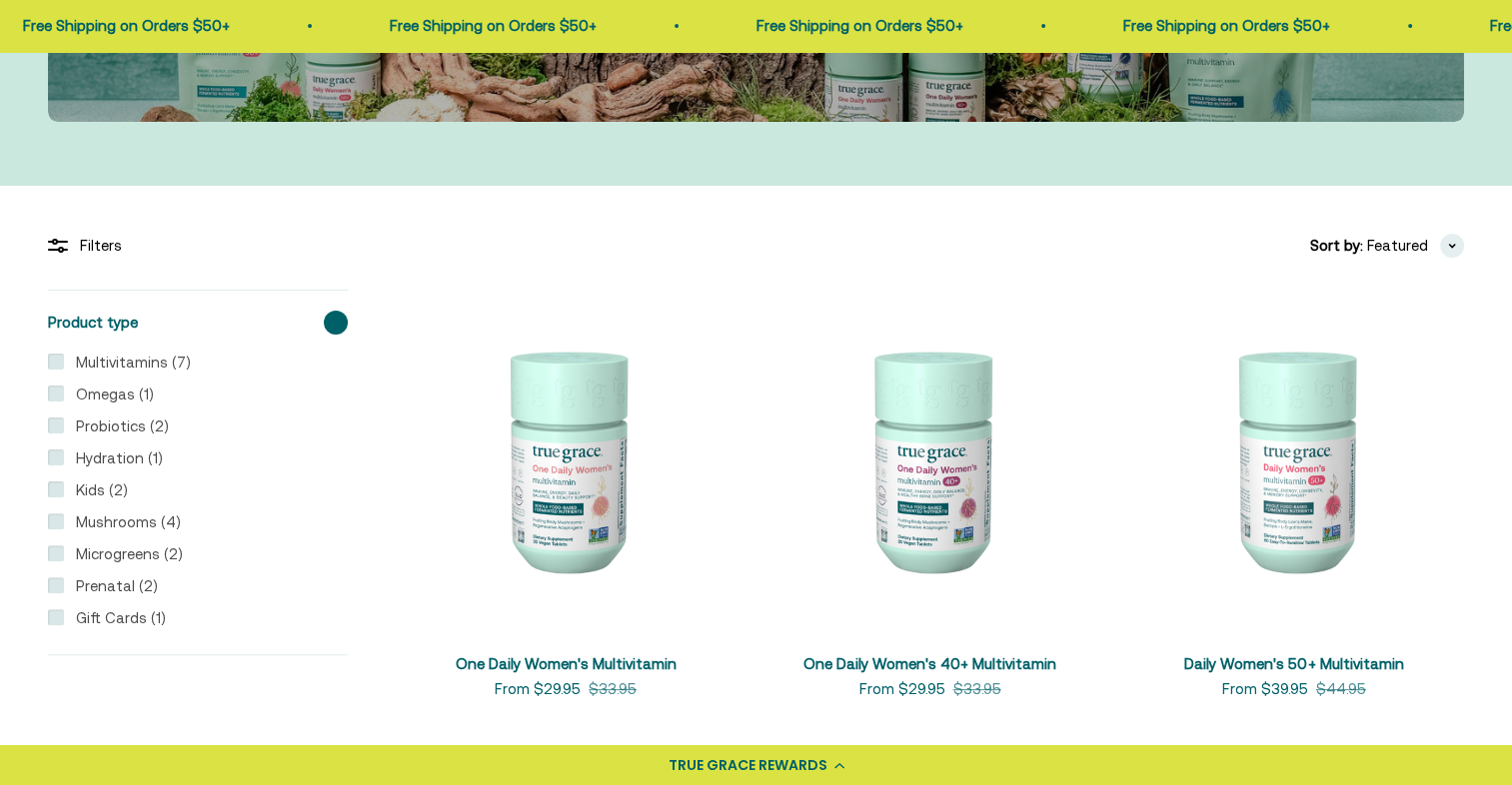 click on "Omegas (1)" at bounding box center (109, 394) 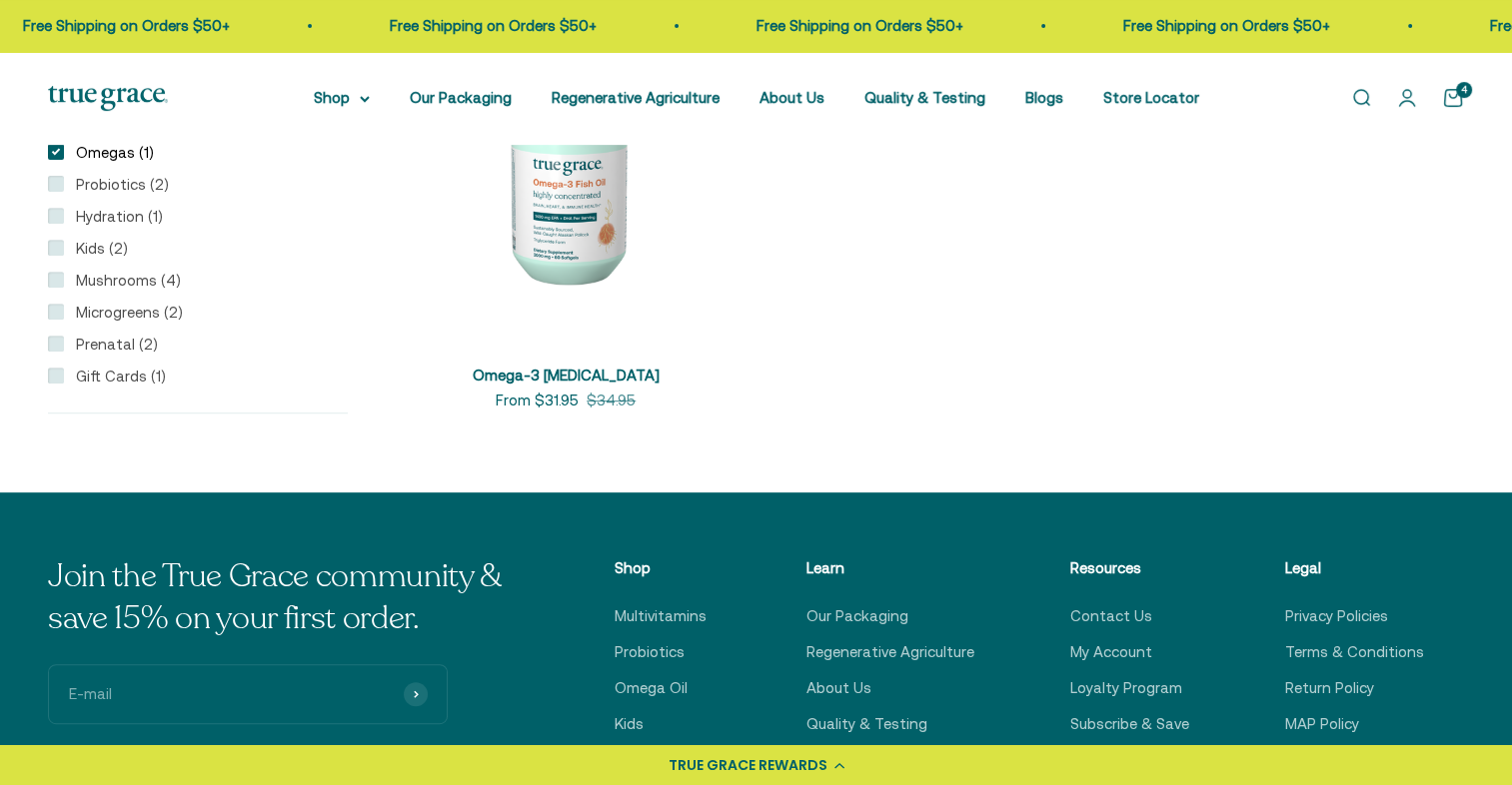 scroll, scrollTop: 767, scrollLeft: 0, axis: vertical 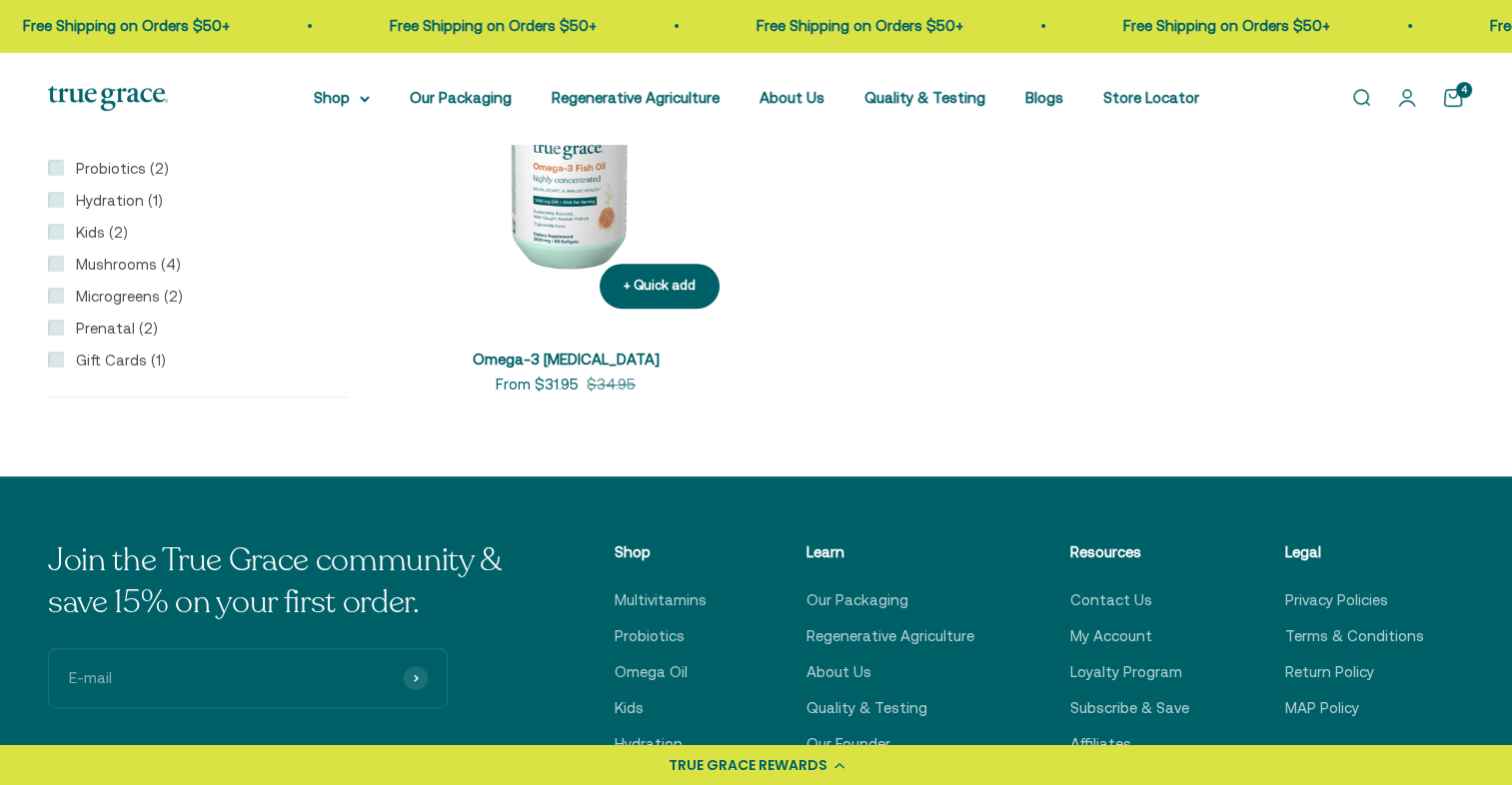 click at bounding box center [566, 155] 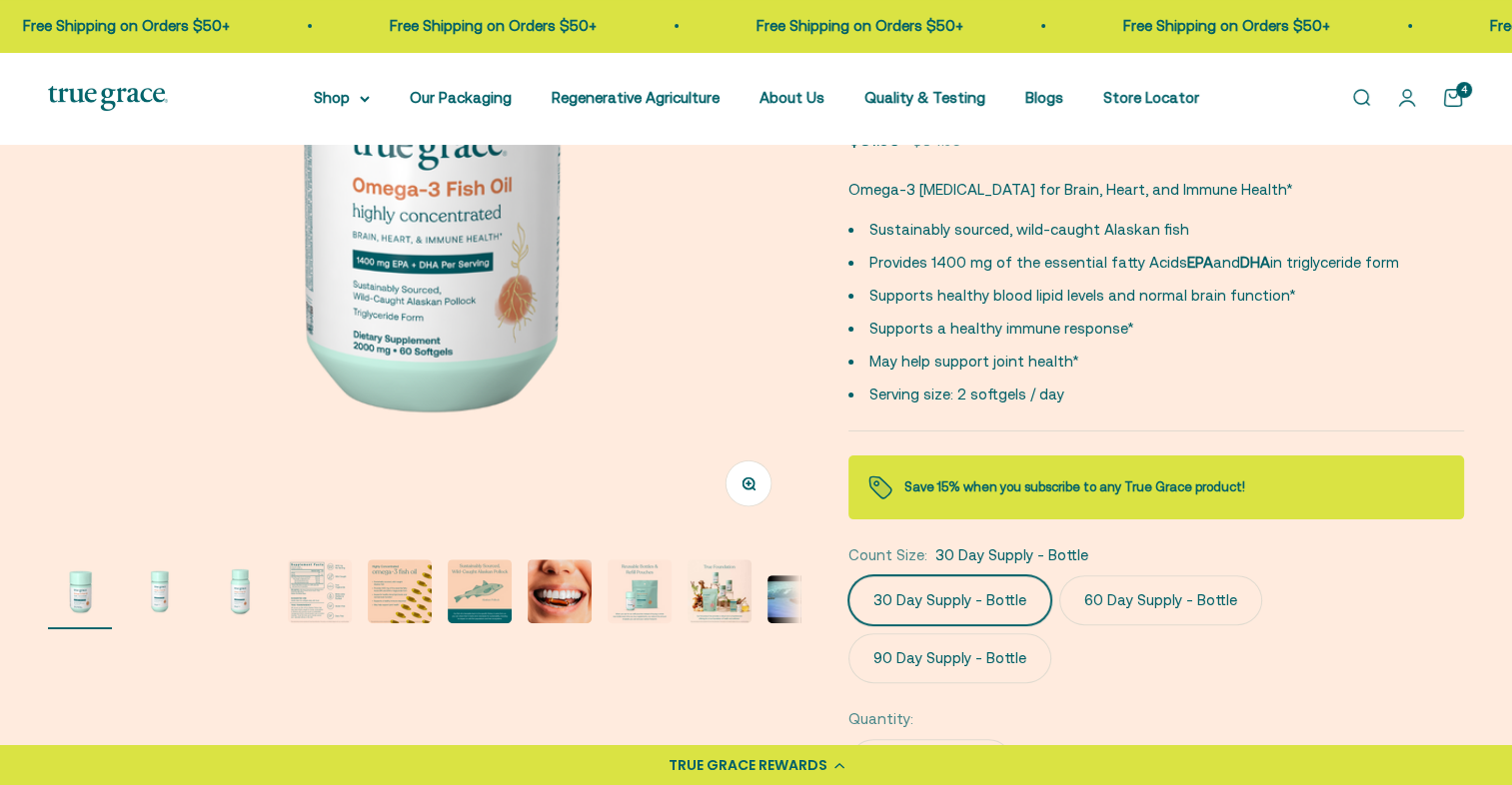 scroll, scrollTop: 0, scrollLeft: 0, axis: both 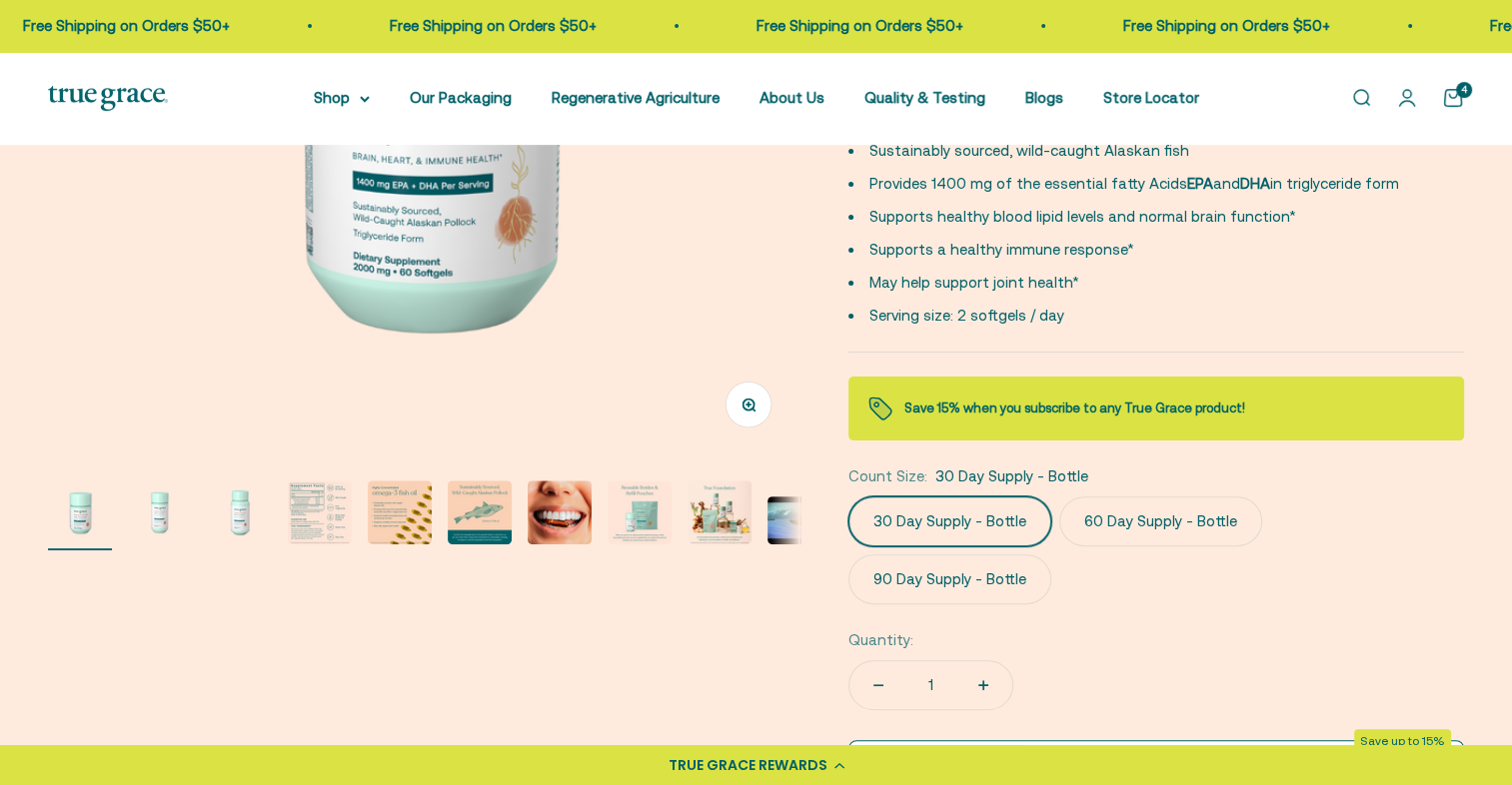 click on "90 Day Supply - Bottle" 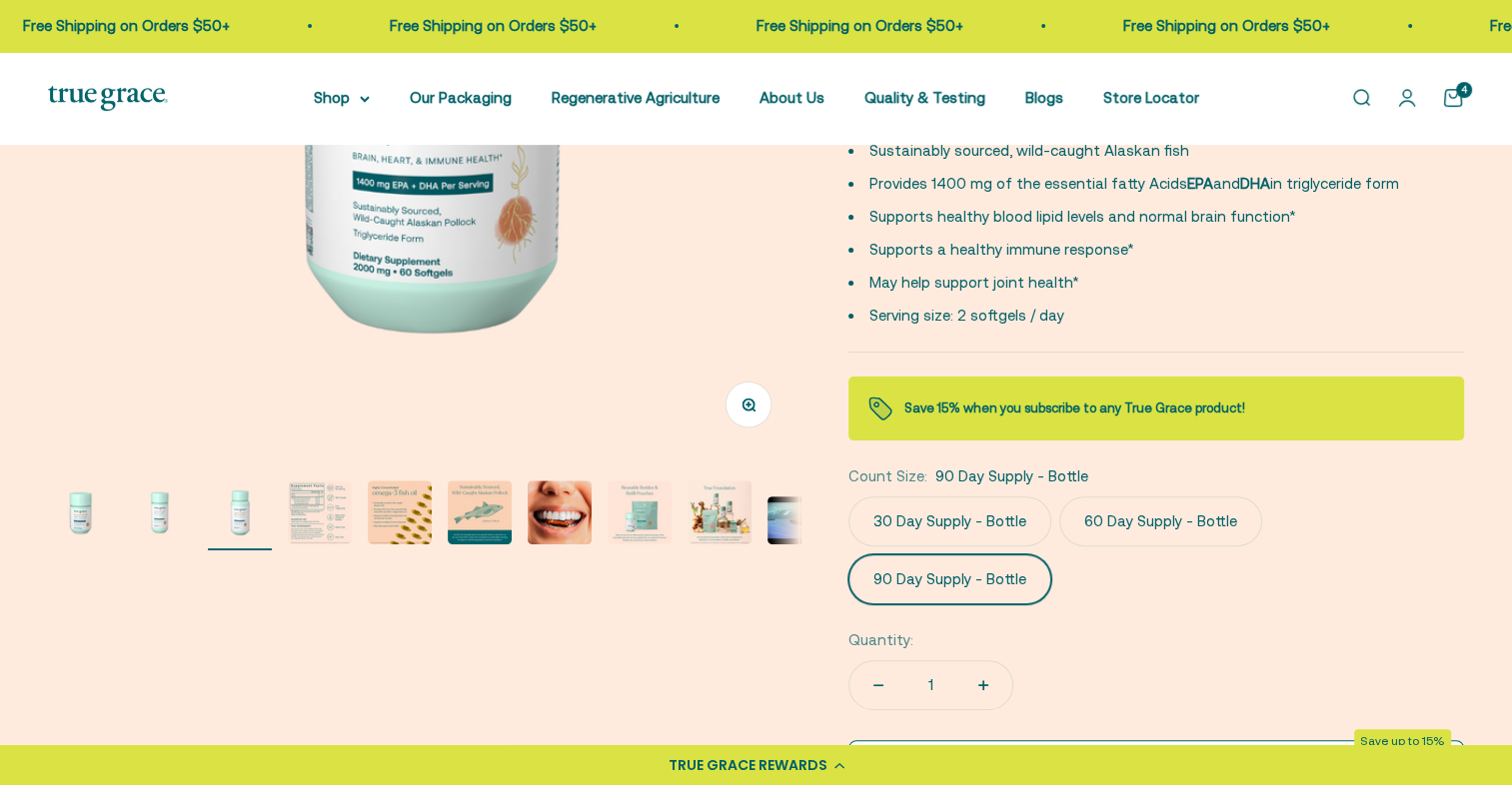 scroll, scrollTop: 0, scrollLeft: 1552, axis: horizontal 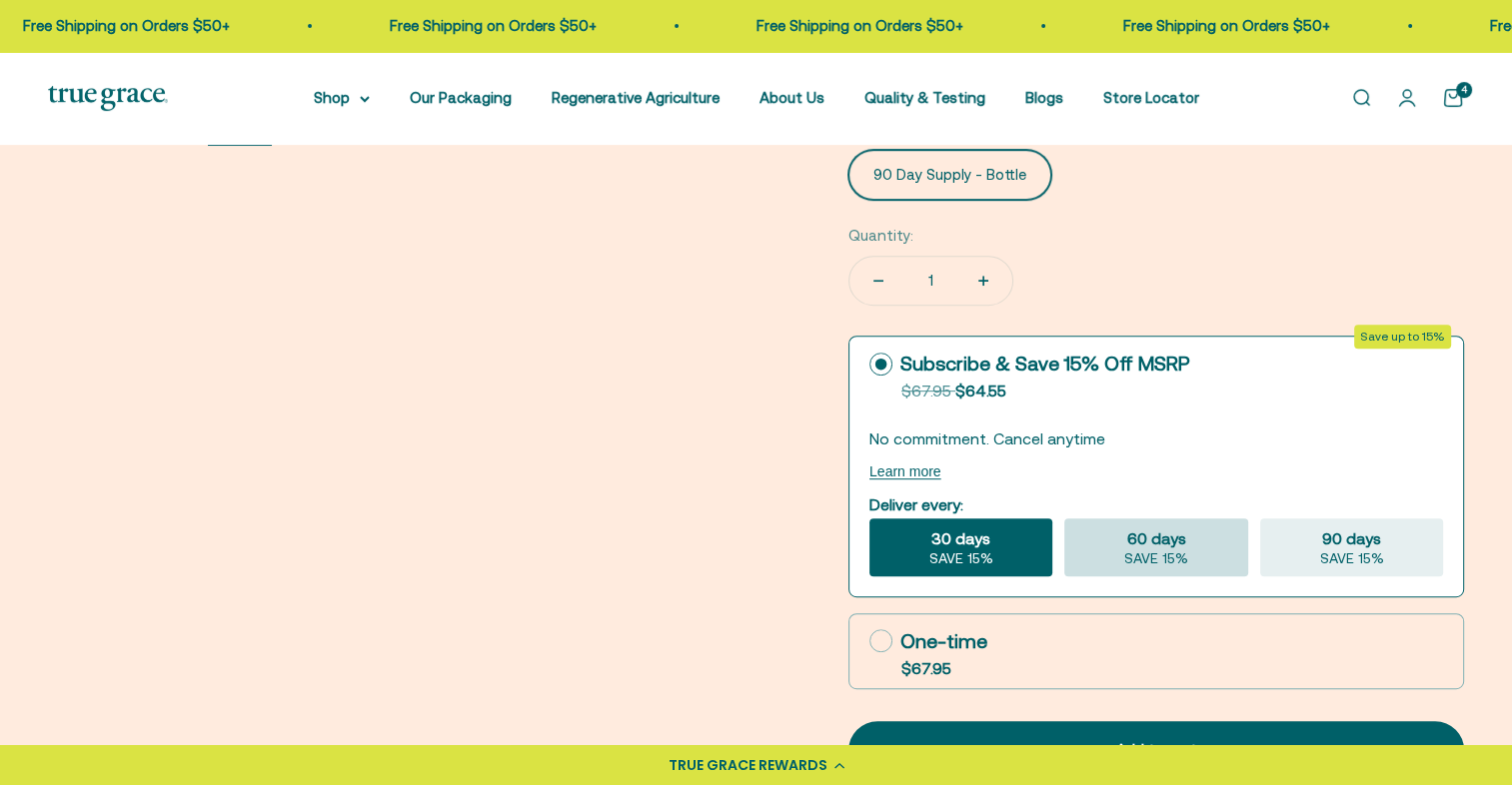 click on "SAVE 15%" 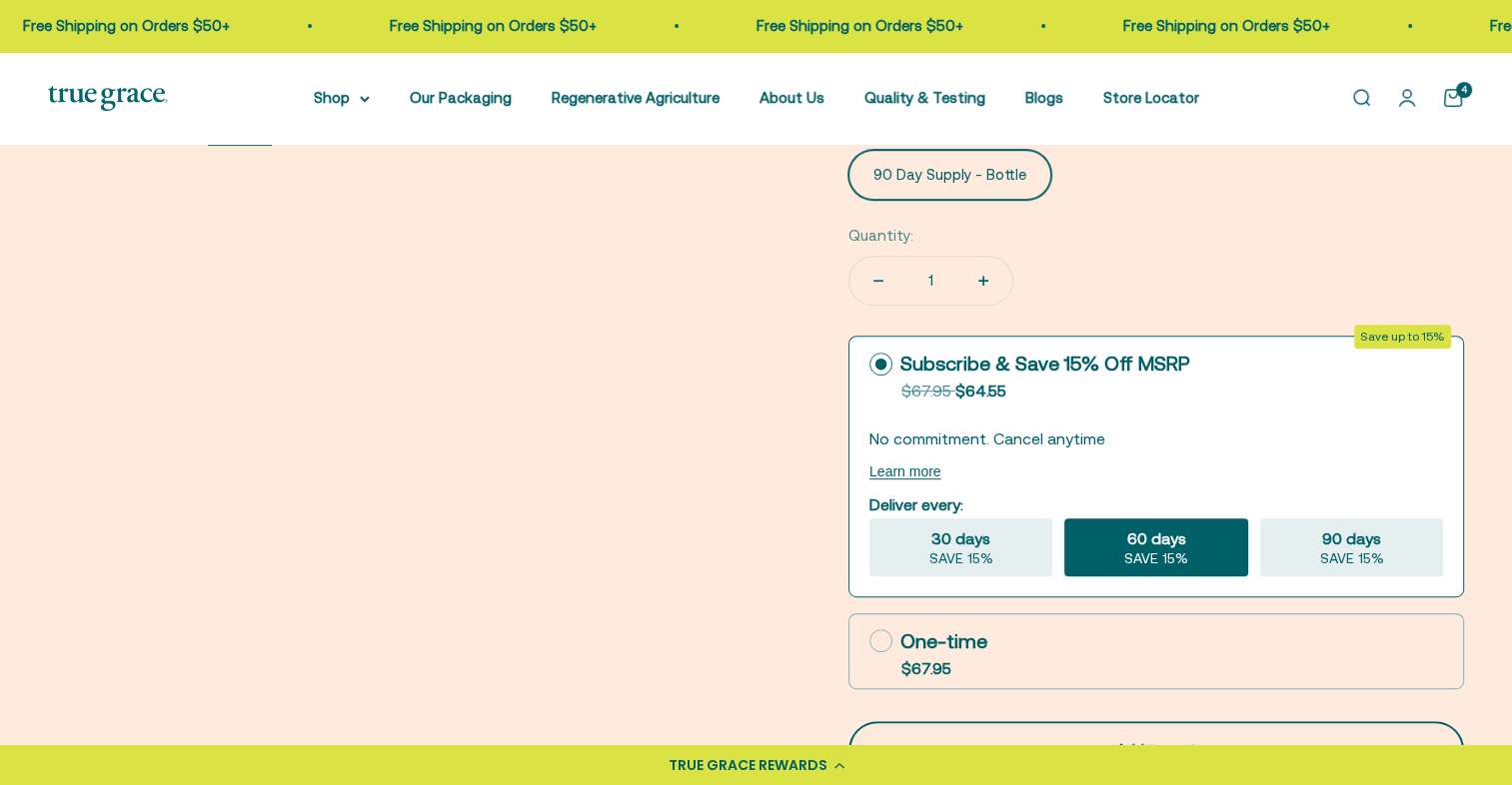 click on "Add to cart" at bounding box center [1156, 750] 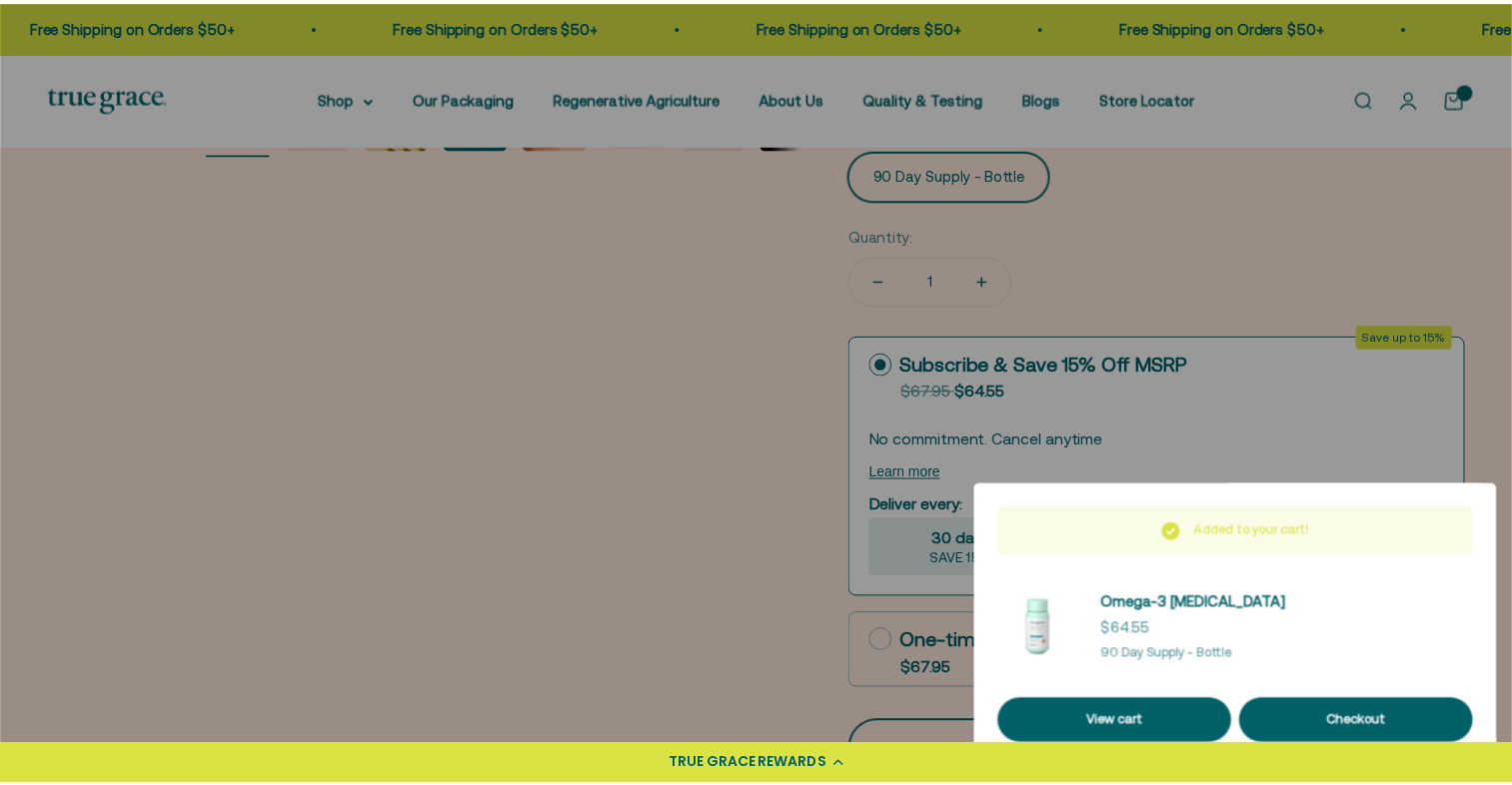 scroll, scrollTop: 0, scrollLeft: 1569, axis: horizontal 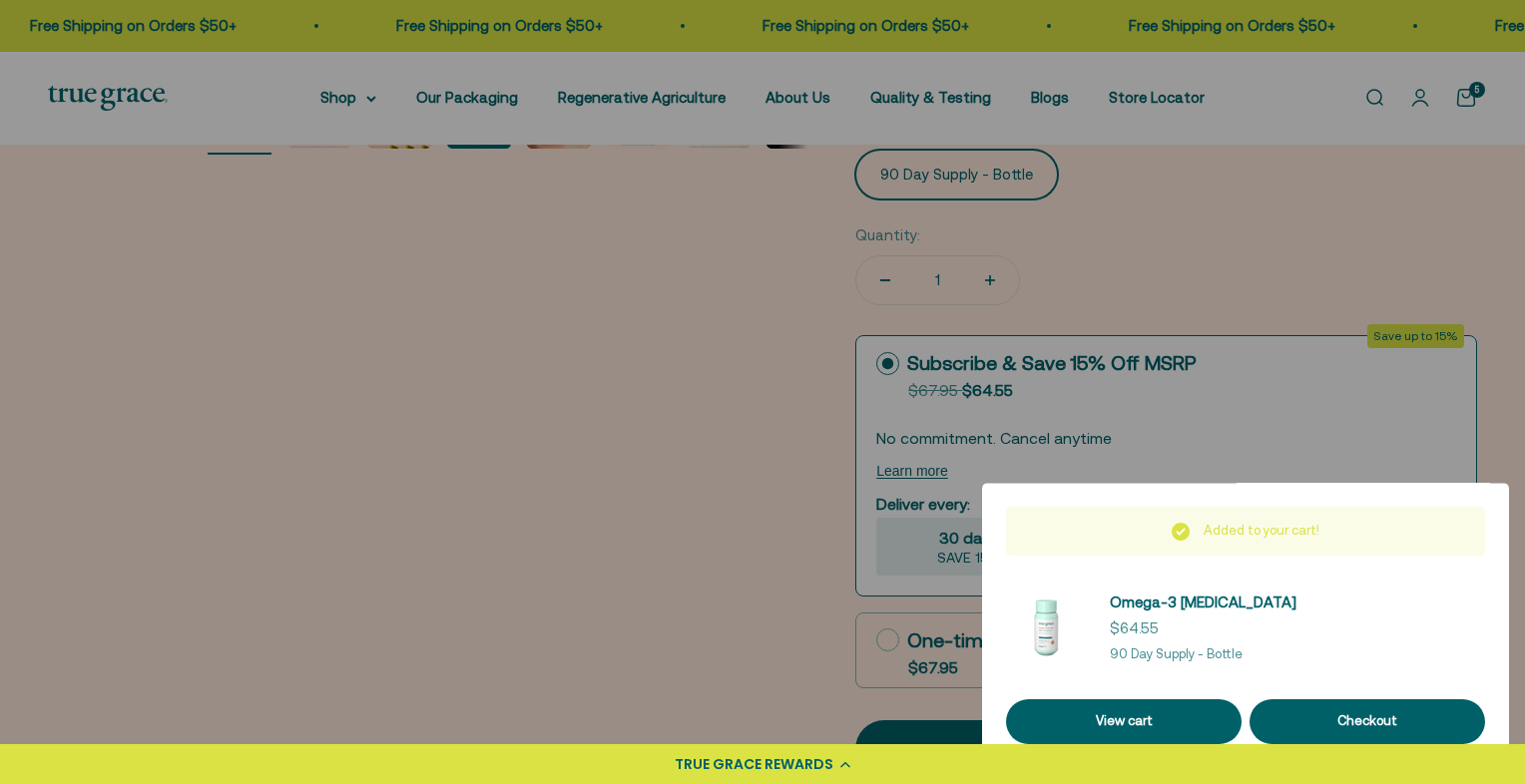 click at bounding box center (762, 392) 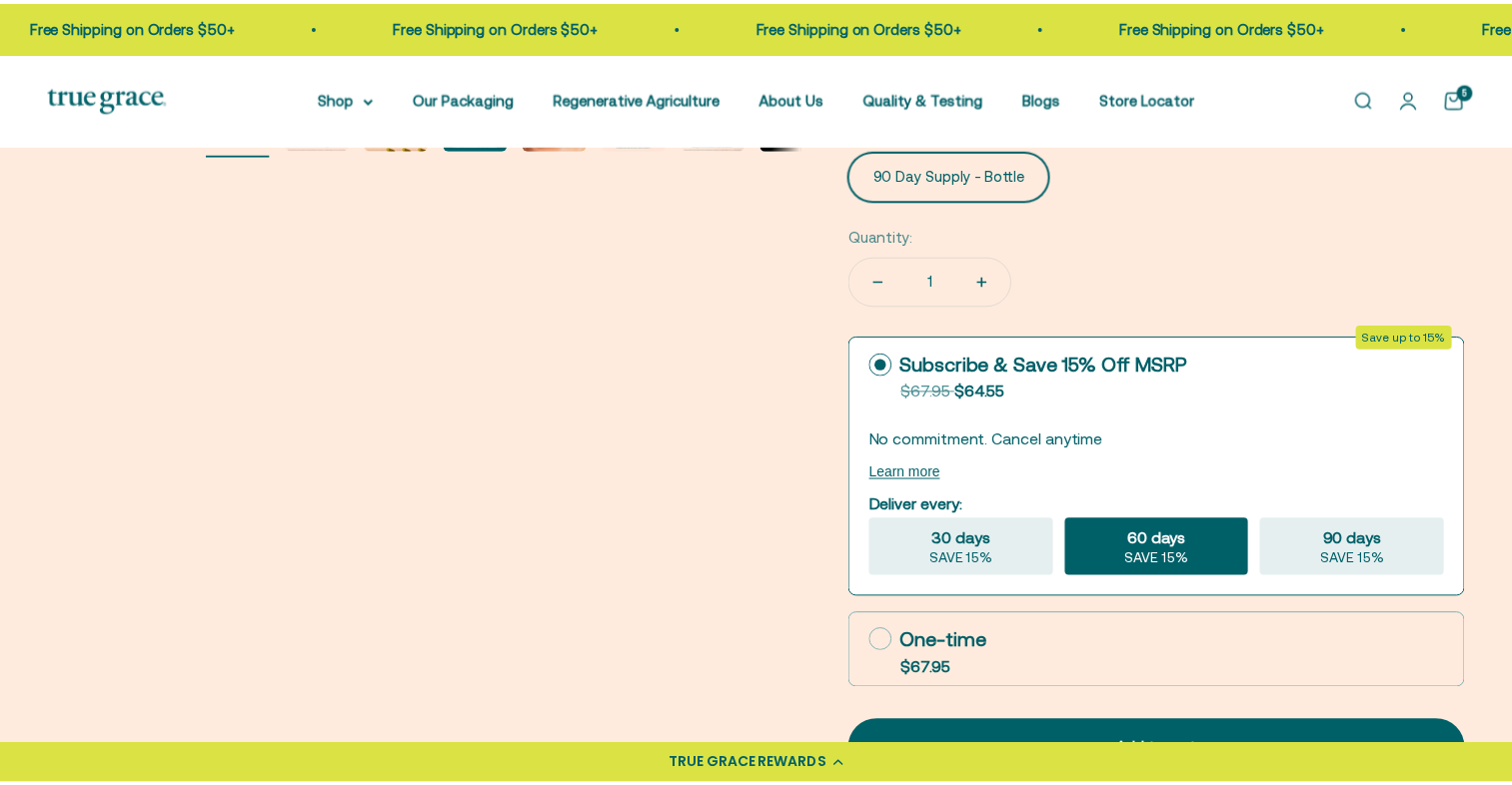 scroll, scrollTop: 0, scrollLeft: 1552, axis: horizontal 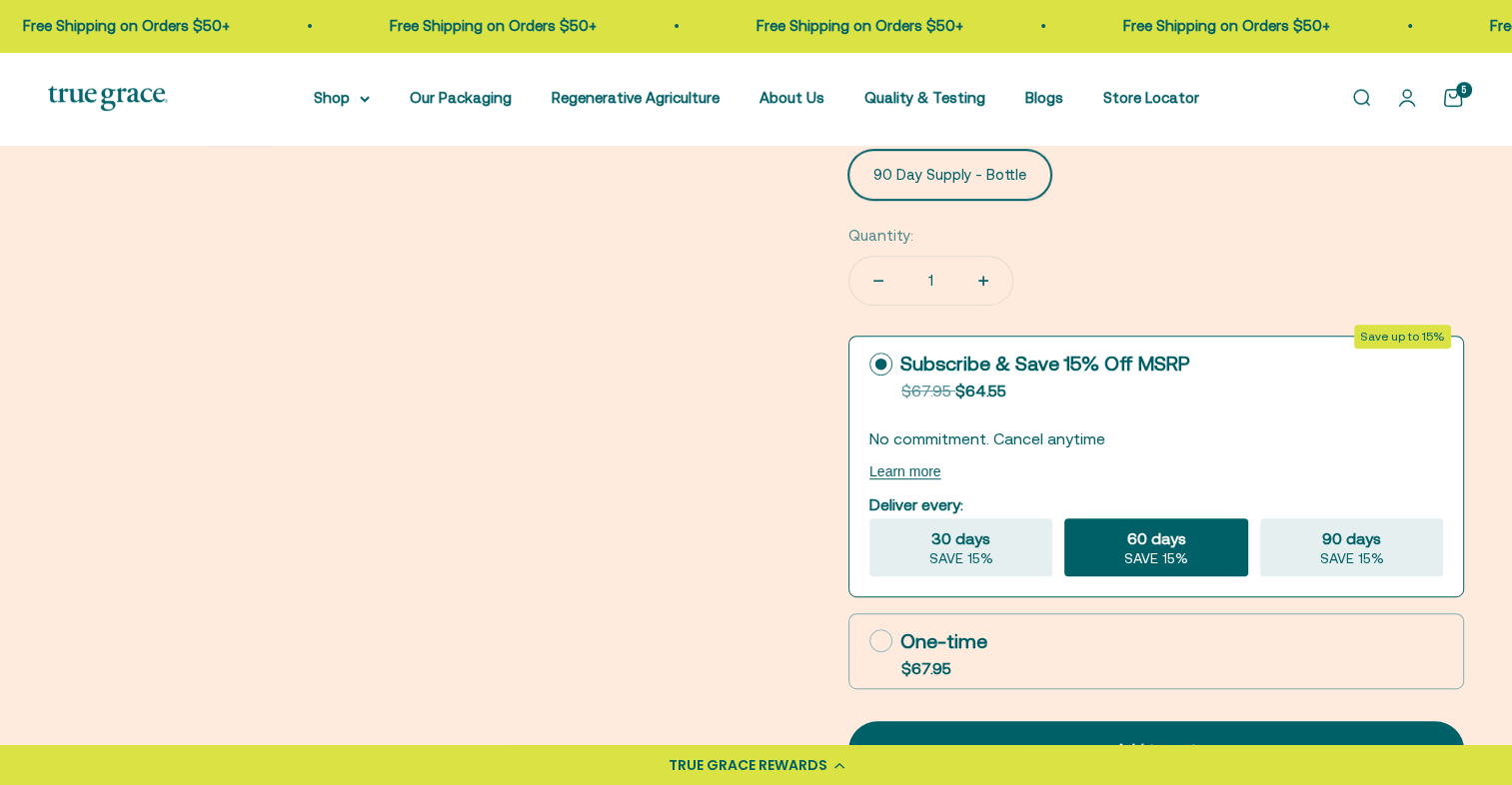 click on "Open cart
5" at bounding box center (1453, 98) 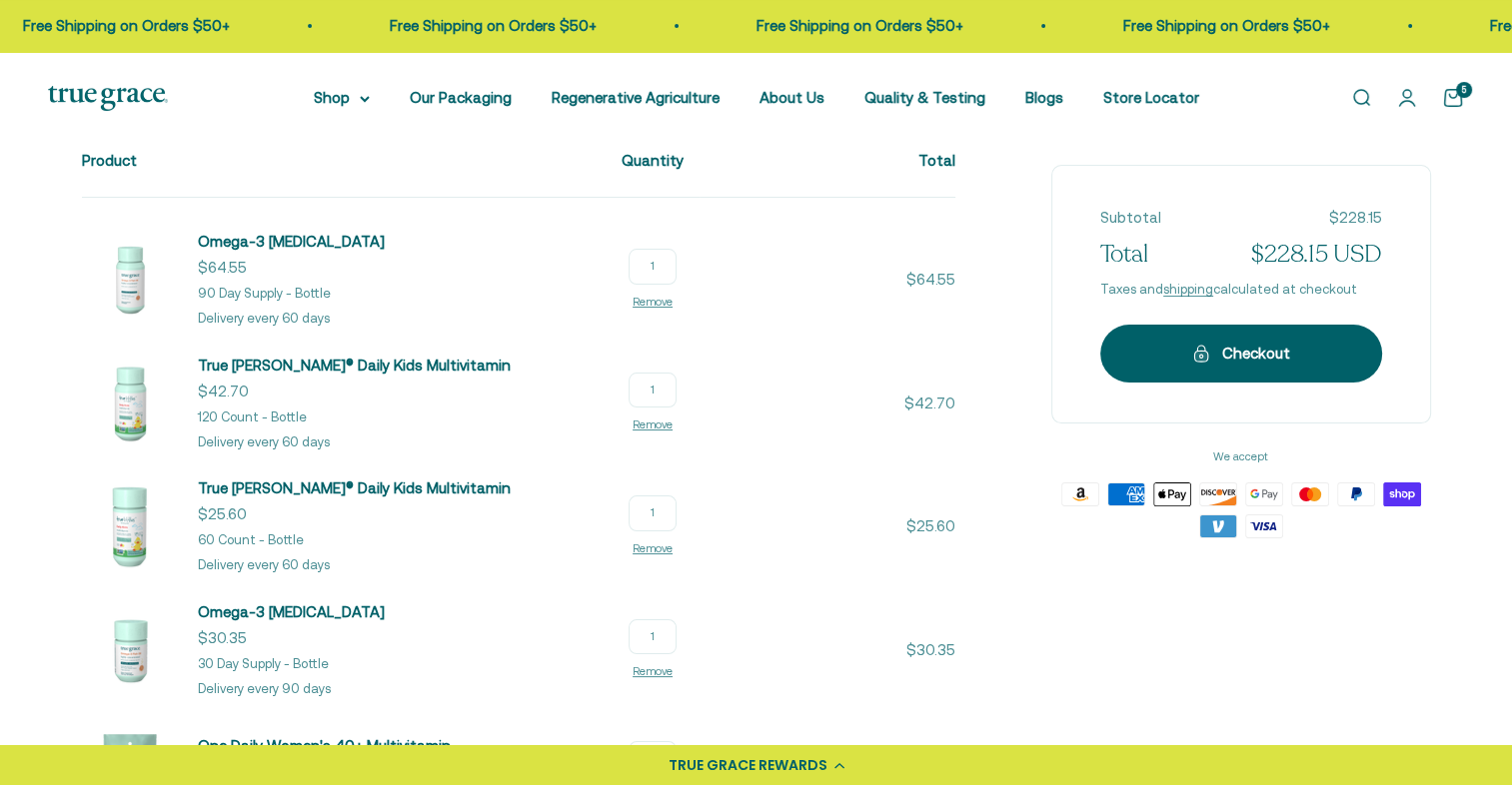 scroll, scrollTop: 0, scrollLeft: 0, axis: both 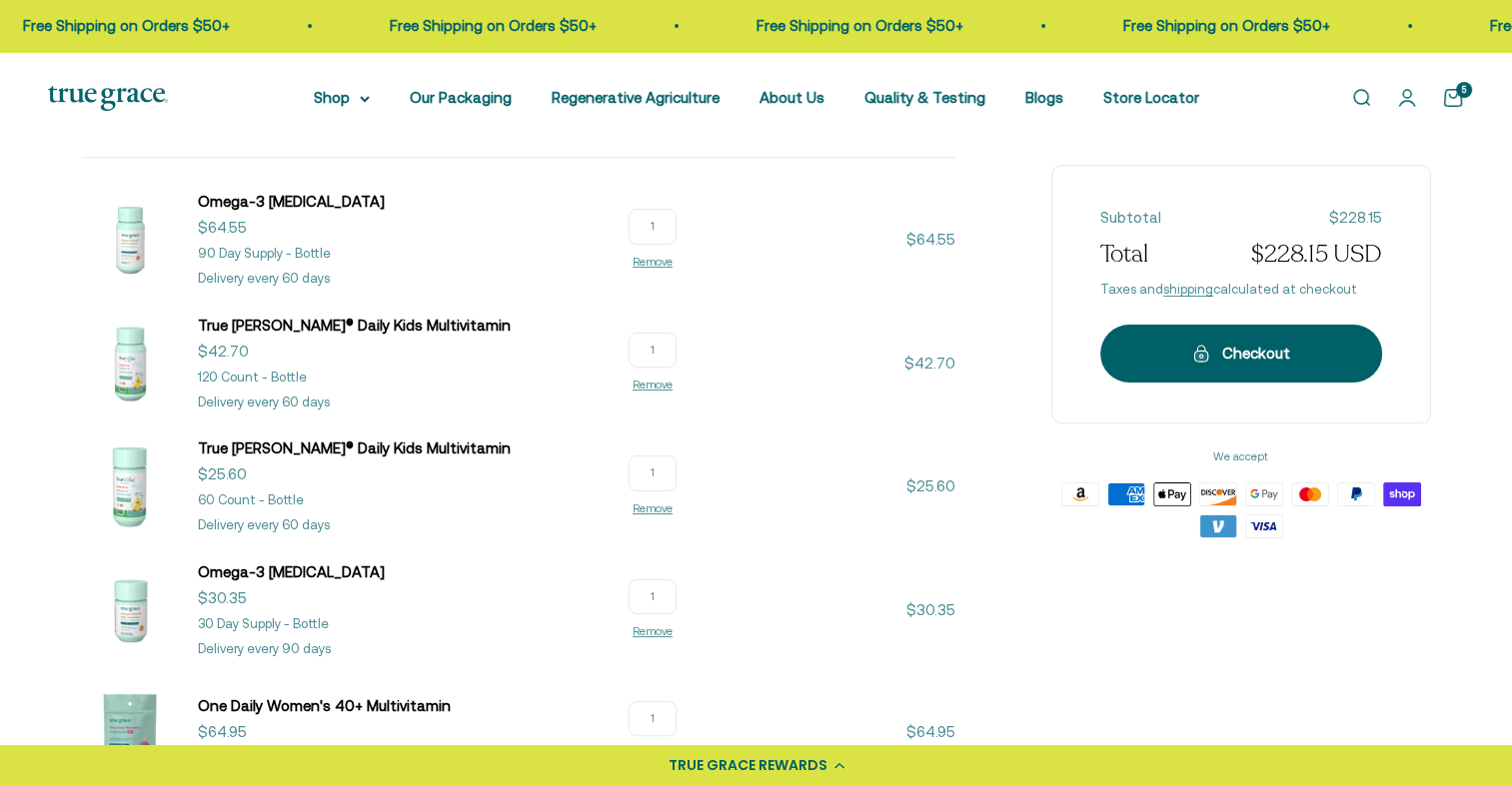click on "$42.70" at bounding box center [827, 376] 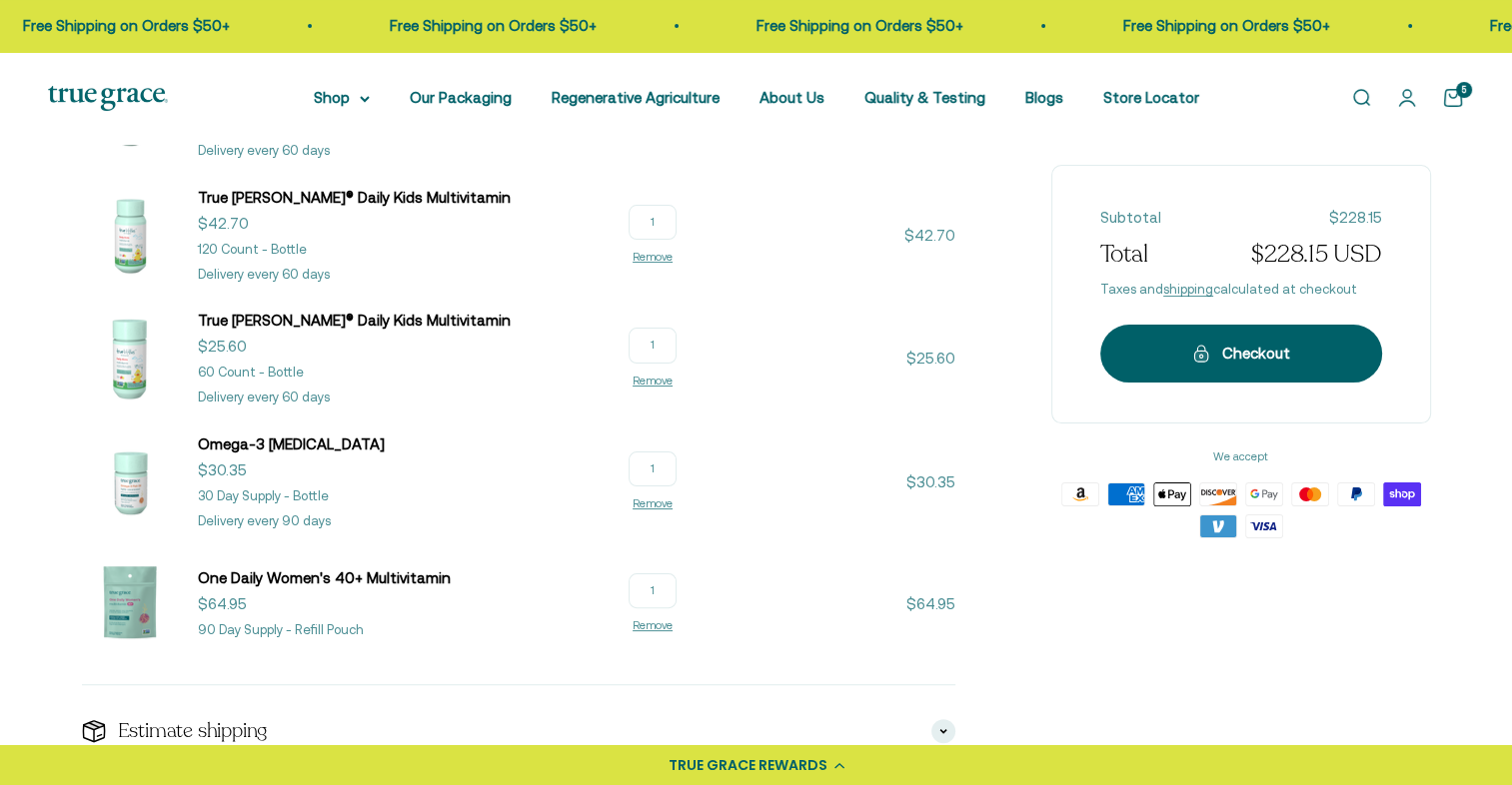 scroll, scrollTop: 354, scrollLeft: 0, axis: vertical 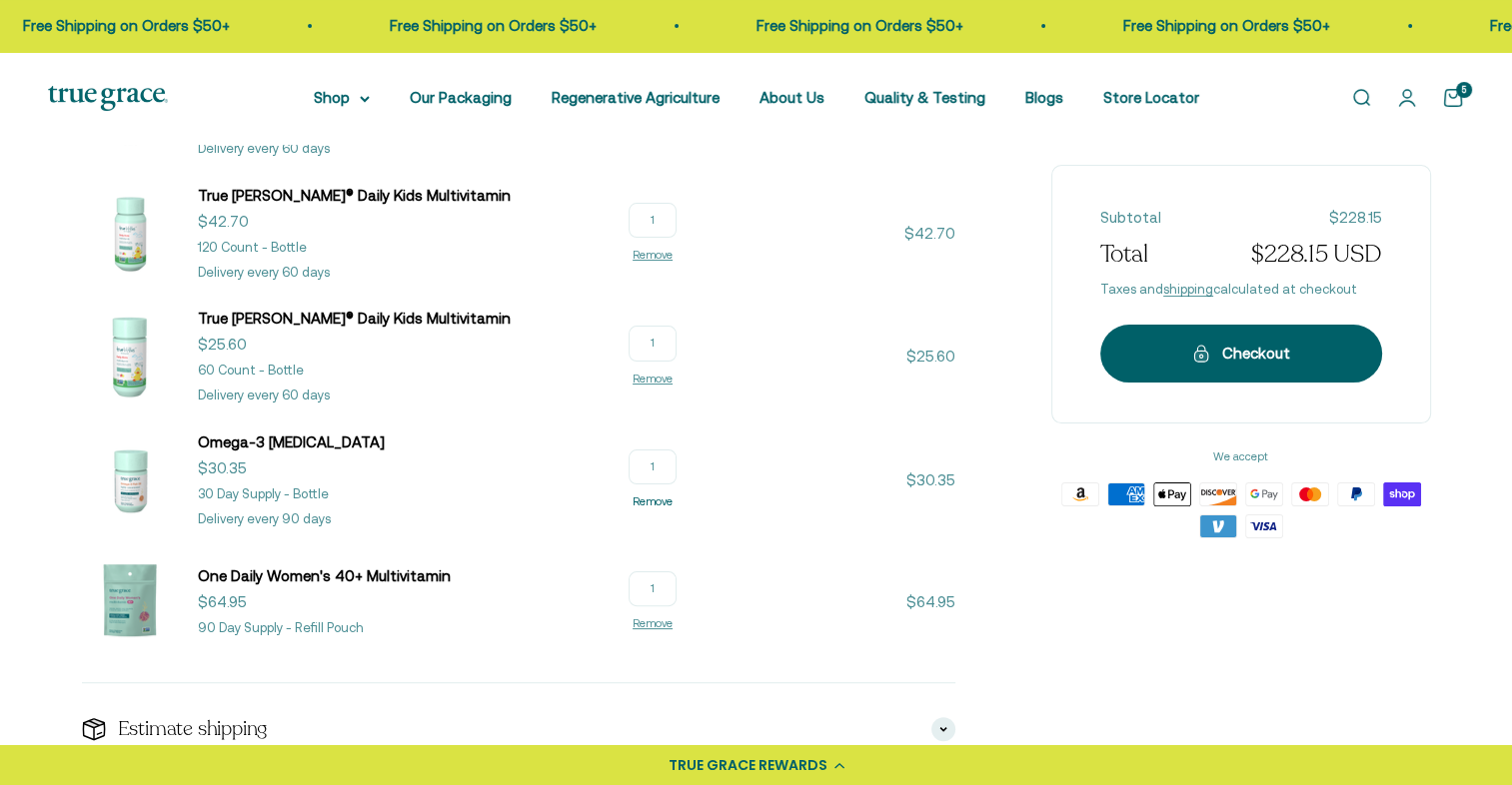 click on "Remove" at bounding box center [653, 501] 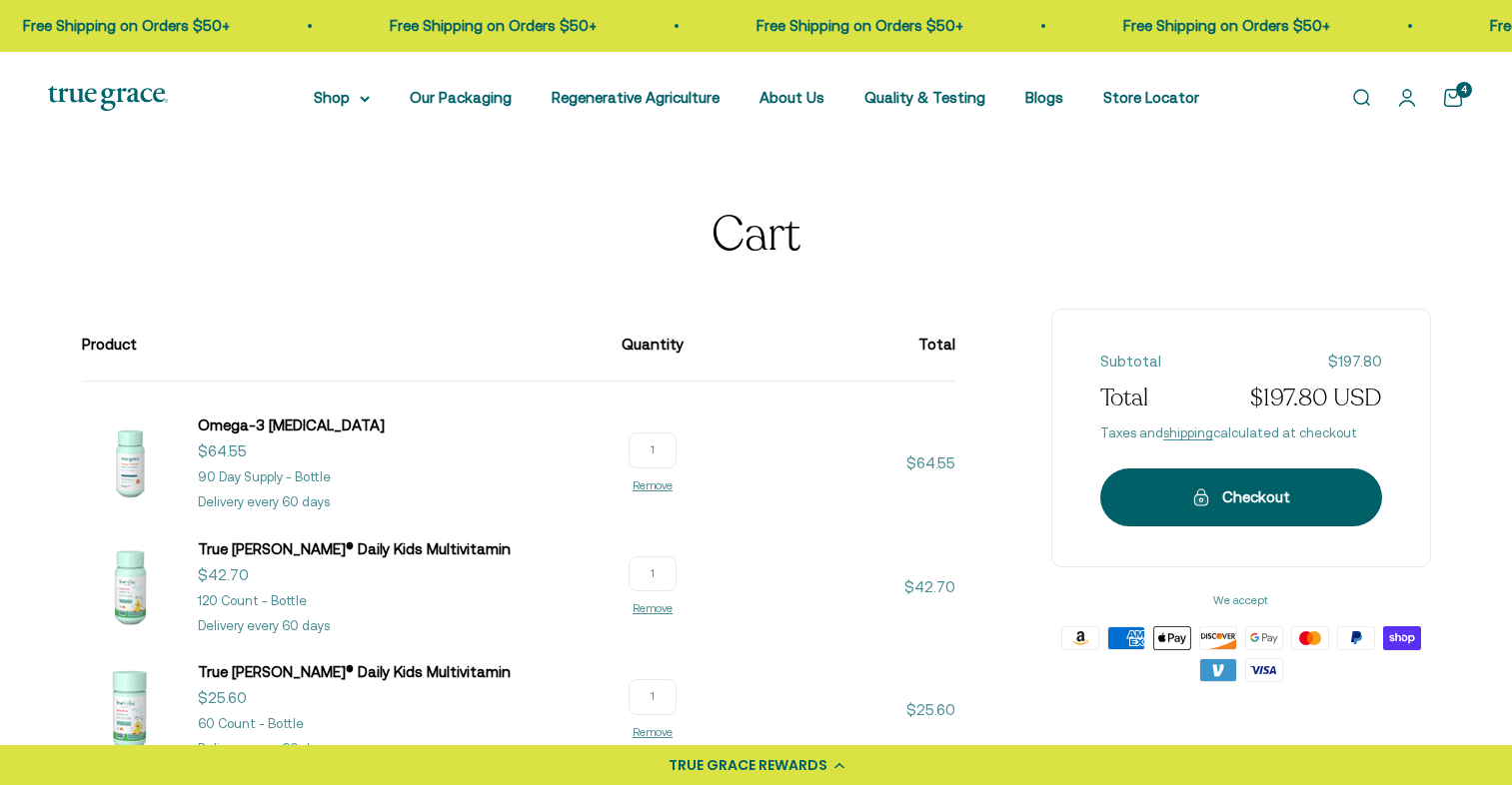 scroll, scrollTop: 228, scrollLeft: 0, axis: vertical 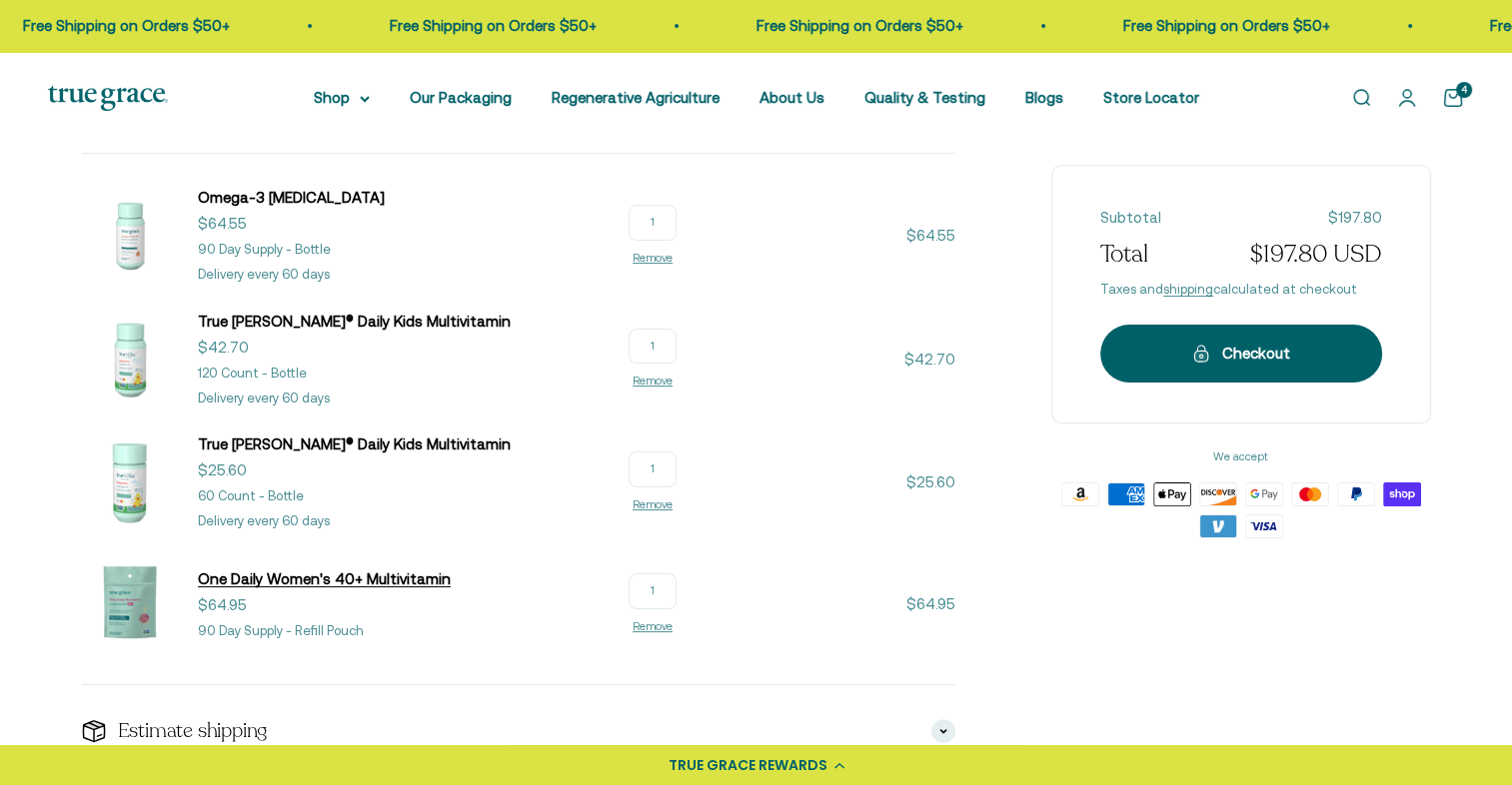 click on "One Daily Women's 40+ Multivitamin" at bounding box center [324, 578] 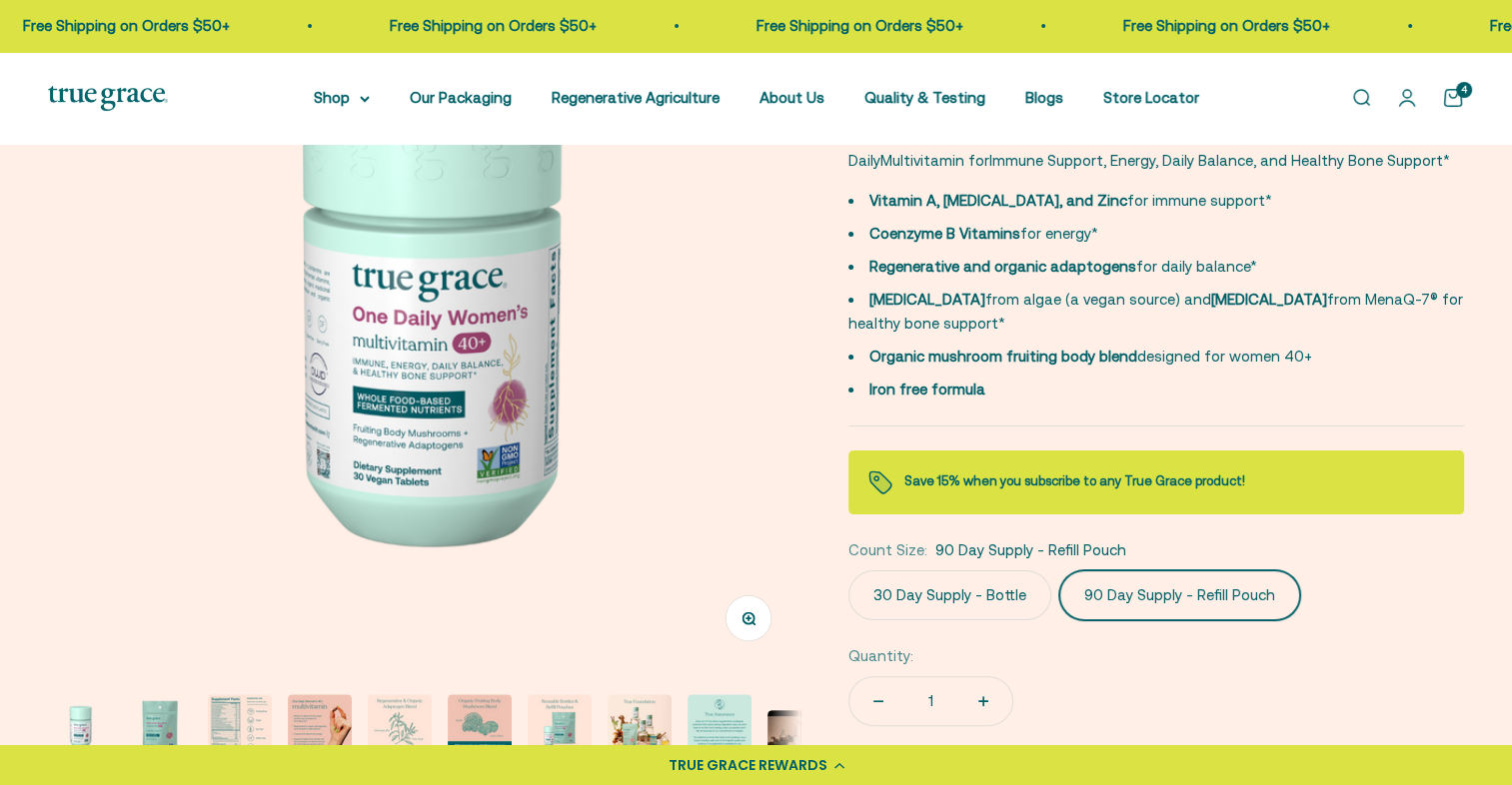 scroll, scrollTop: 393, scrollLeft: 0, axis: vertical 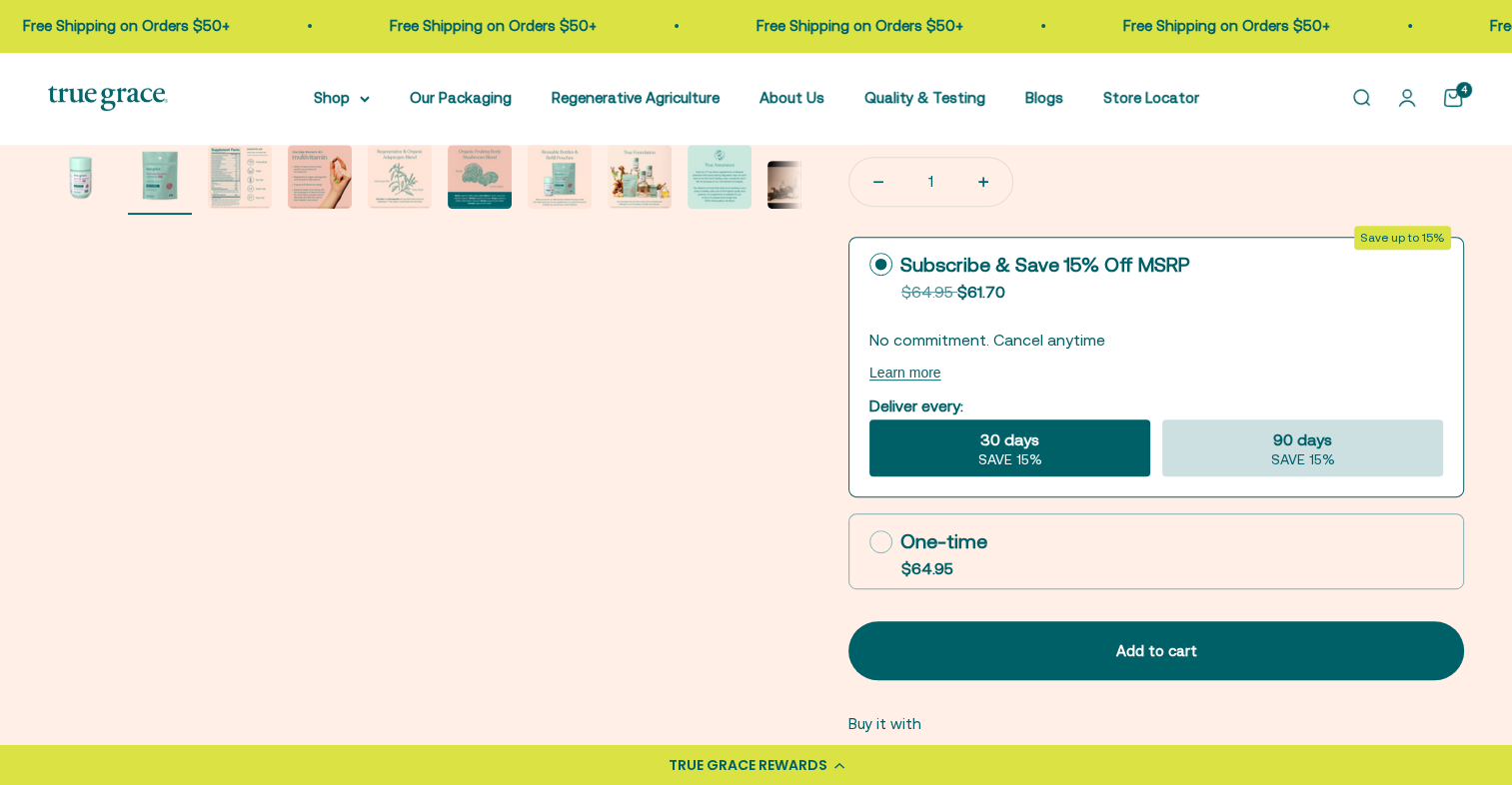 click on "SAVE 15%" 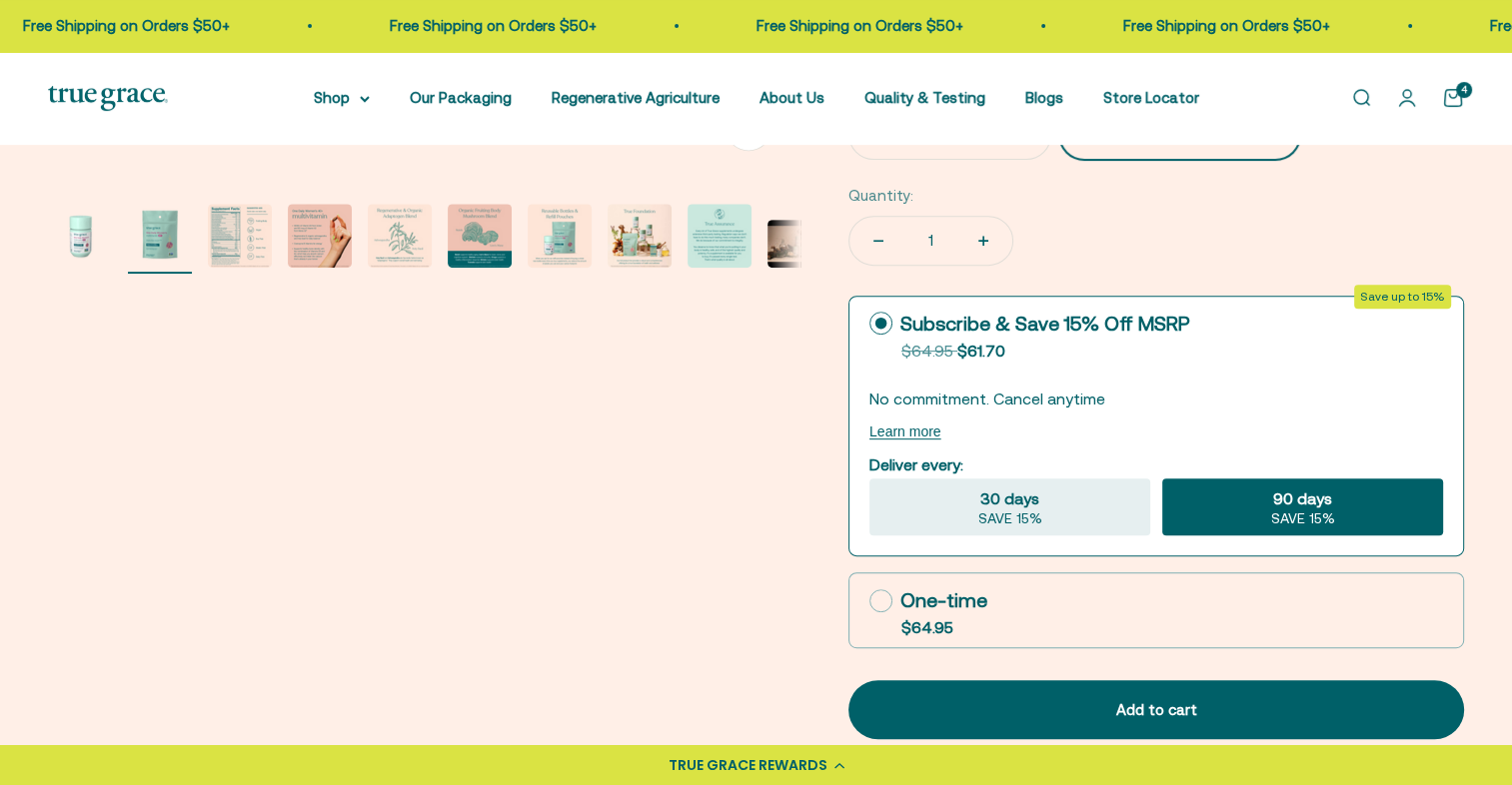 scroll, scrollTop: 746, scrollLeft: 0, axis: vertical 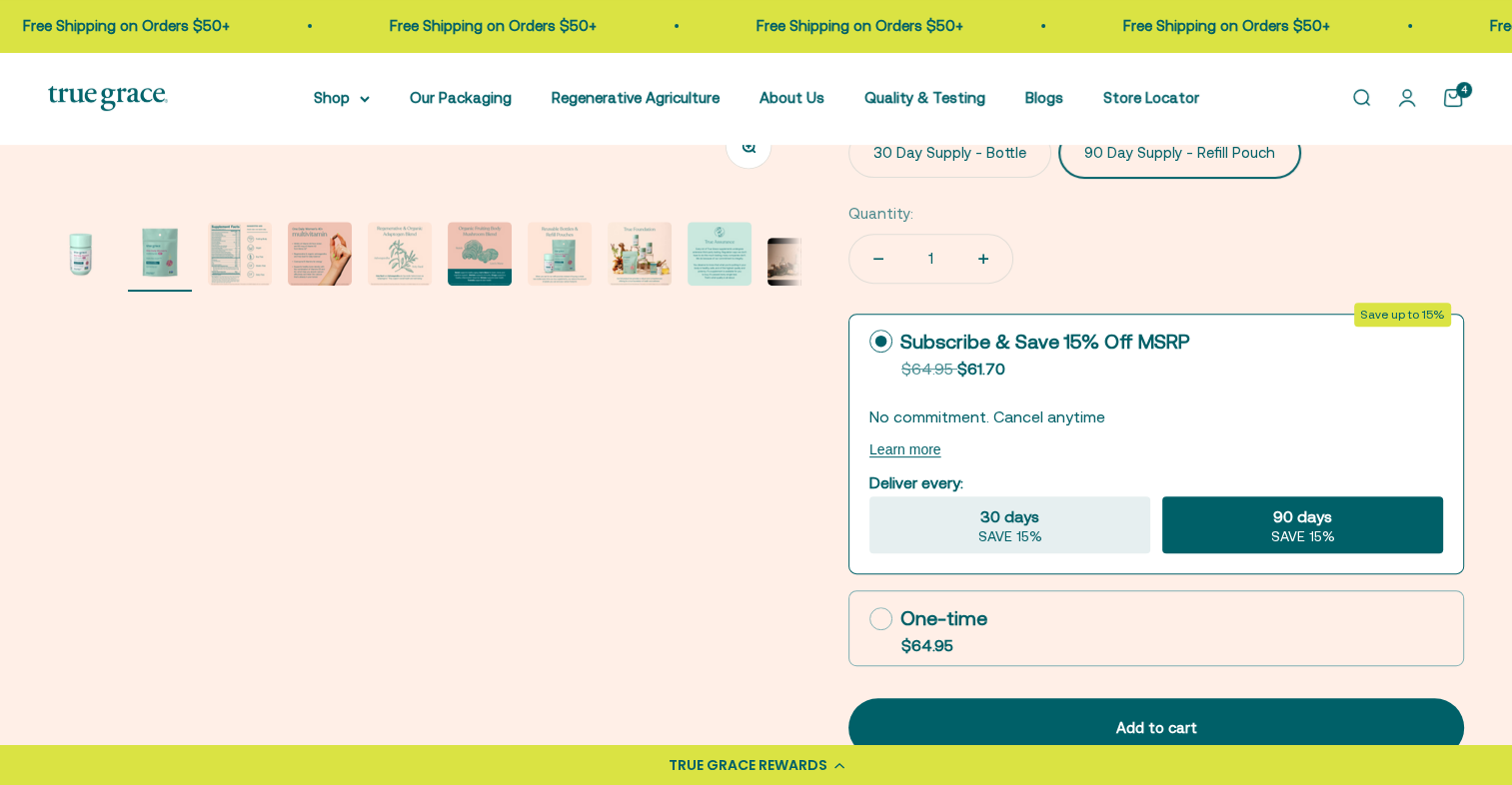 click on "Open cart
4" at bounding box center (1453, 98) 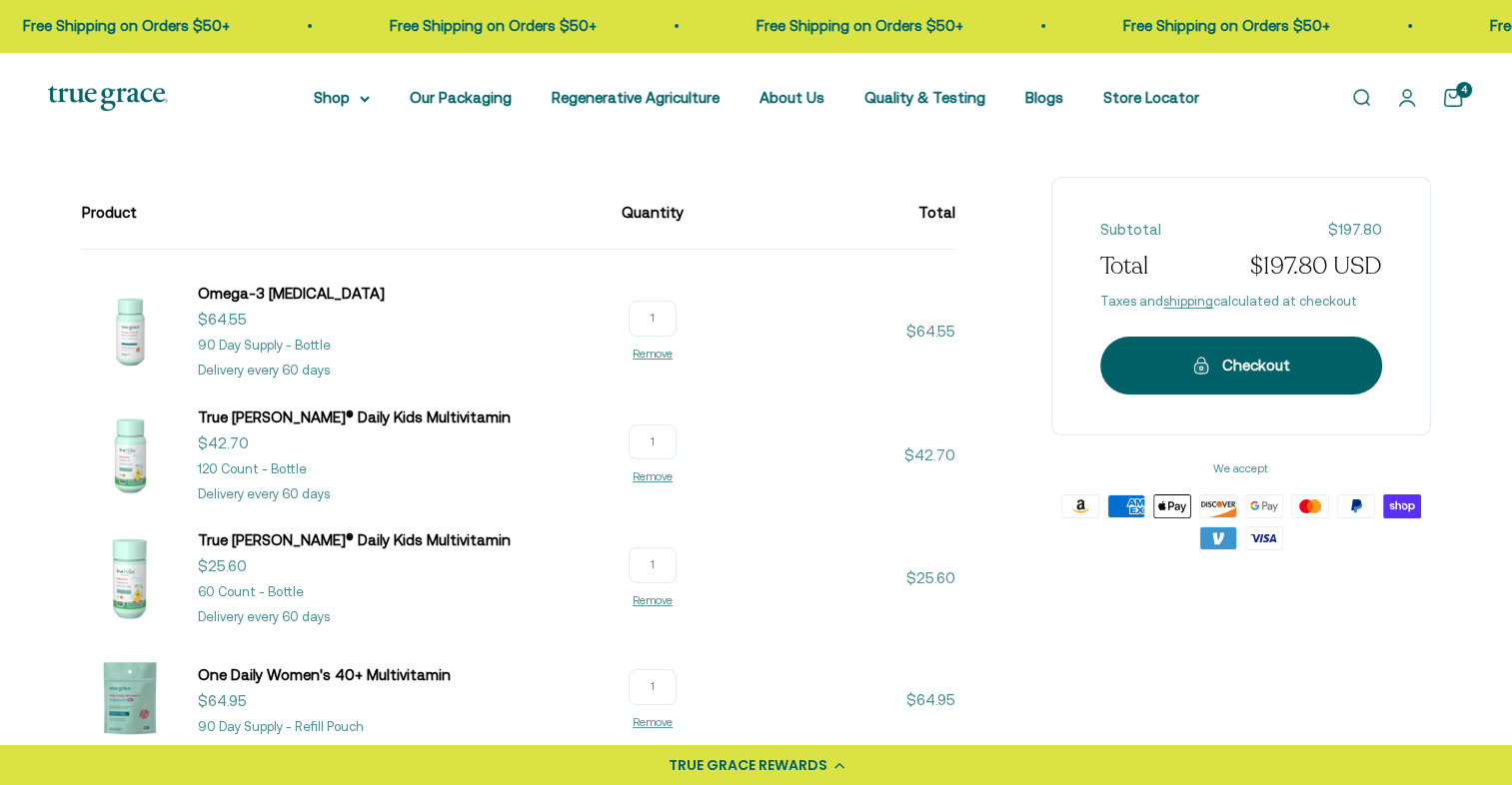 scroll, scrollTop: 184, scrollLeft: 0, axis: vertical 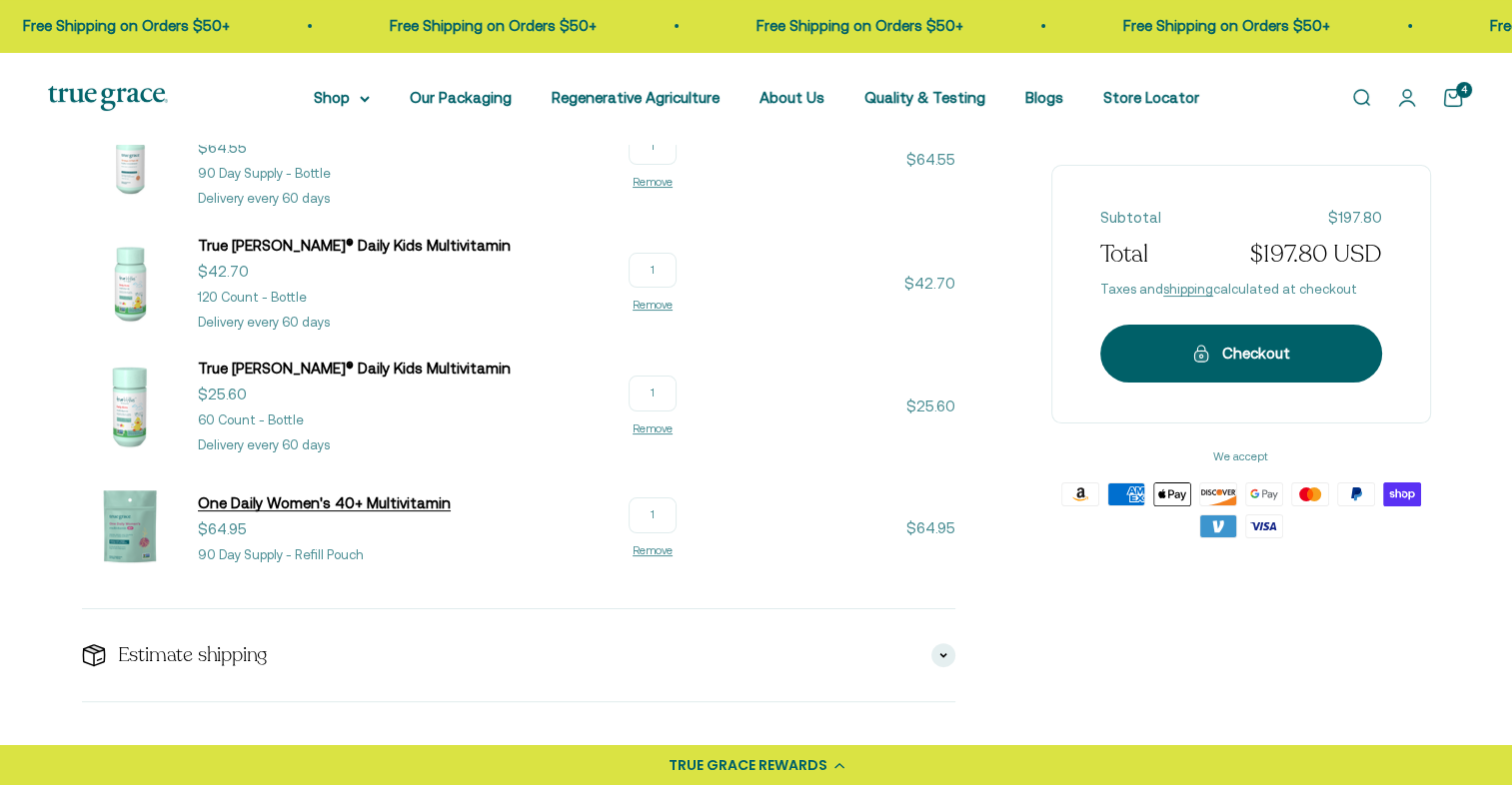 click on "One Daily Women's 40+ Multivitamin" at bounding box center (324, 502) 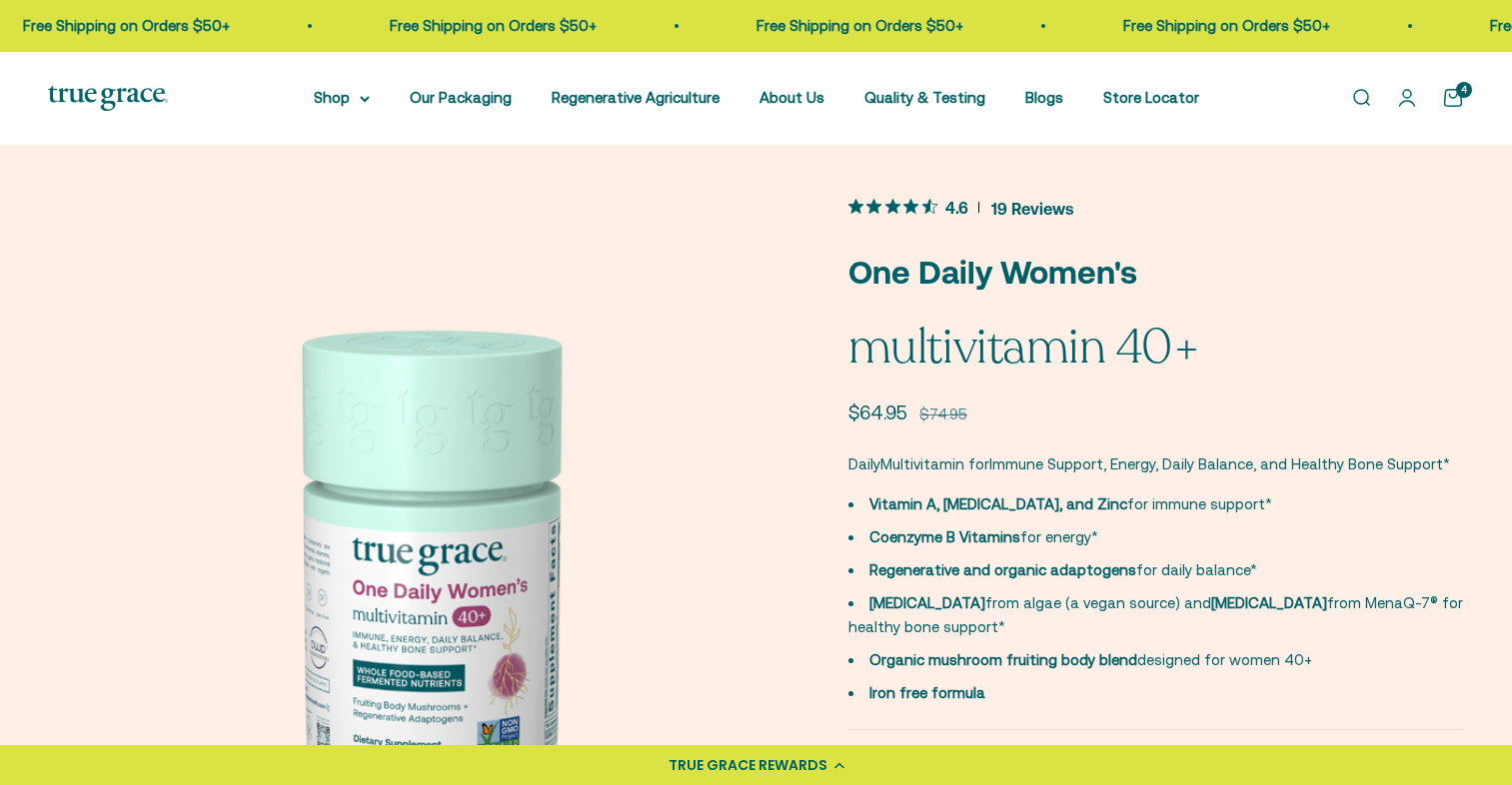 scroll, scrollTop: 746, scrollLeft: 0, axis: vertical 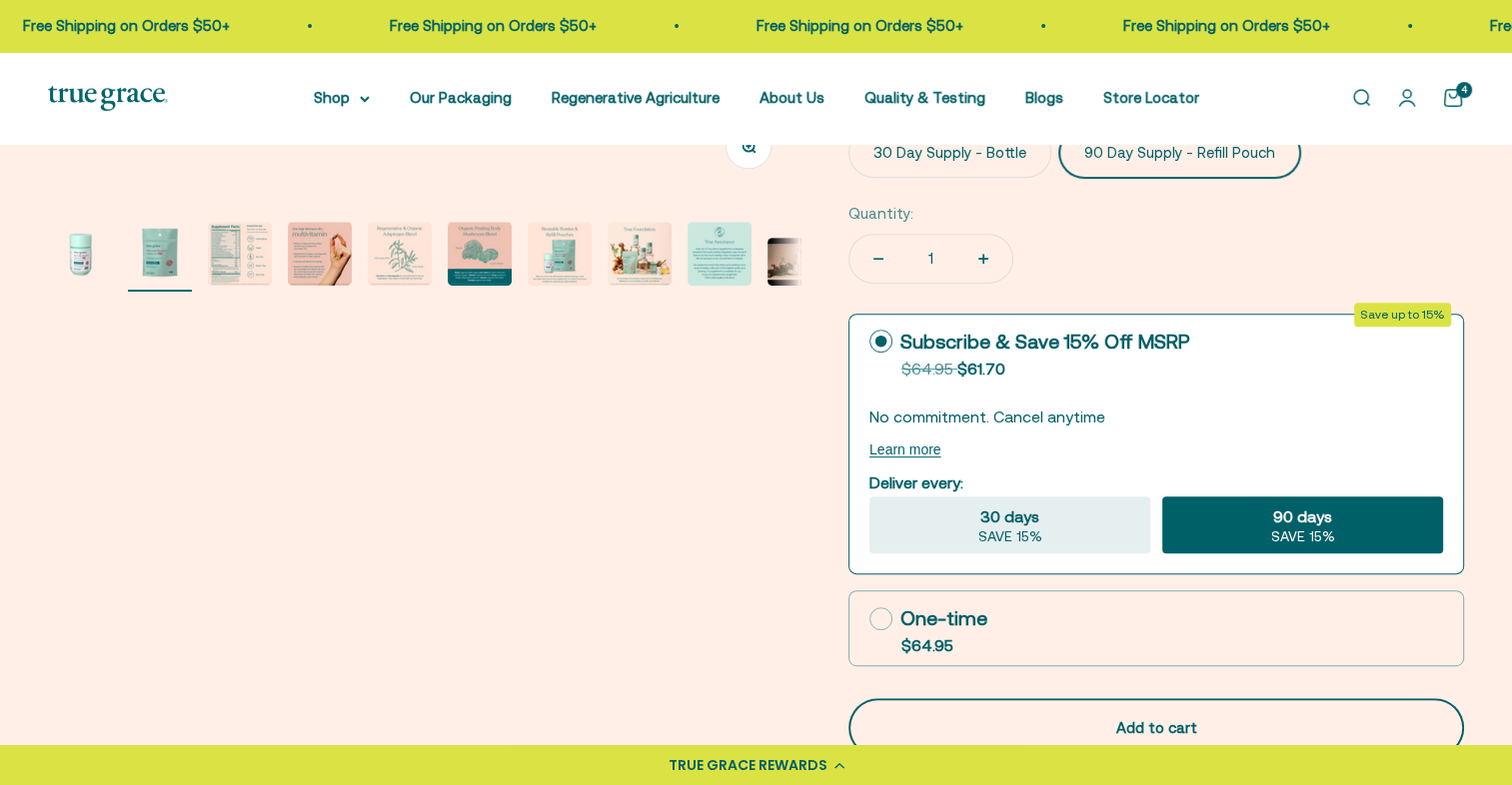 click on "Add to cart" at bounding box center (1156, 728) 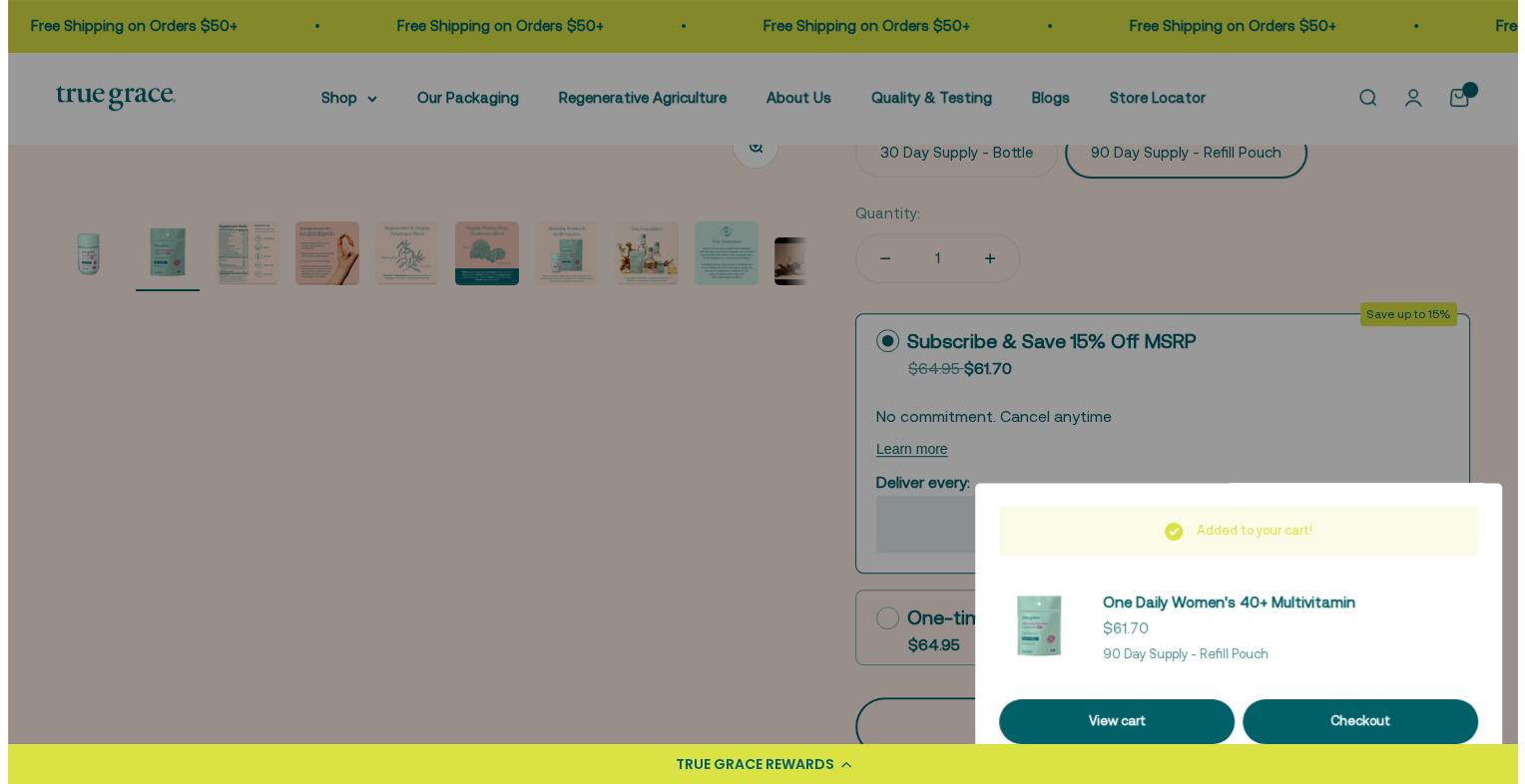 scroll, scrollTop: 0, scrollLeft: 783, axis: horizontal 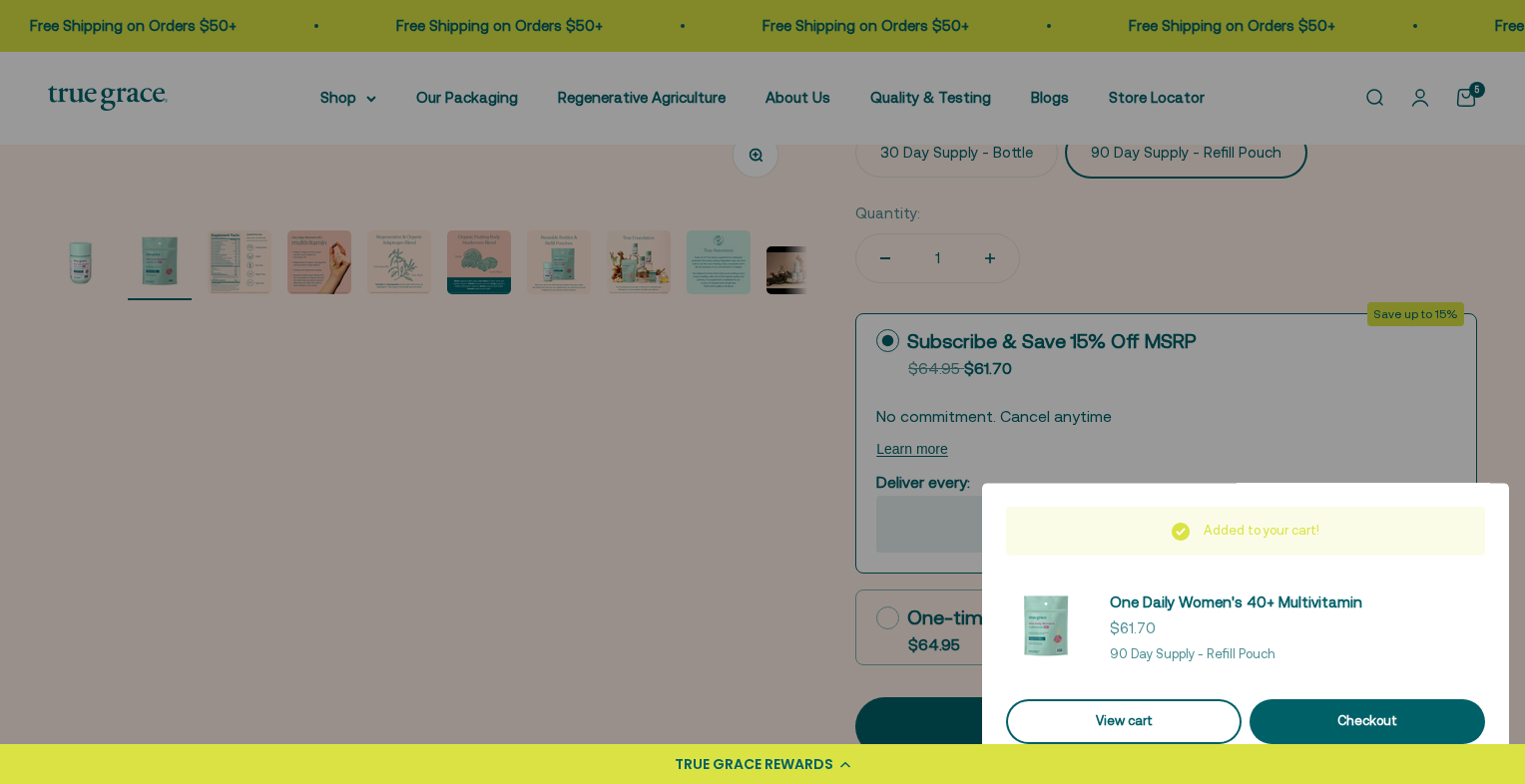 click on "View cart" at bounding box center [1124, 721] 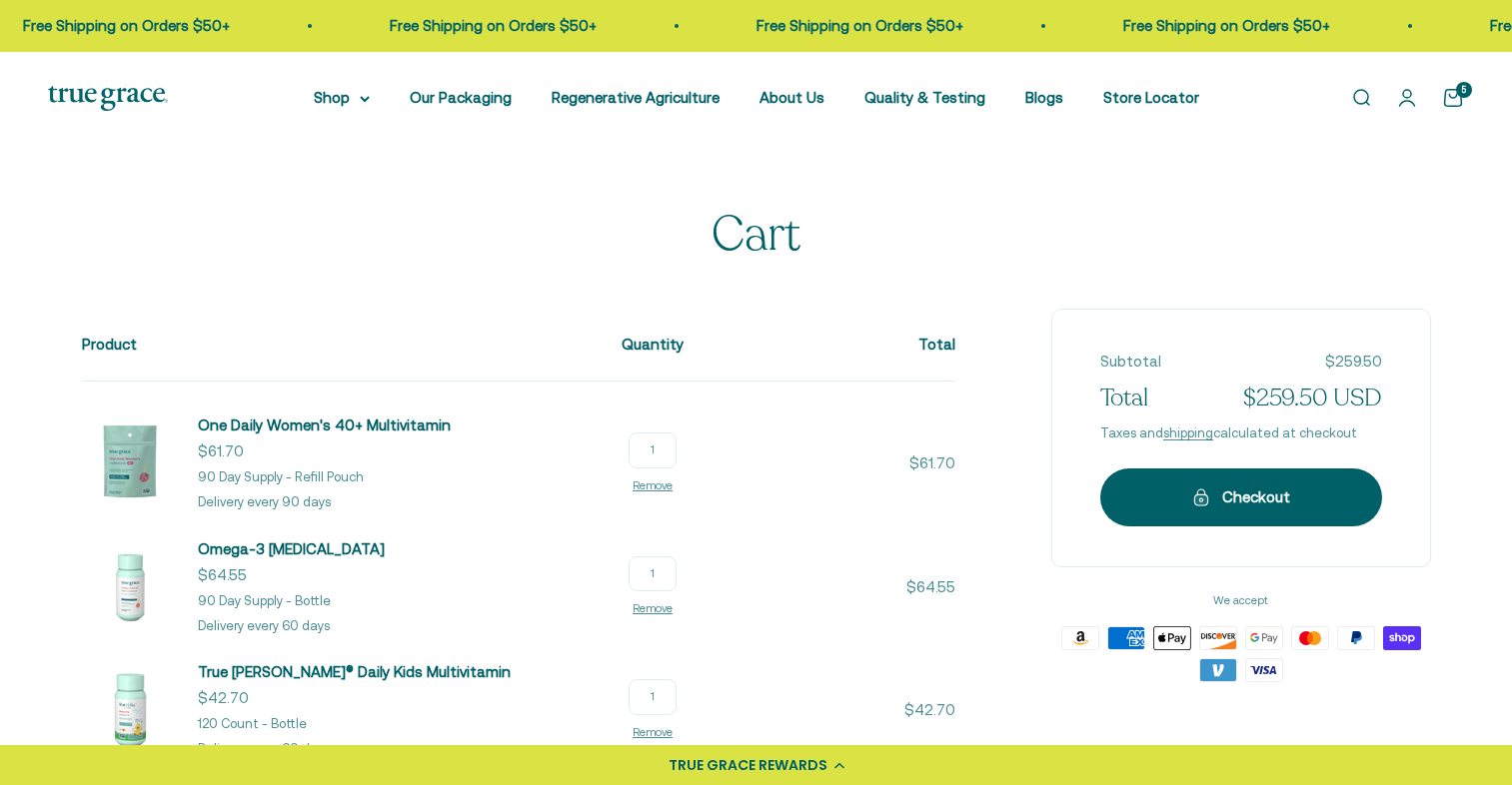 scroll, scrollTop: 0, scrollLeft: 0, axis: both 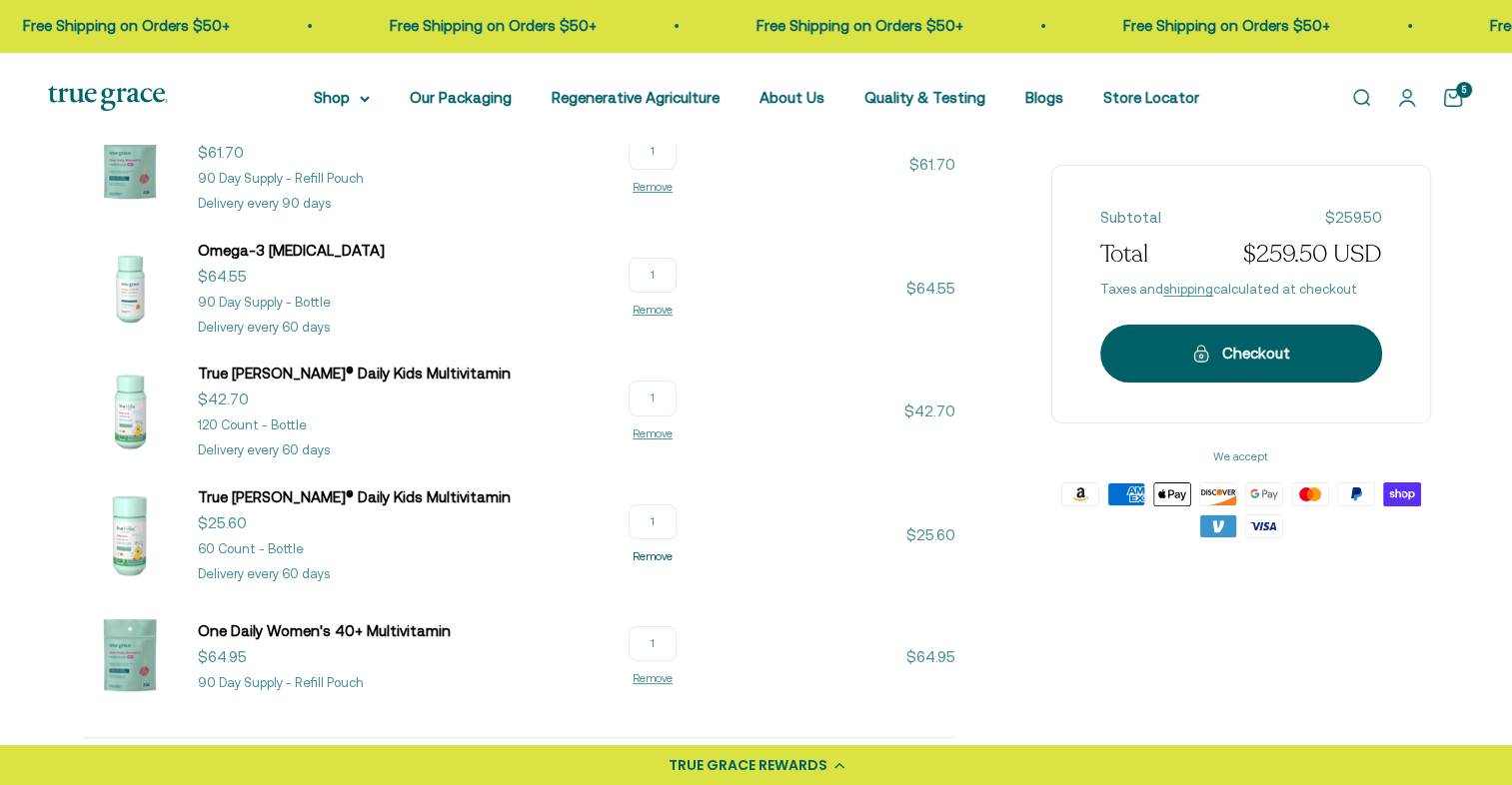 click on "Remove" at bounding box center (653, 556) 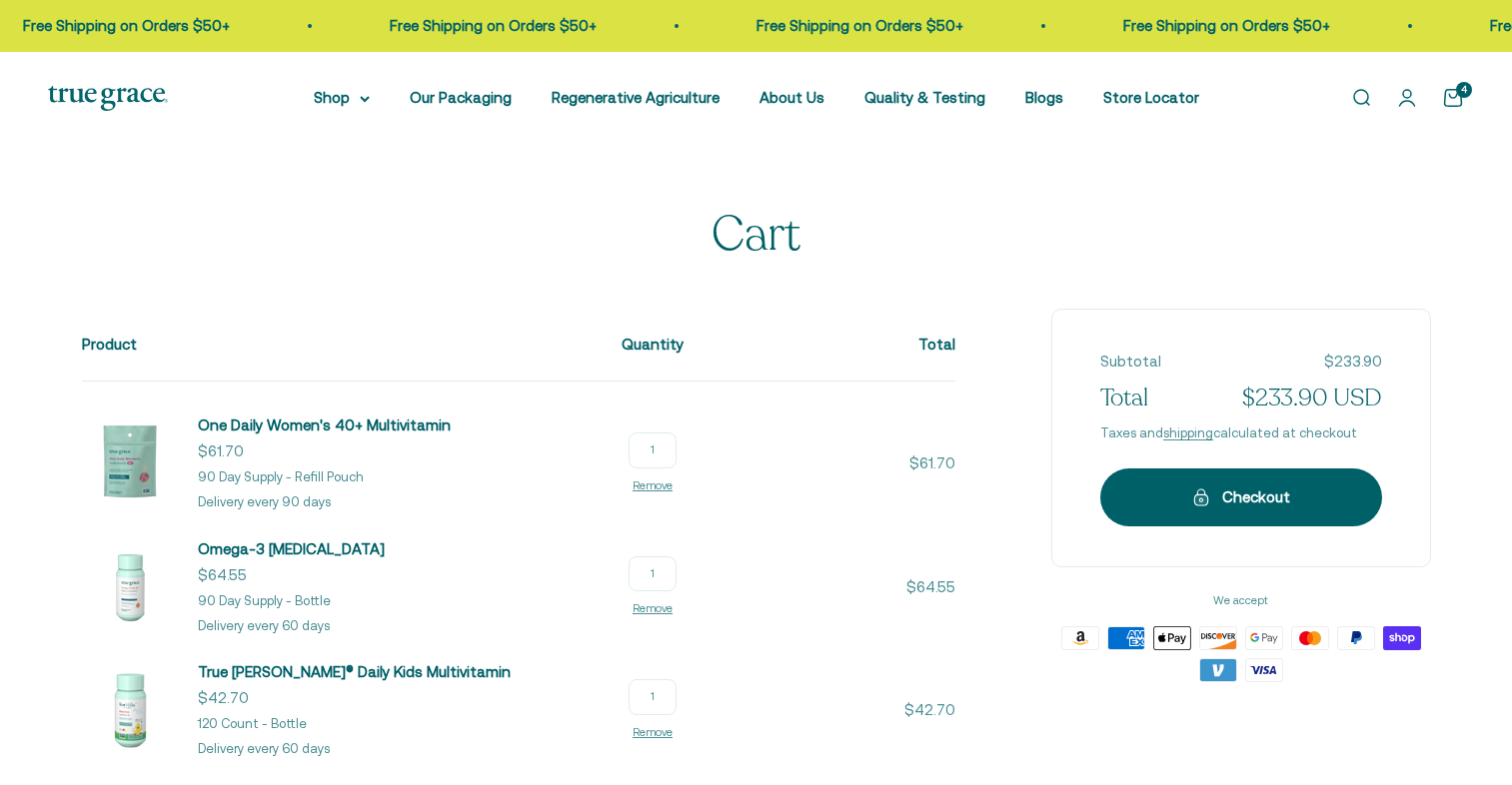 scroll, scrollTop: 0, scrollLeft: 0, axis: both 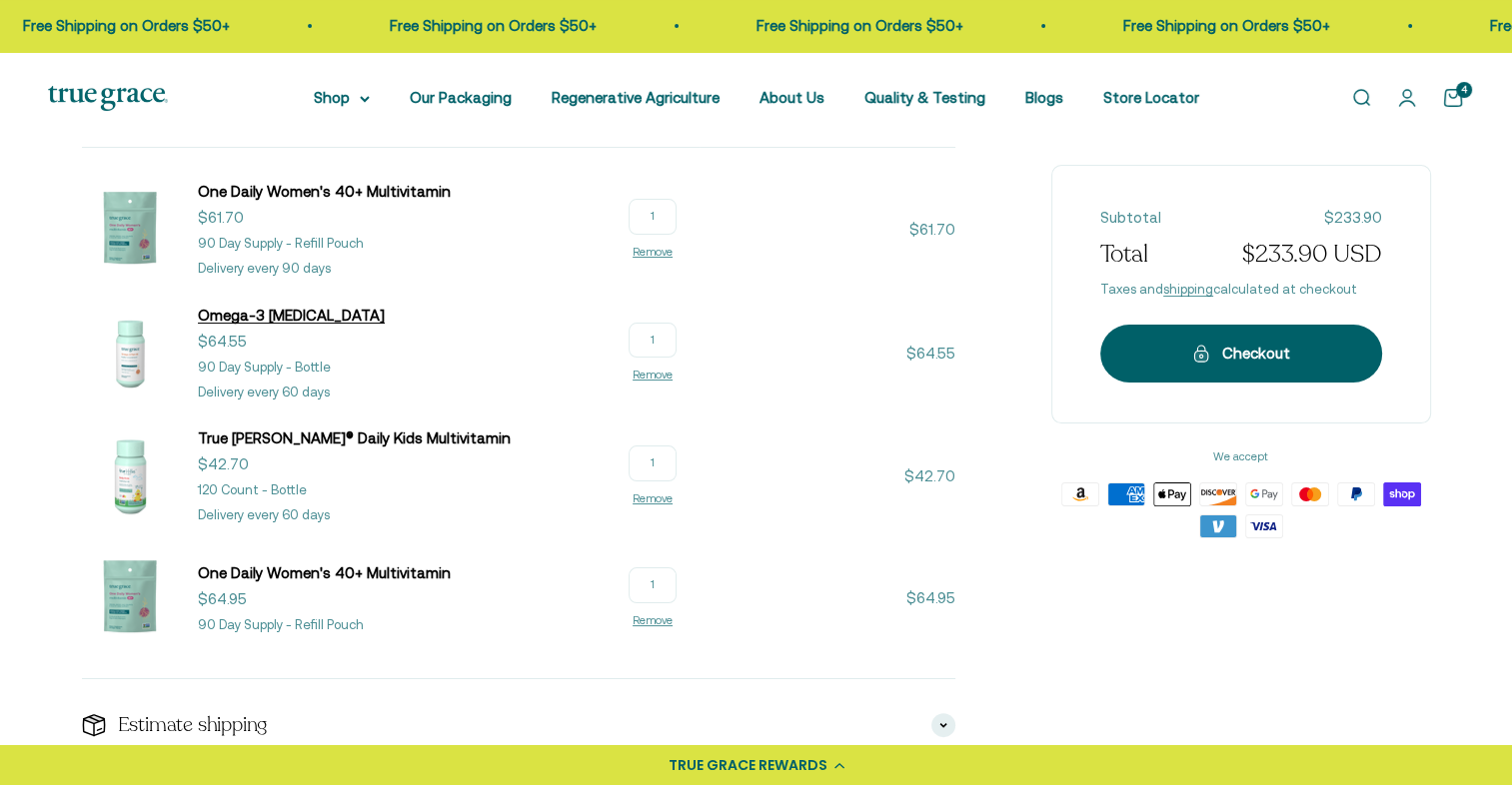 click on "Omega-3 [MEDICAL_DATA]" at bounding box center (291, 315) 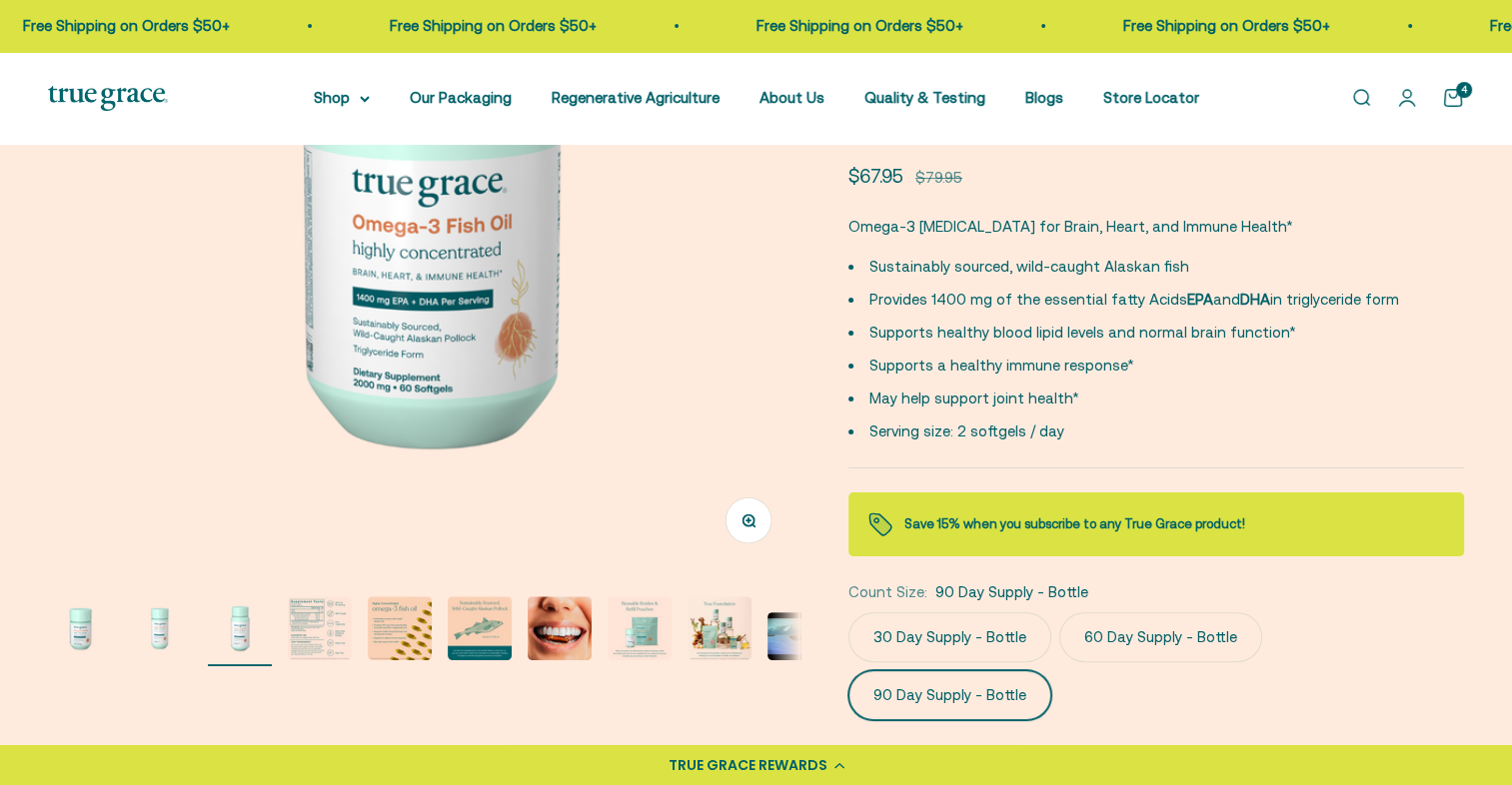 scroll, scrollTop: 598, scrollLeft: 0, axis: vertical 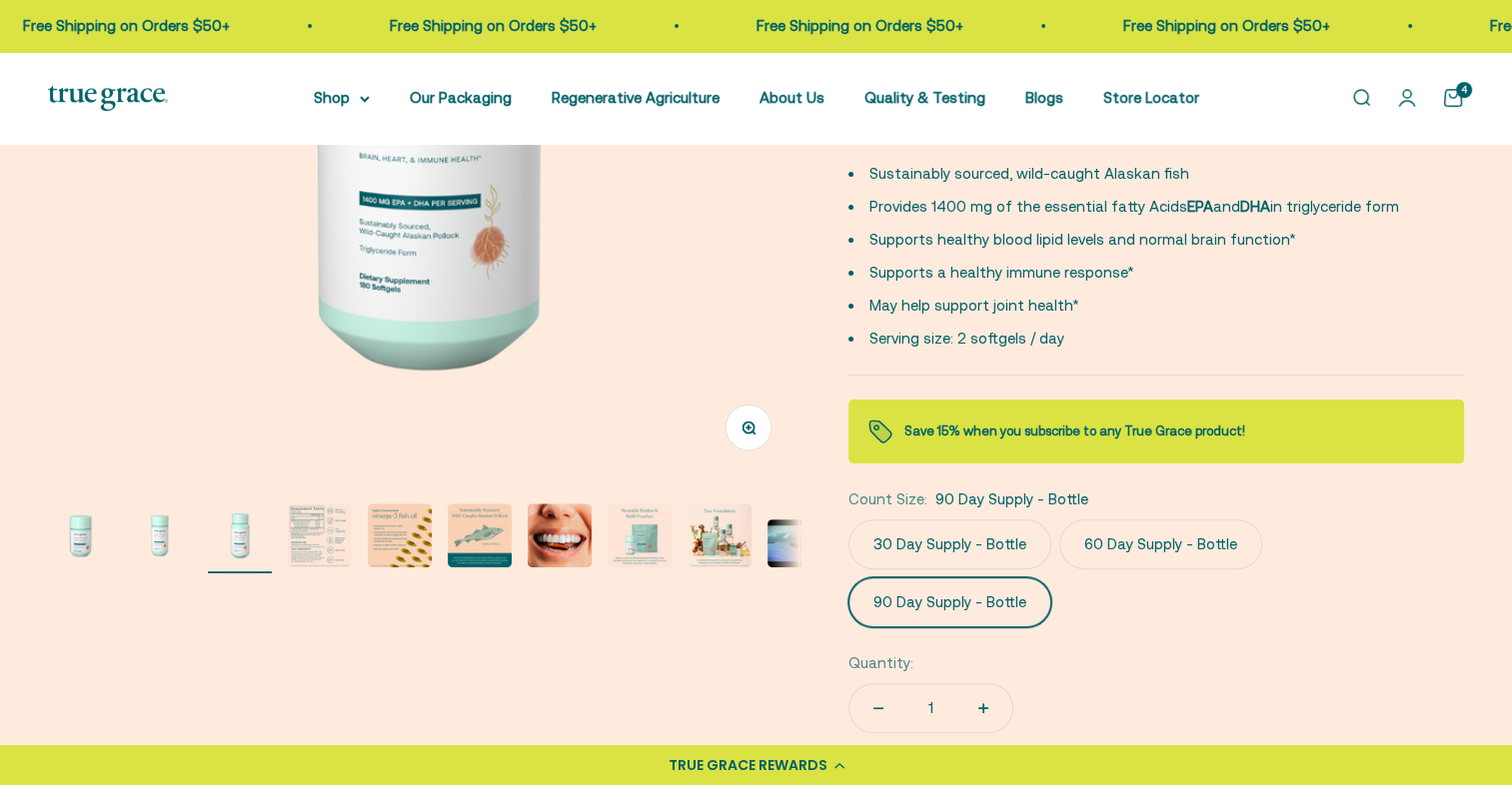 click on "30 Day Supply - Bottle" 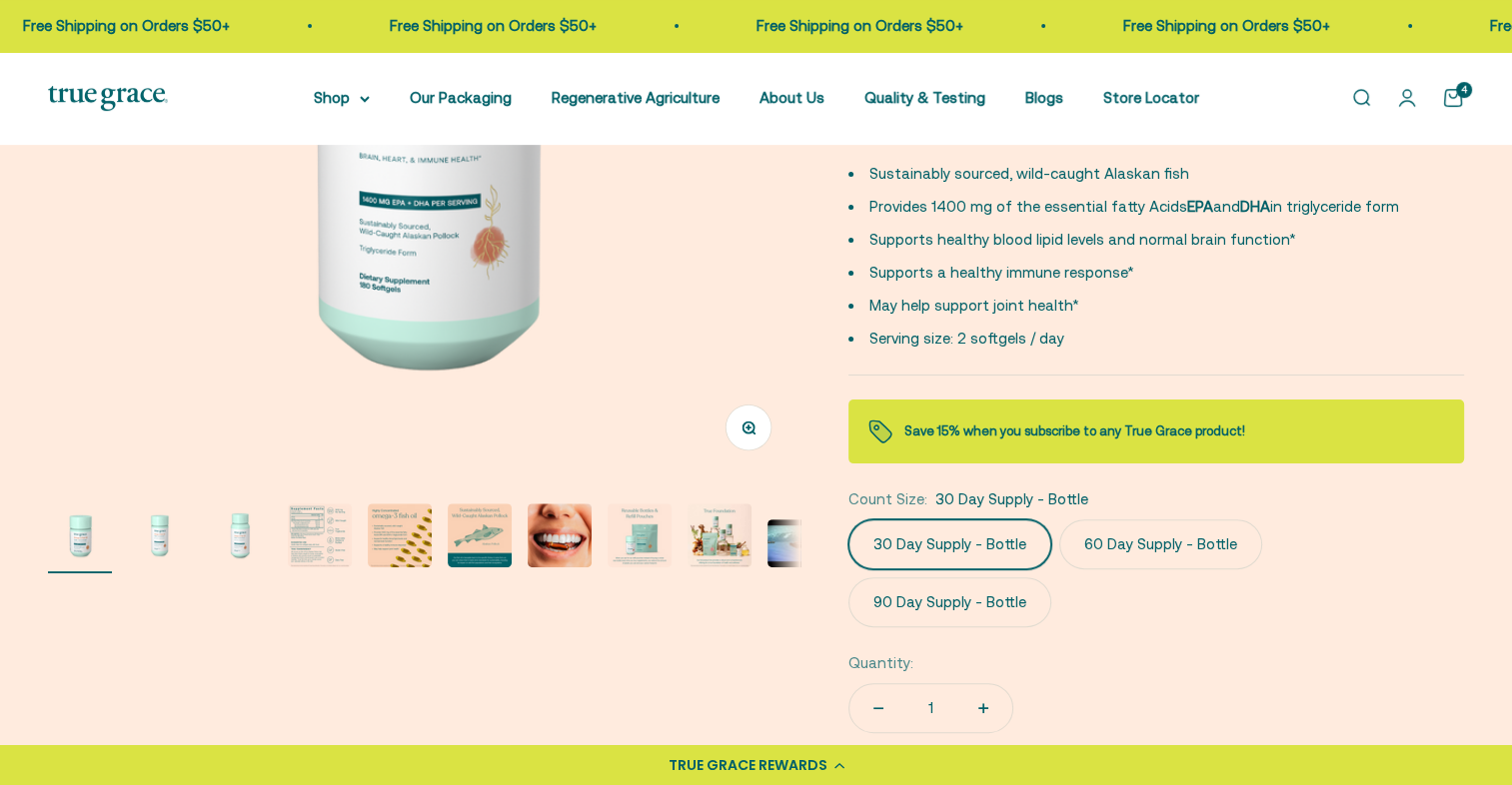 scroll, scrollTop: 0, scrollLeft: 0, axis: both 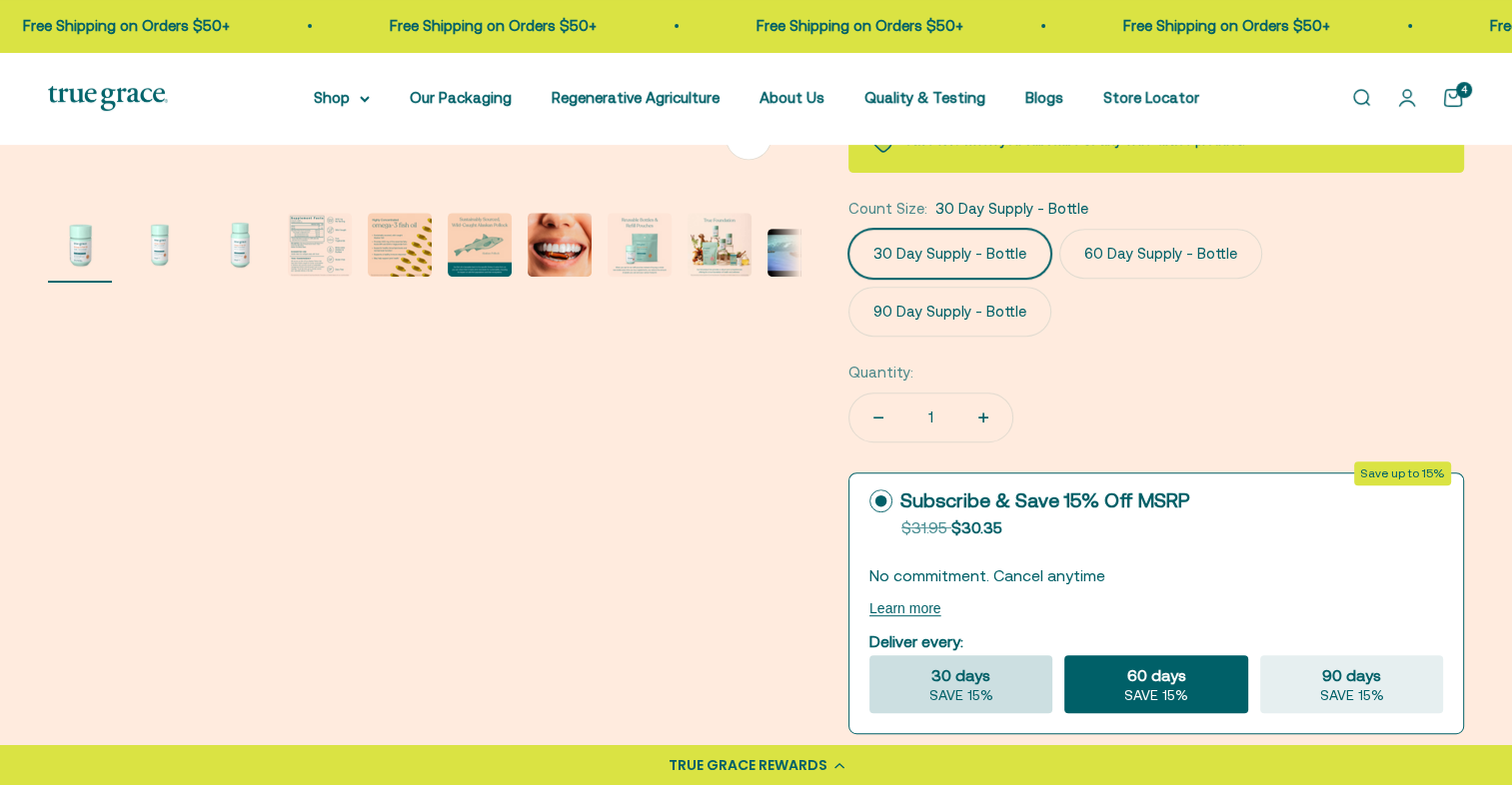 click on "30 days
SAVE 15%" 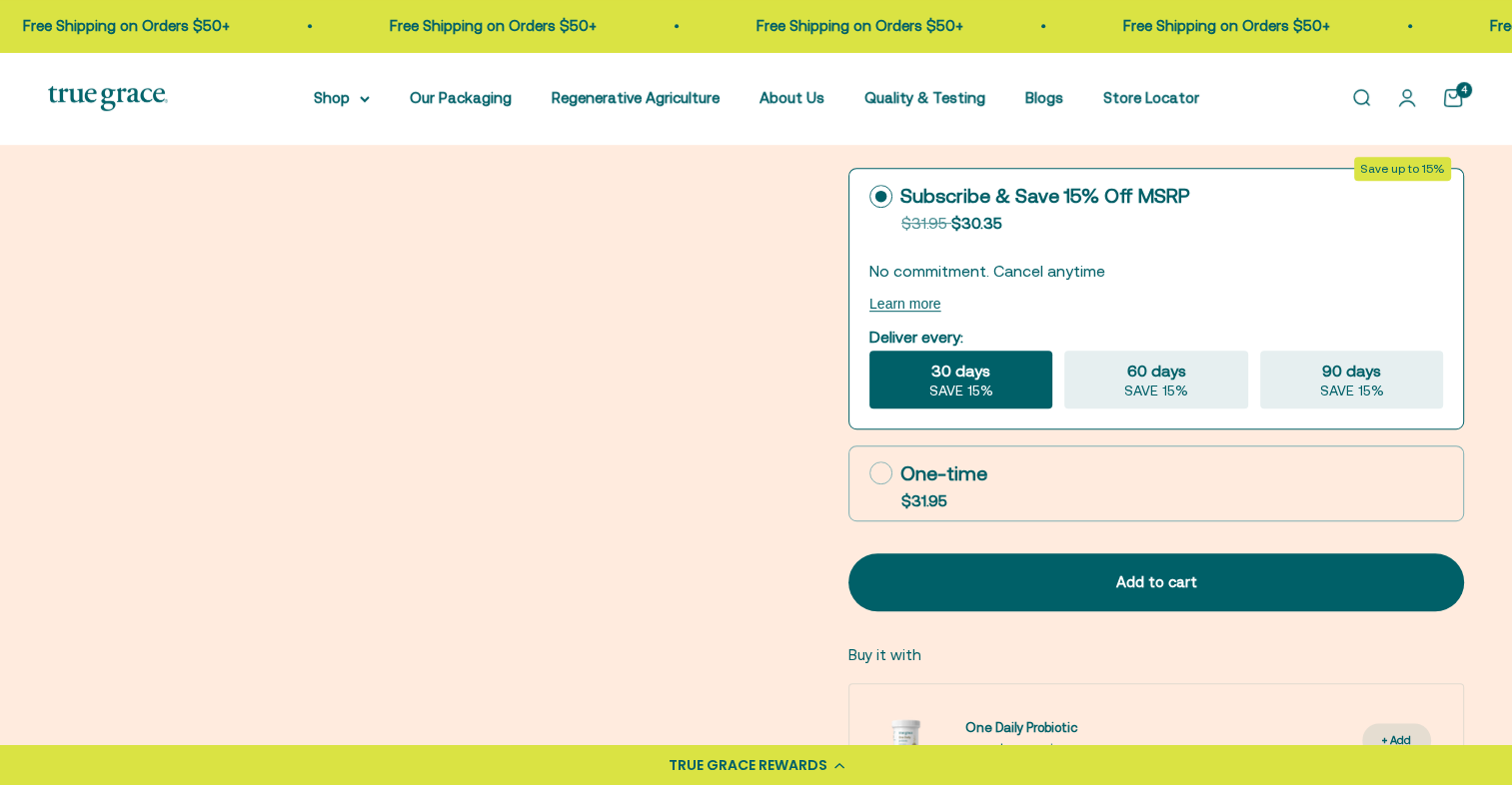 scroll, scrollTop: 1062, scrollLeft: 0, axis: vertical 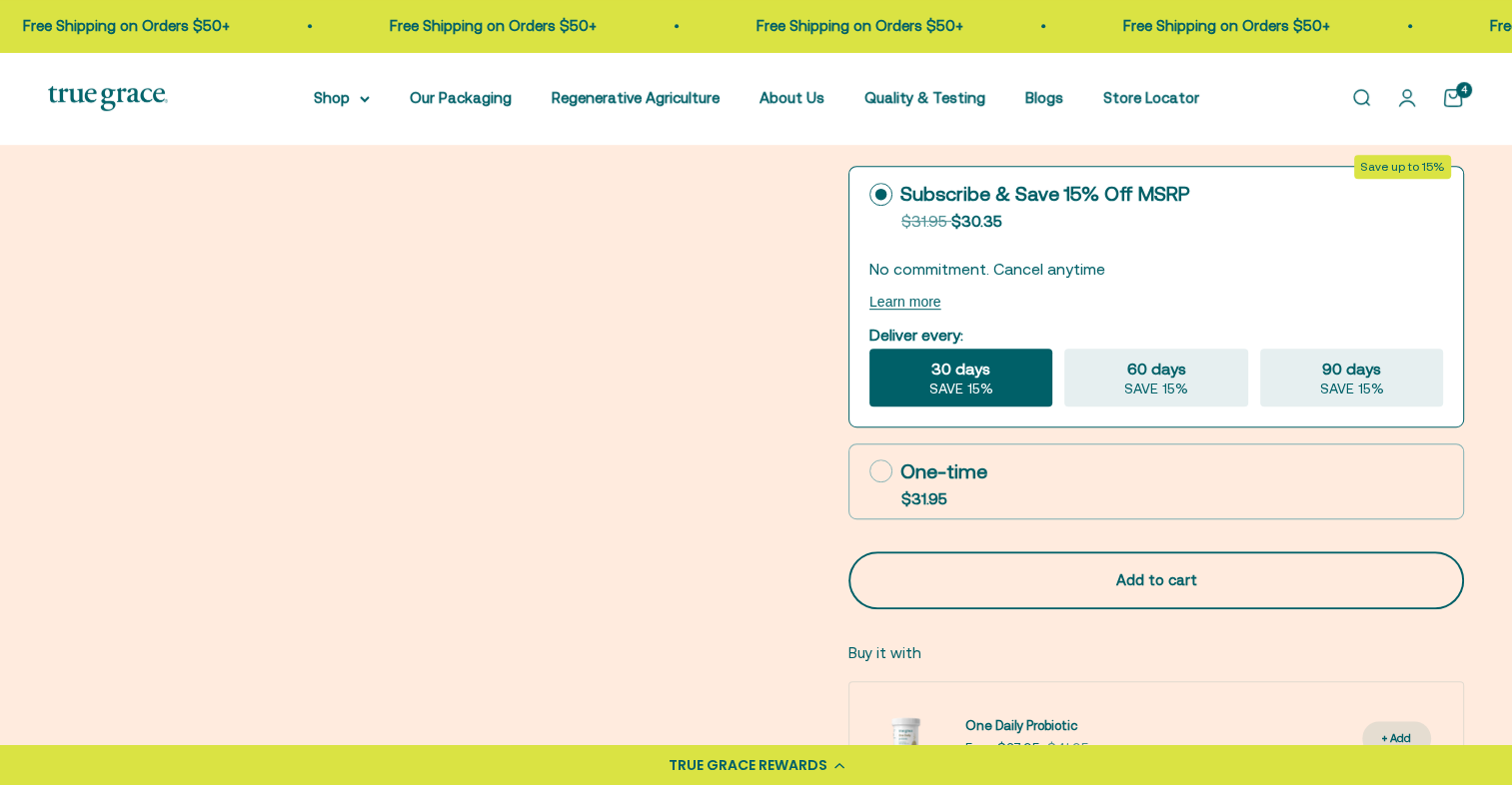 click on "Add to cart" at bounding box center (1156, 580) 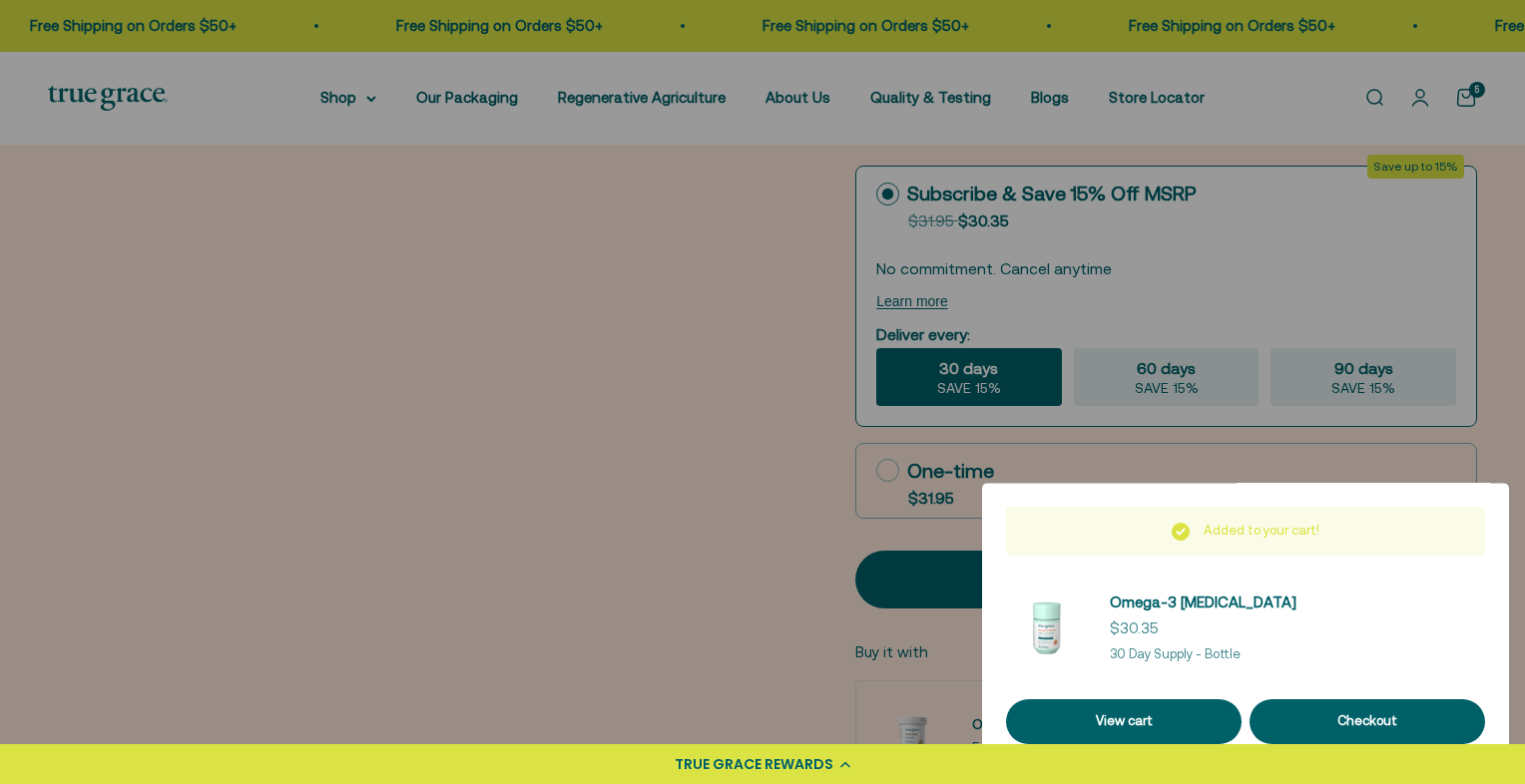 click at bounding box center [762, 392] 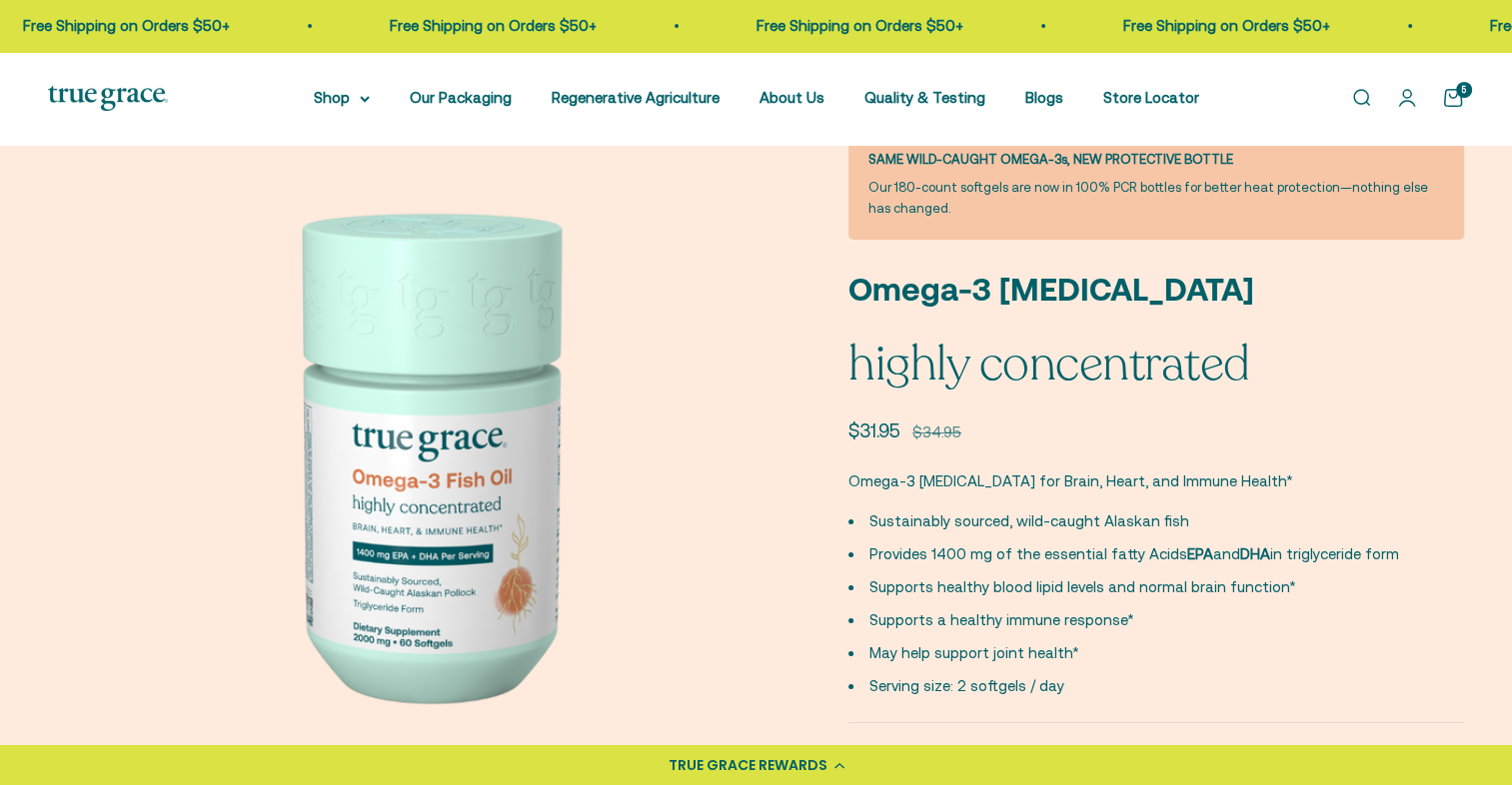 scroll, scrollTop: 0, scrollLeft: 0, axis: both 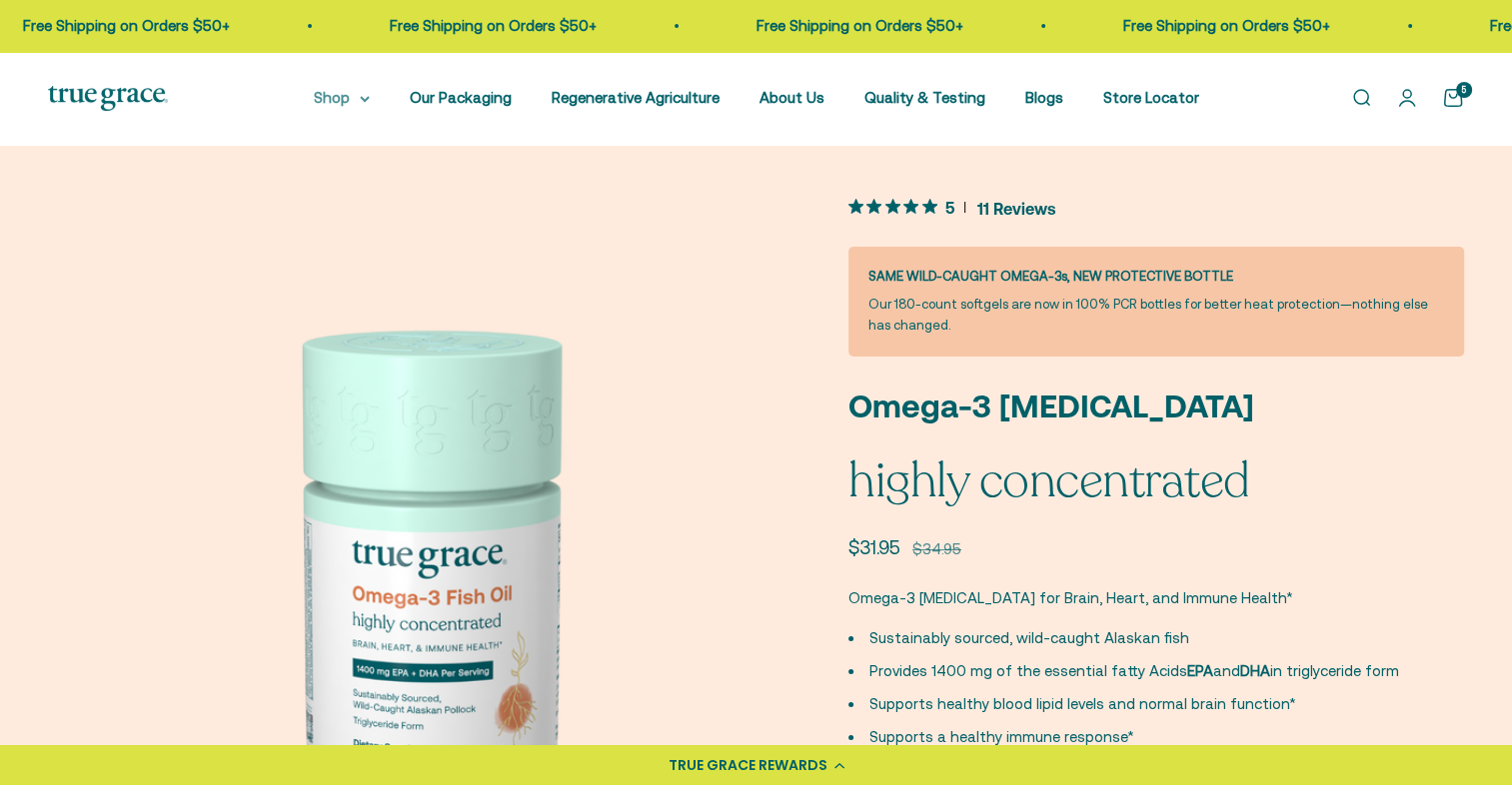 click 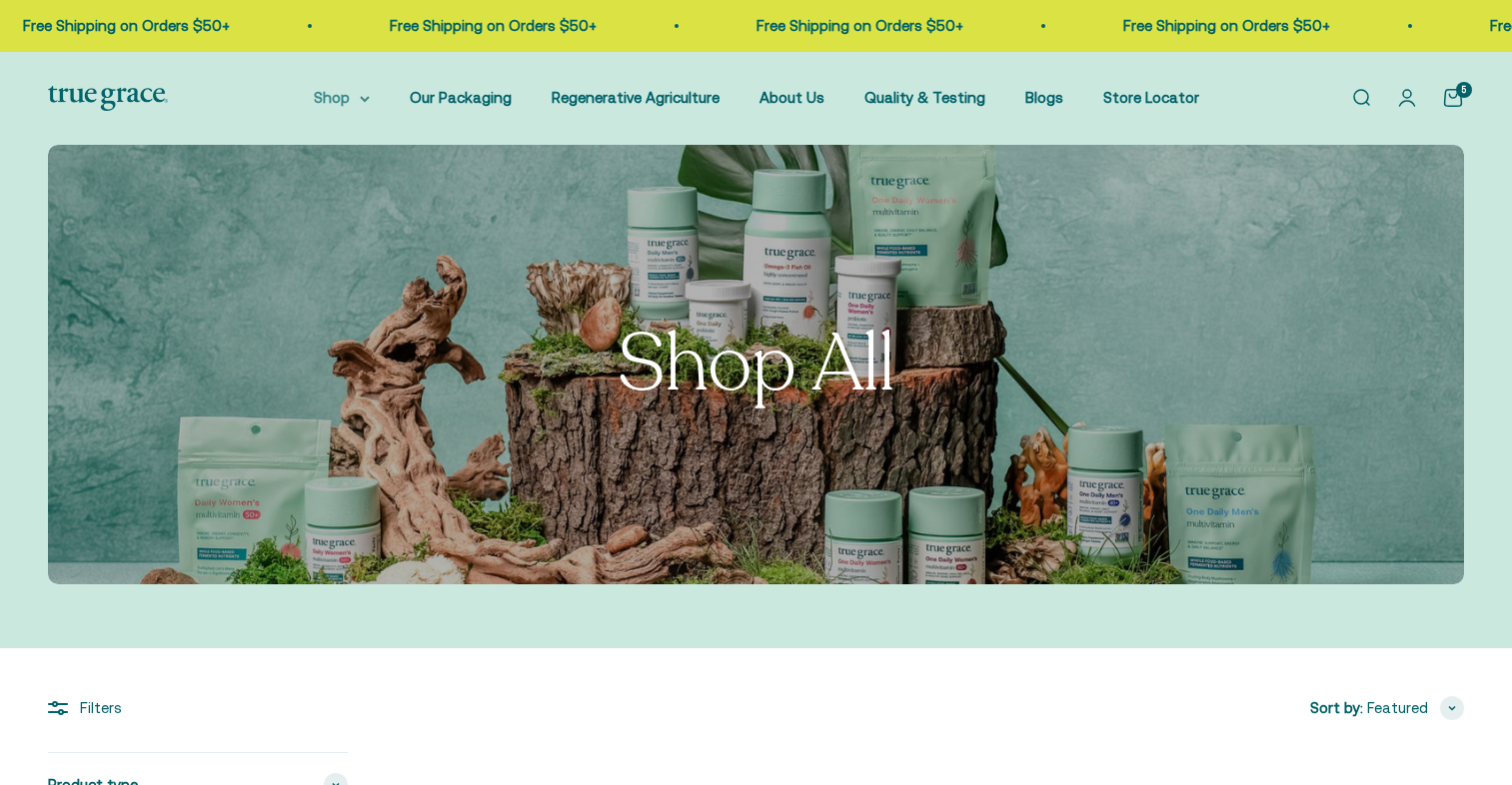 click on "Shop" at bounding box center (342, 98) 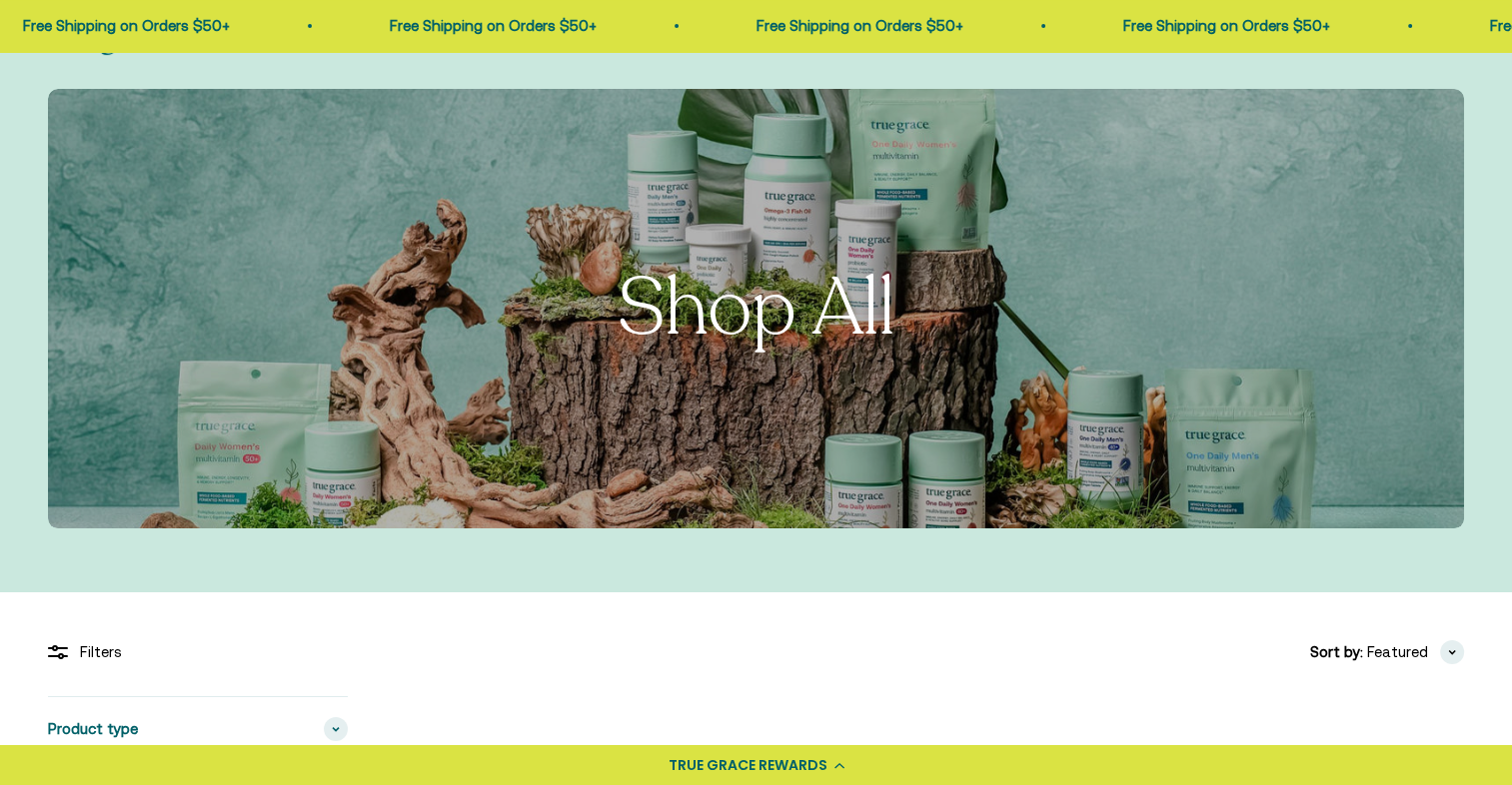 scroll, scrollTop: 347, scrollLeft: 0, axis: vertical 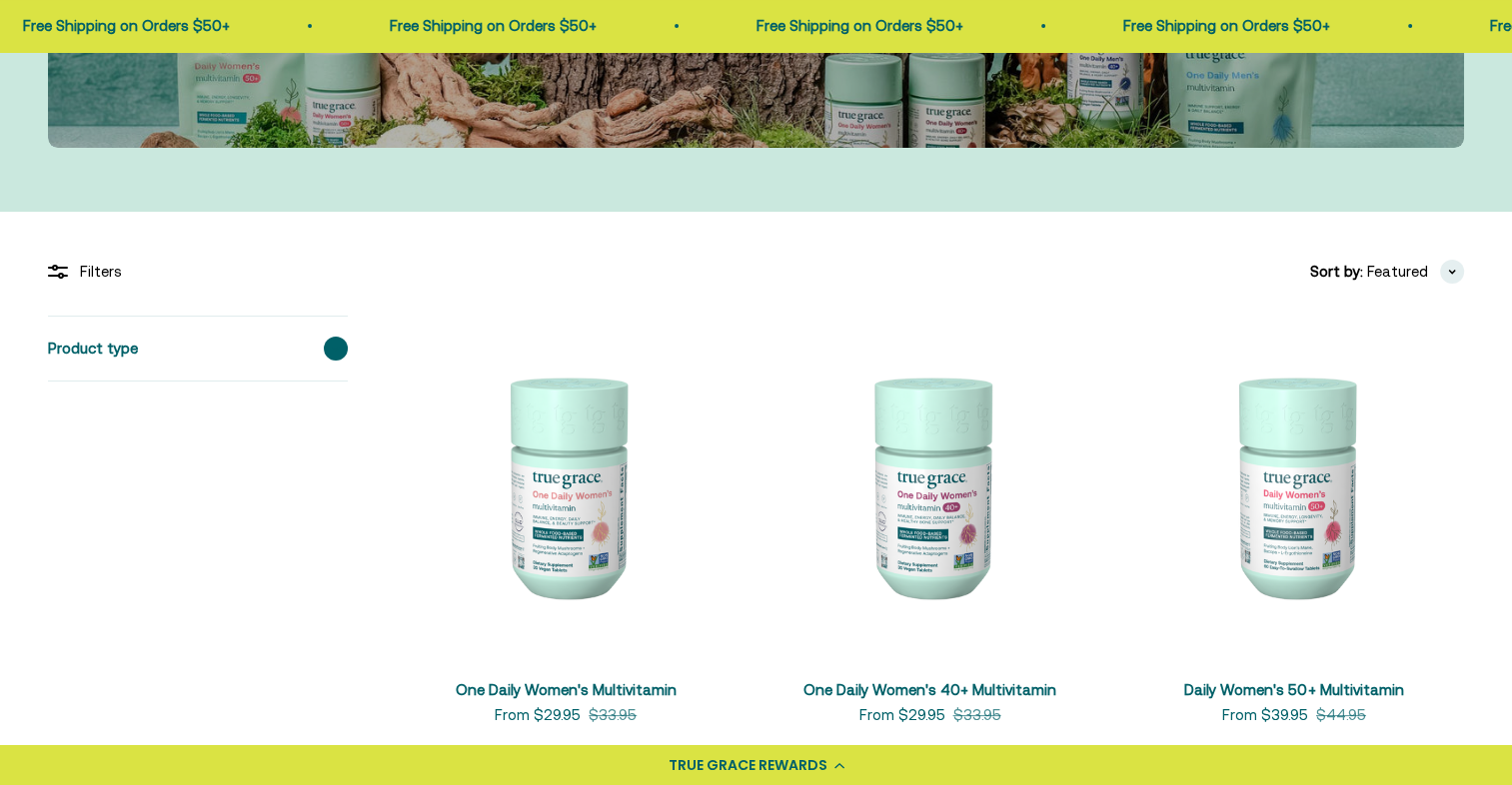 click at bounding box center [336, 349] 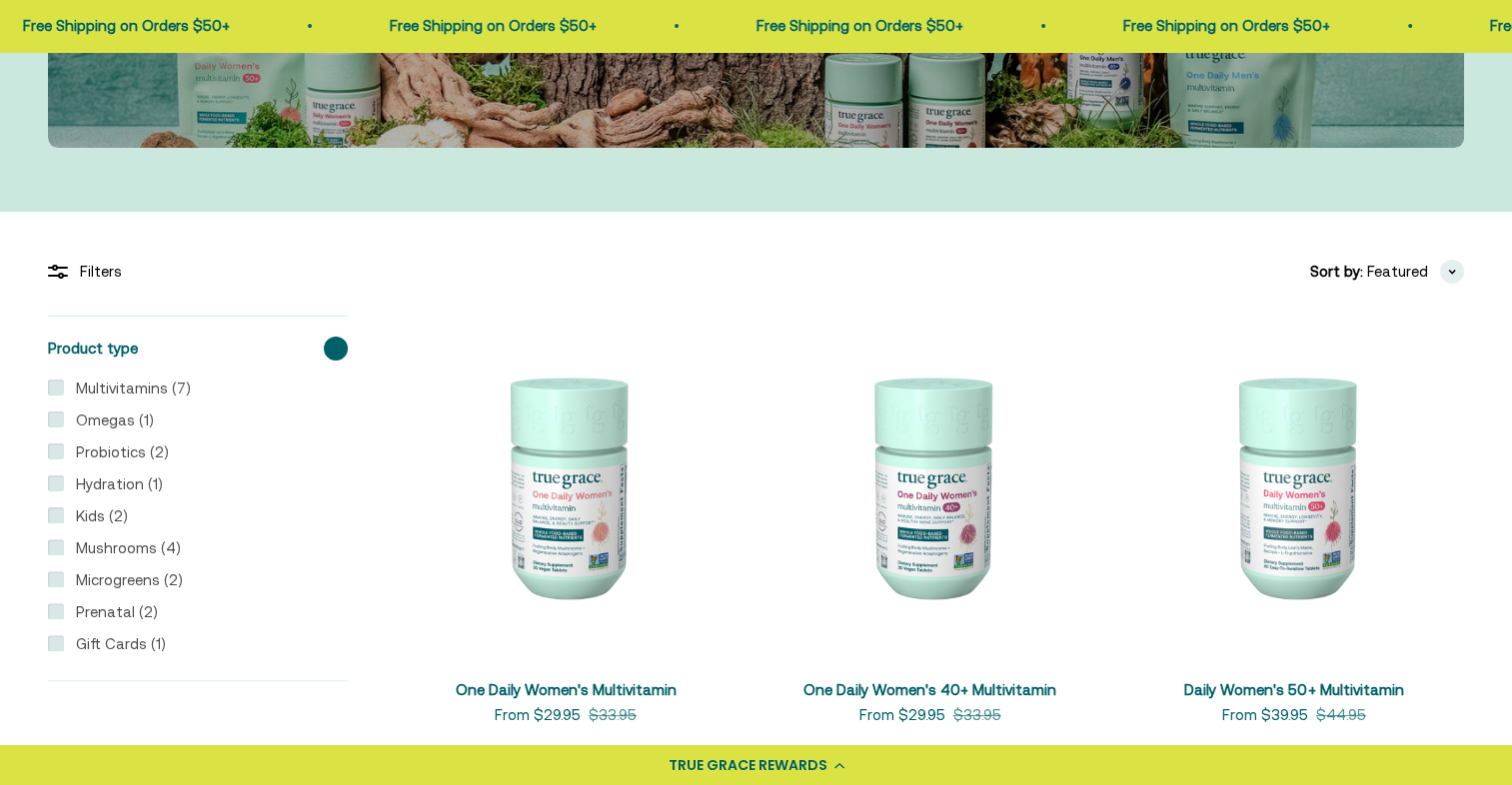 click on "Kids (2)" at bounding box center (96, 516) 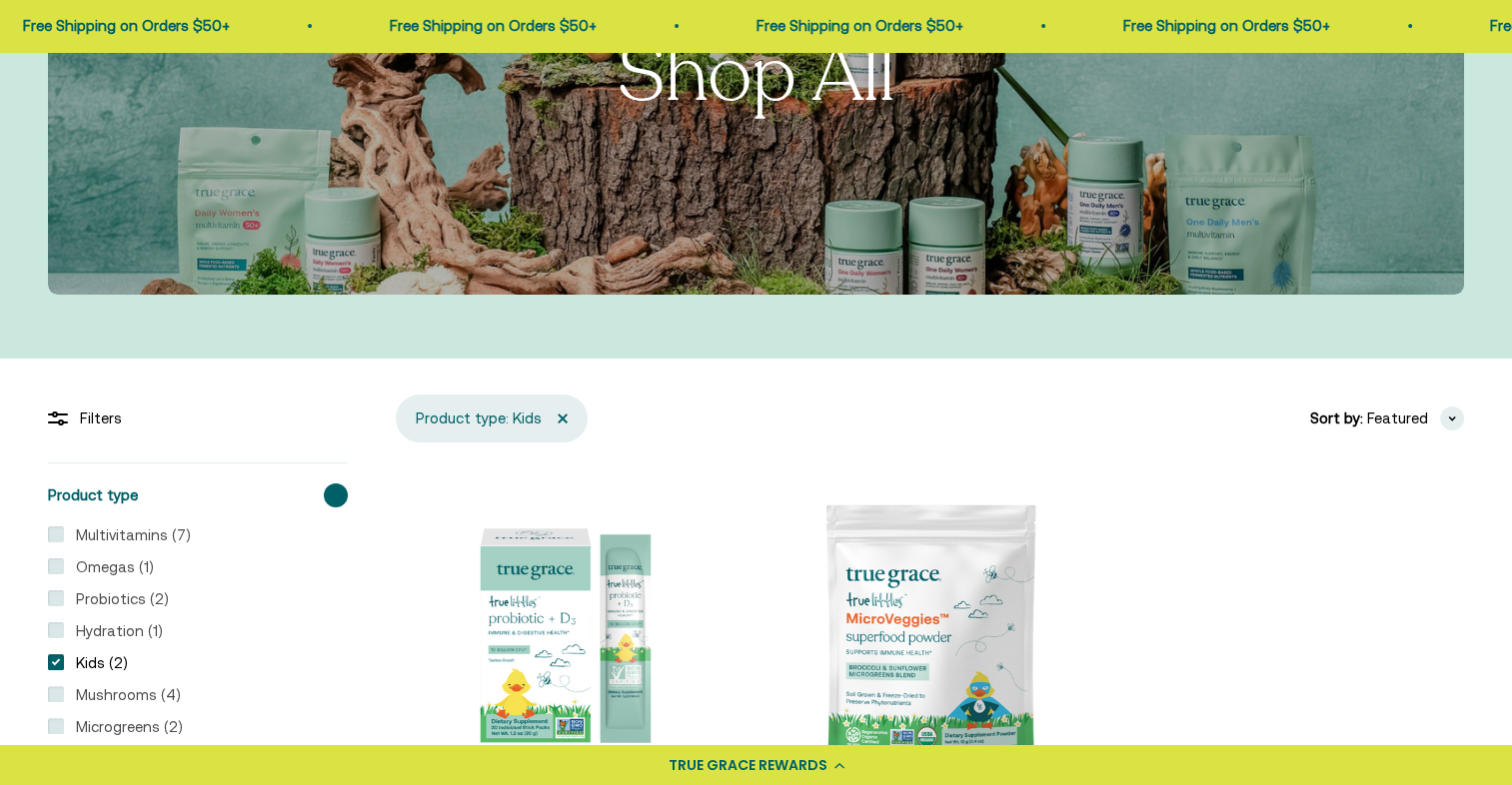 scroll, scrollTop: 288, scrollLeft: 0, axis: vertical 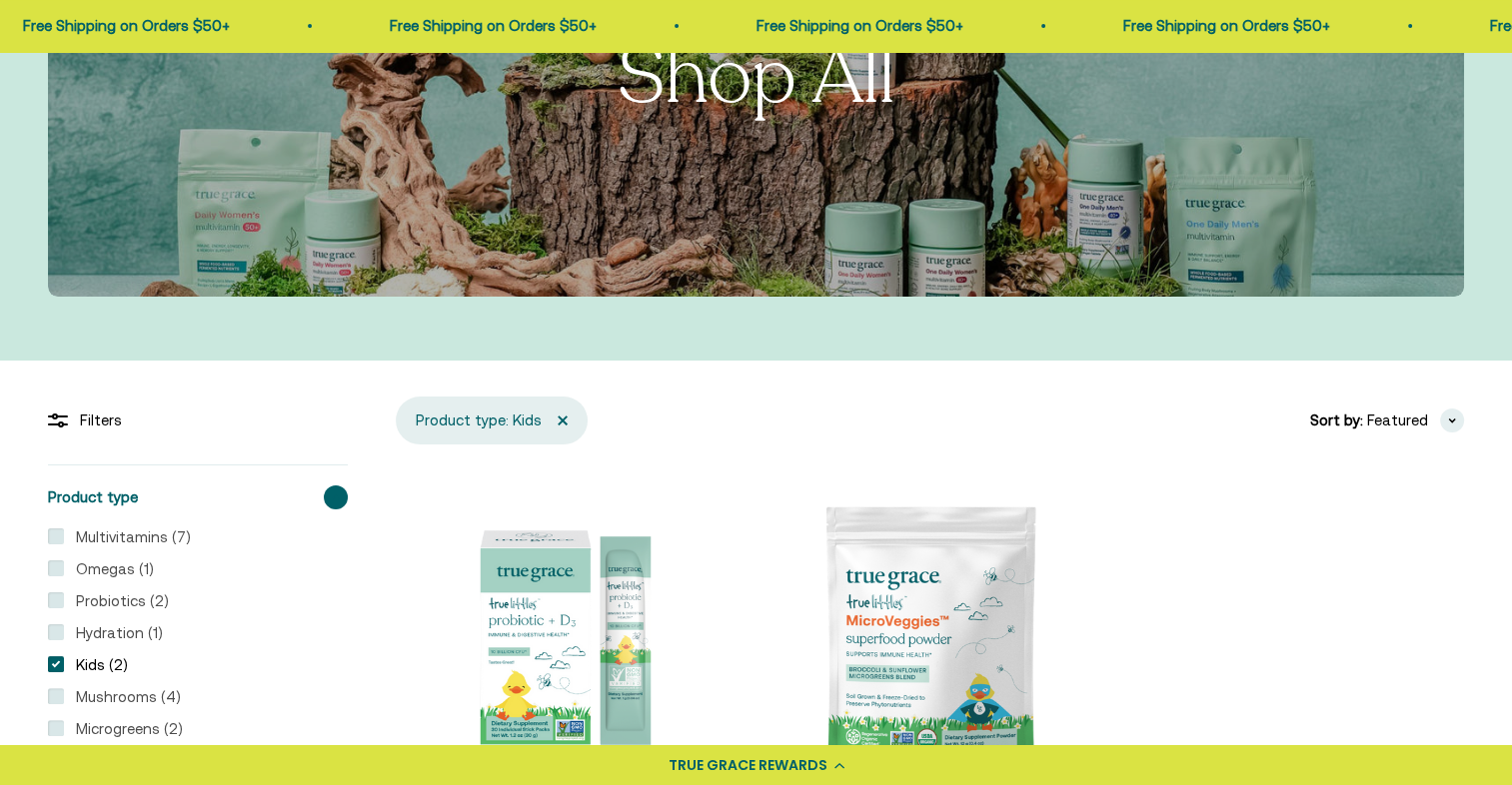 click on "Multivitamins (7)" at bounding box center [127, 537] 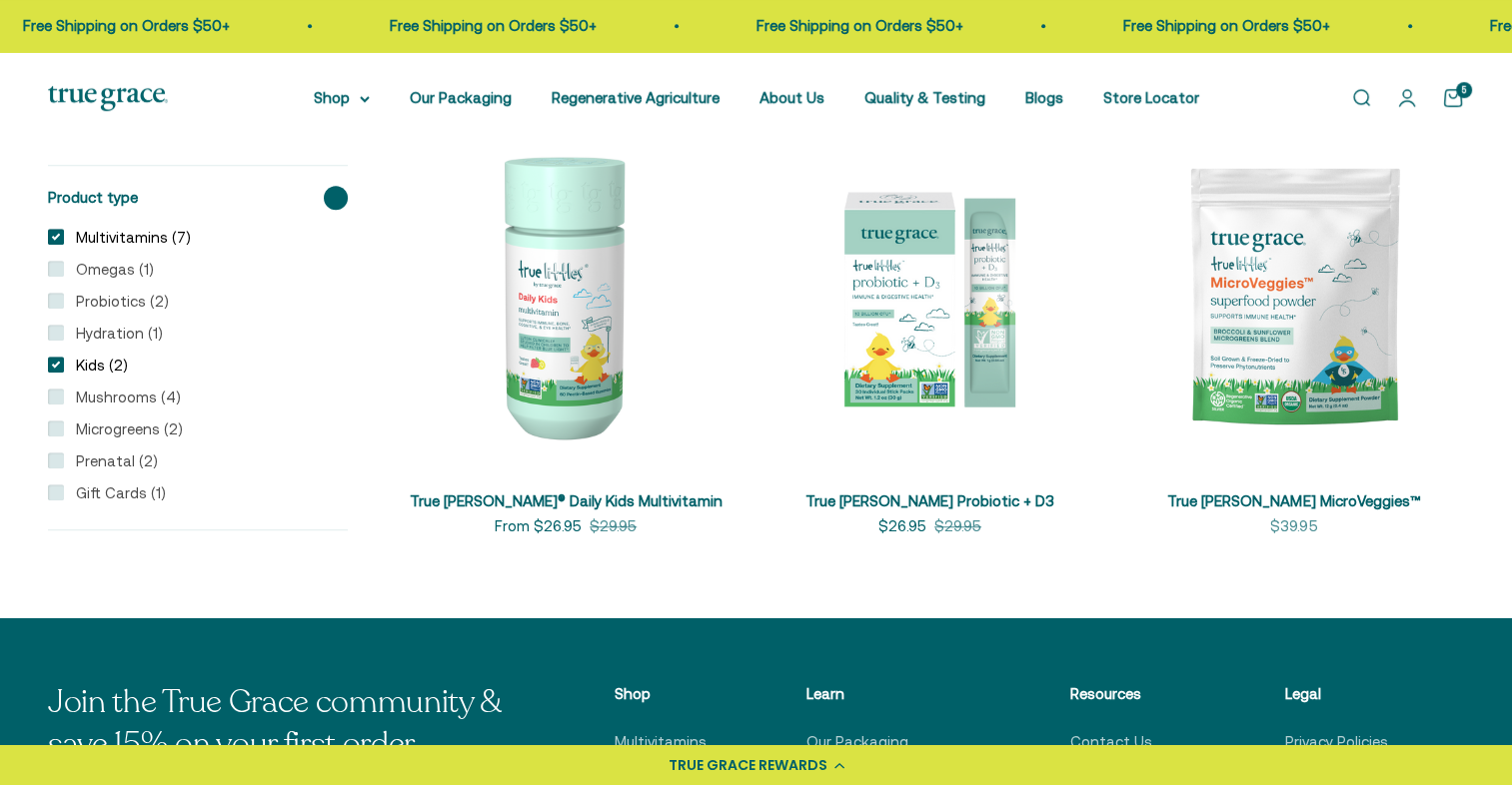 scroll, scrollTop: 1549, scrollLeft: 0, axis: vertical 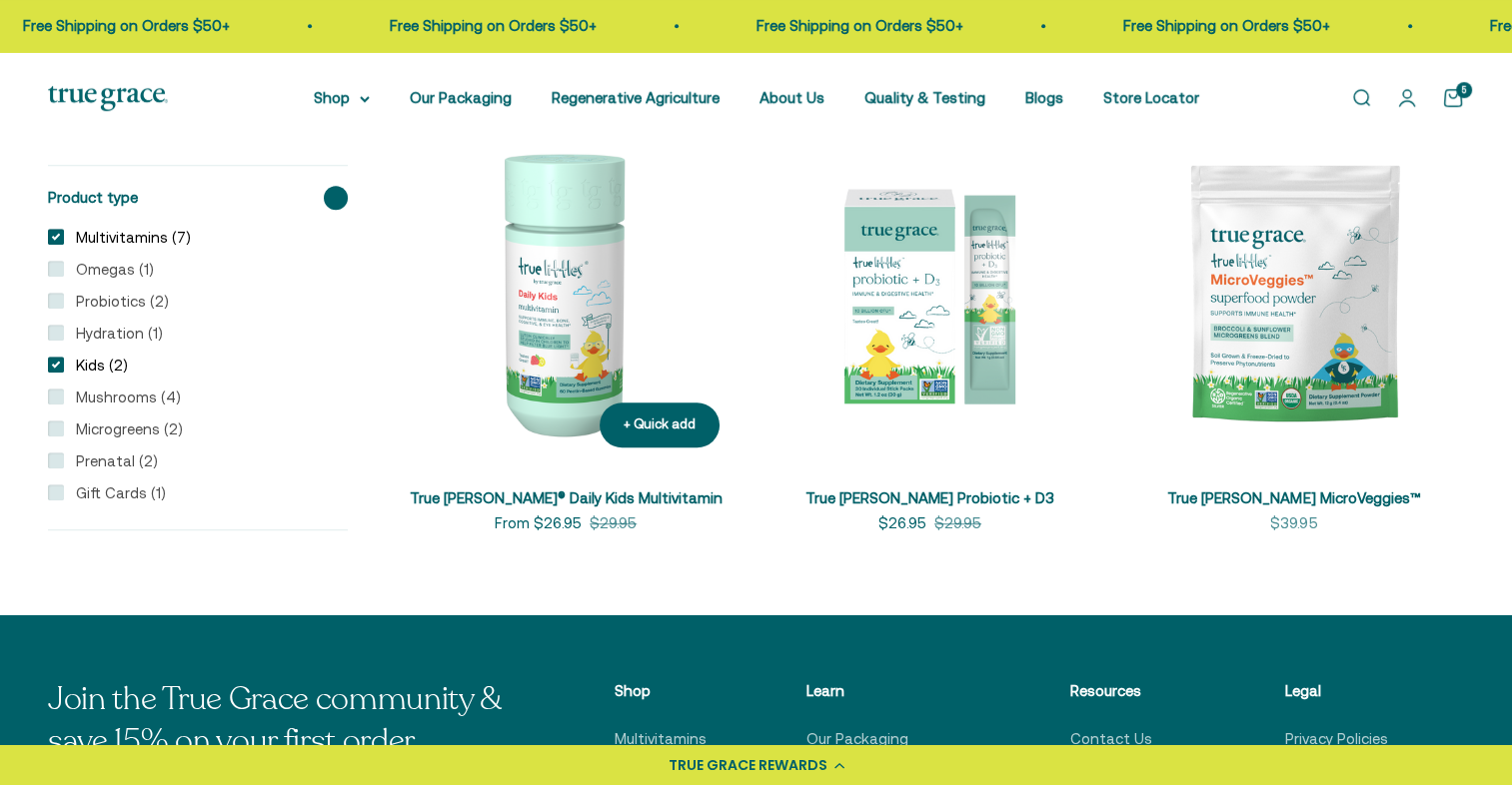 click on "True [PERSON_NAME]® Daily Kids Multivitamin" at bounding box center (566, 497) 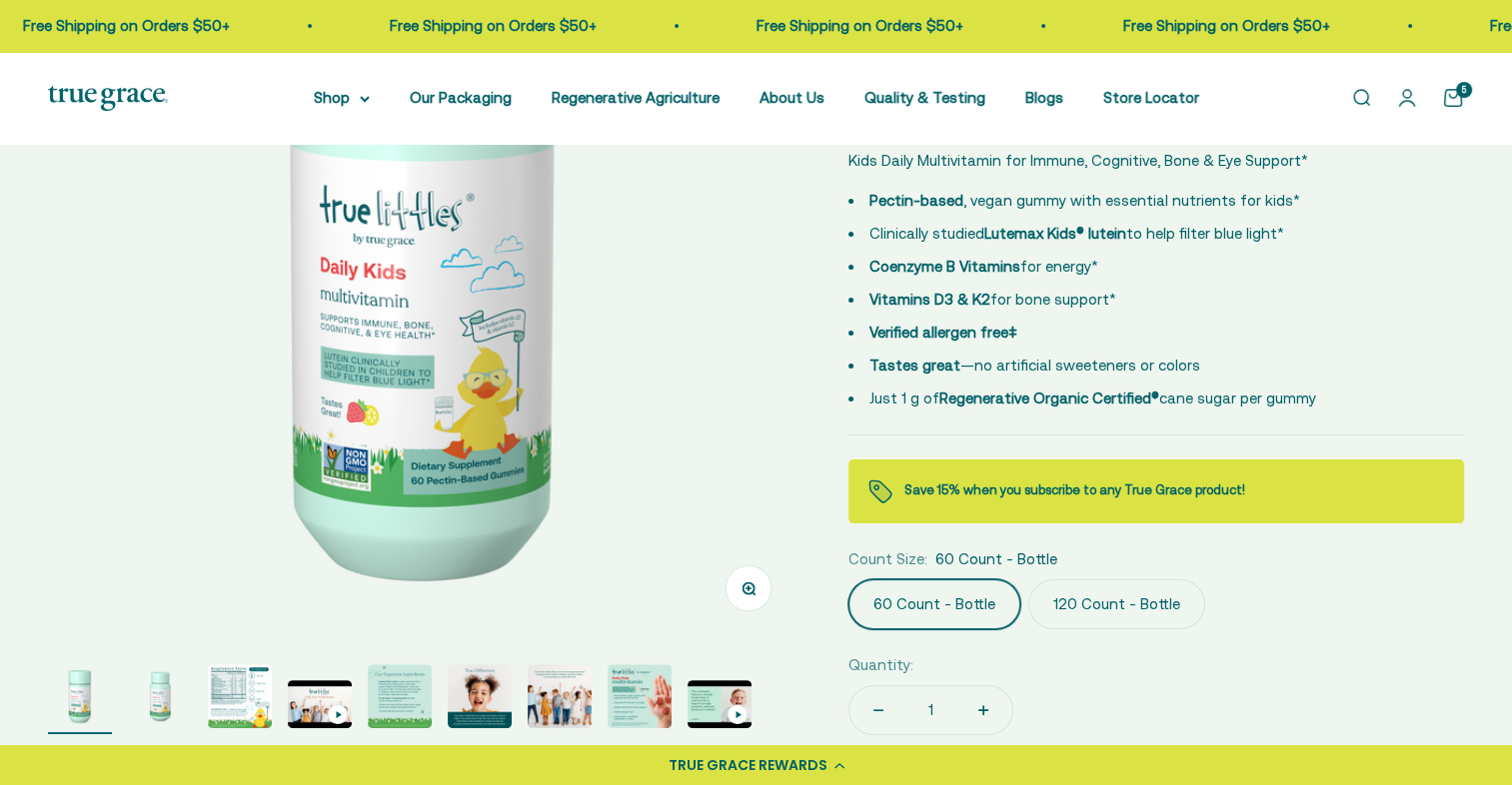 scroll, scrollTop: 431, scrollLeft: 0, axis: vertical 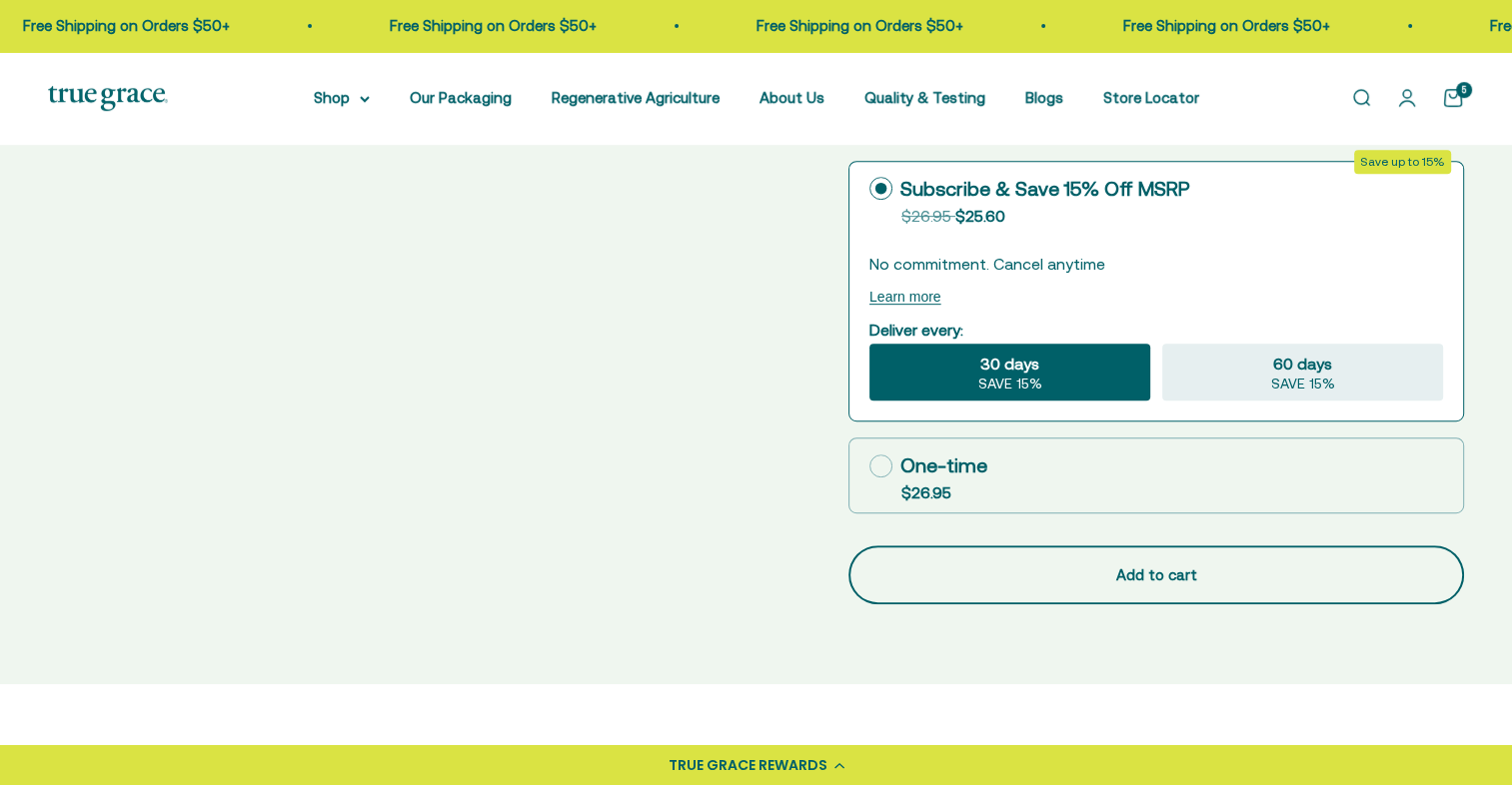 click on "Add to cart" at bounding box center [1156, 575] 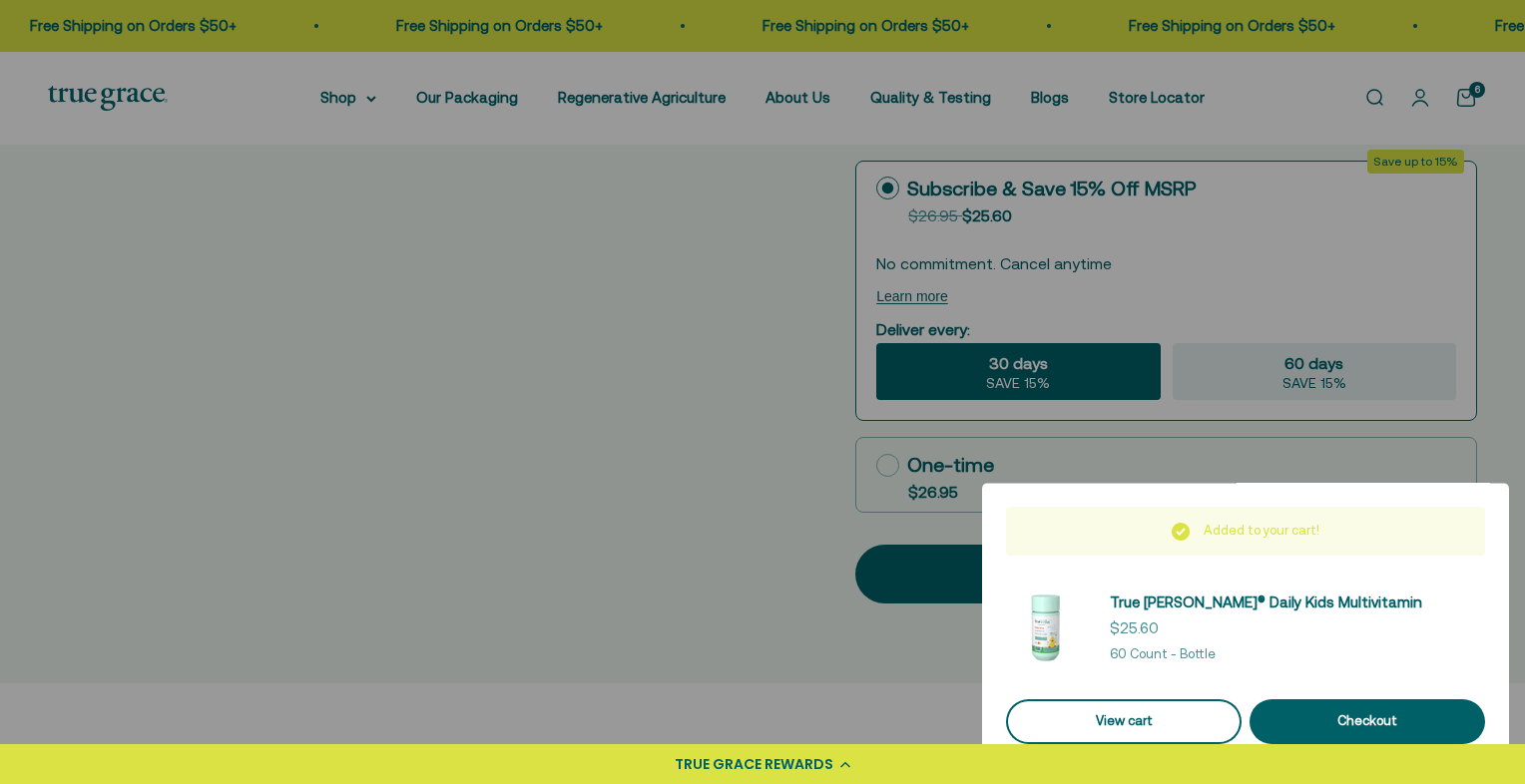 click on "View cart" at bounding box center (1124, 721) 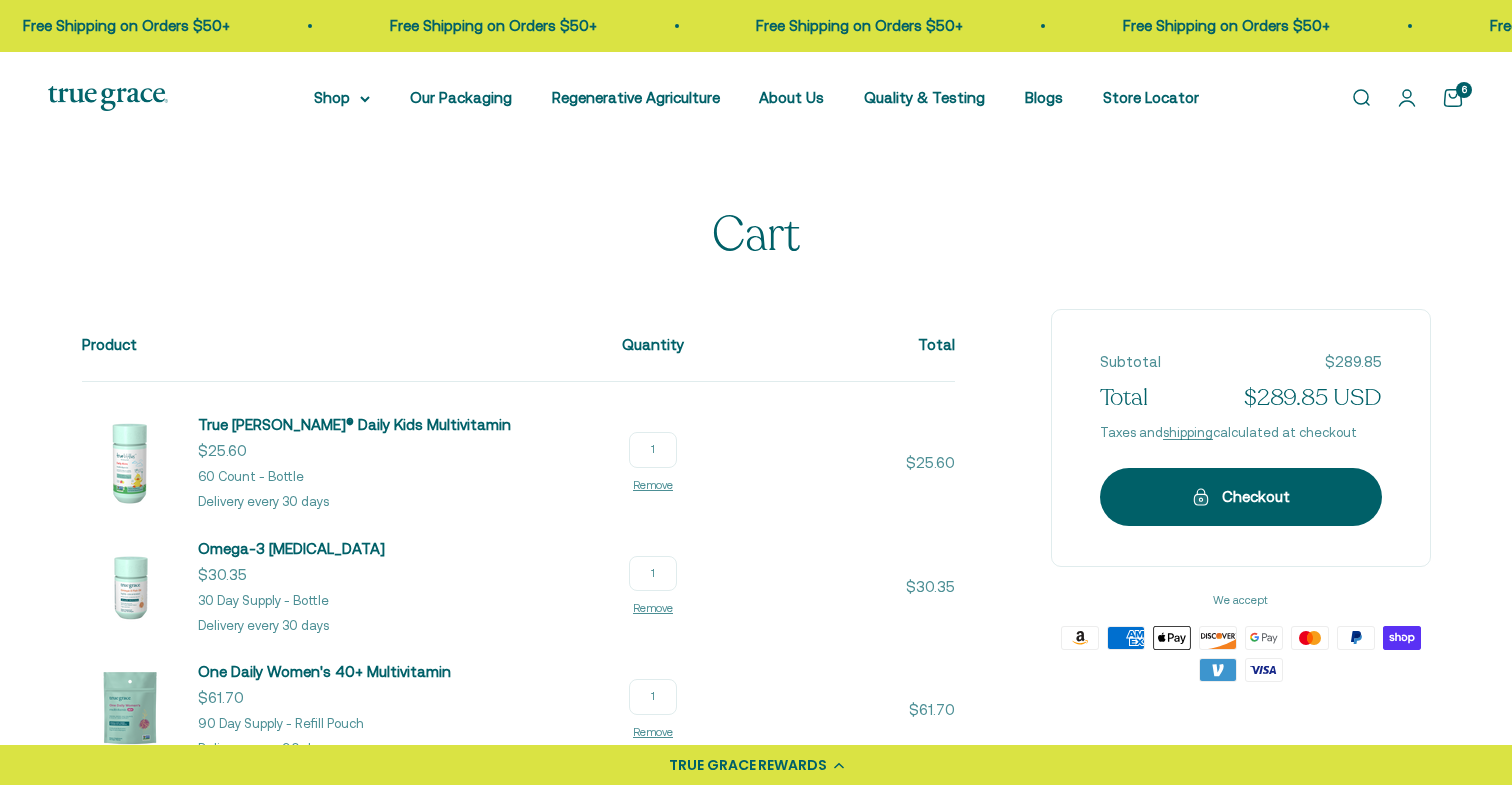 scroll, scrollTop: 0, scrollLeft: 0, axis: both 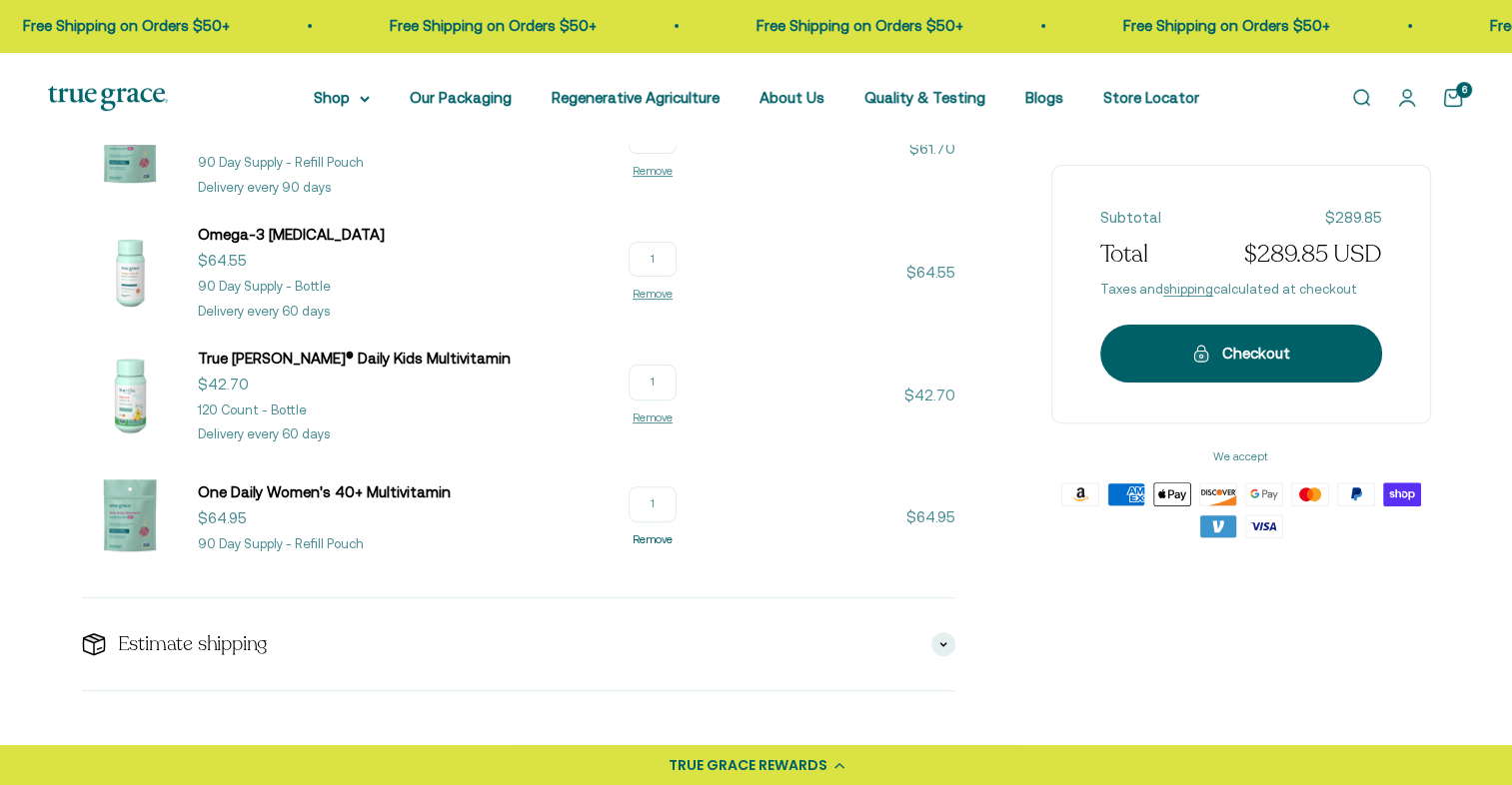 click on "Remove" at bounding box center [653, 539] 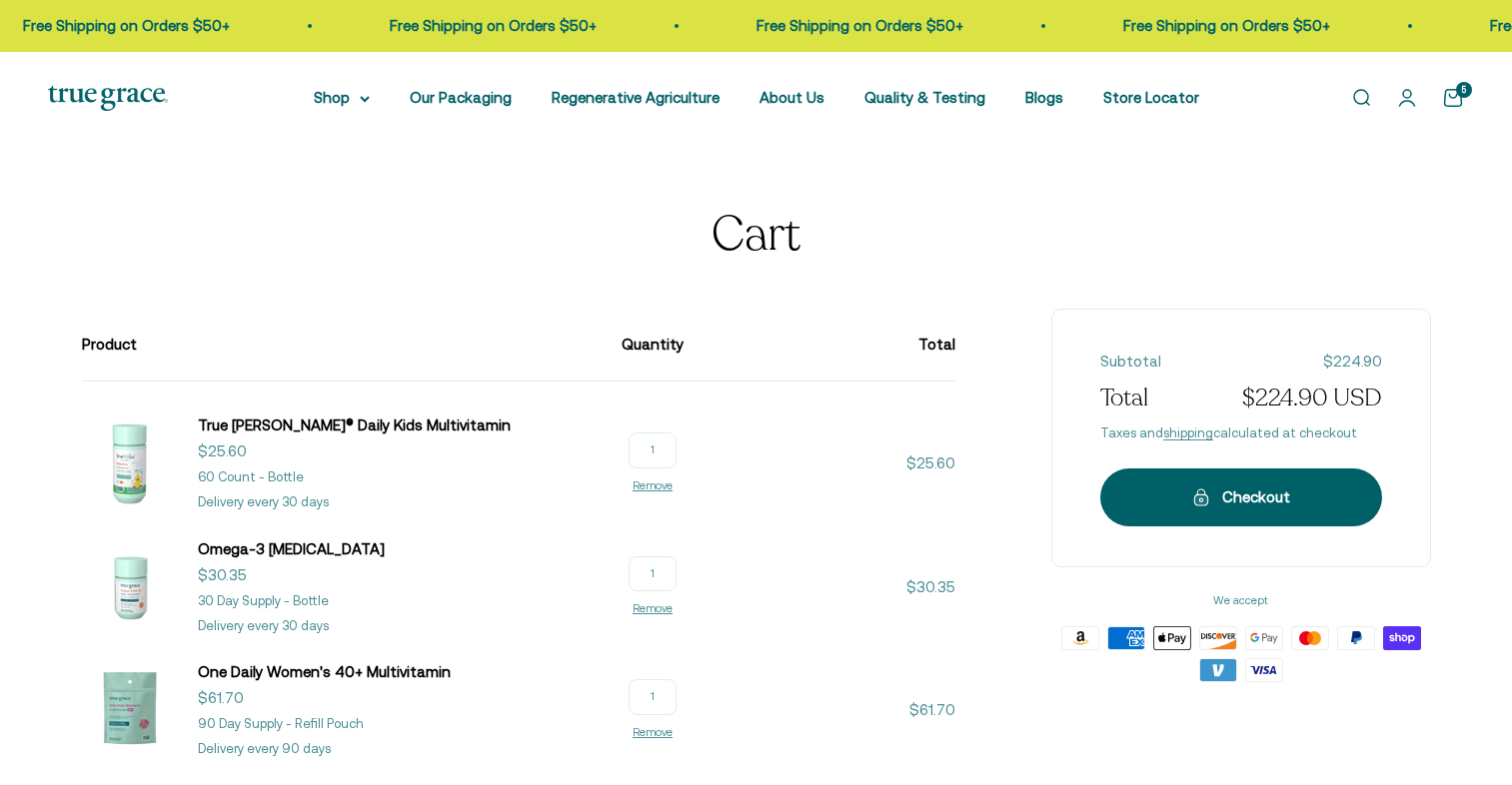 scroll, scrollTop: 277, scrollLeft: 0, axis: vertical 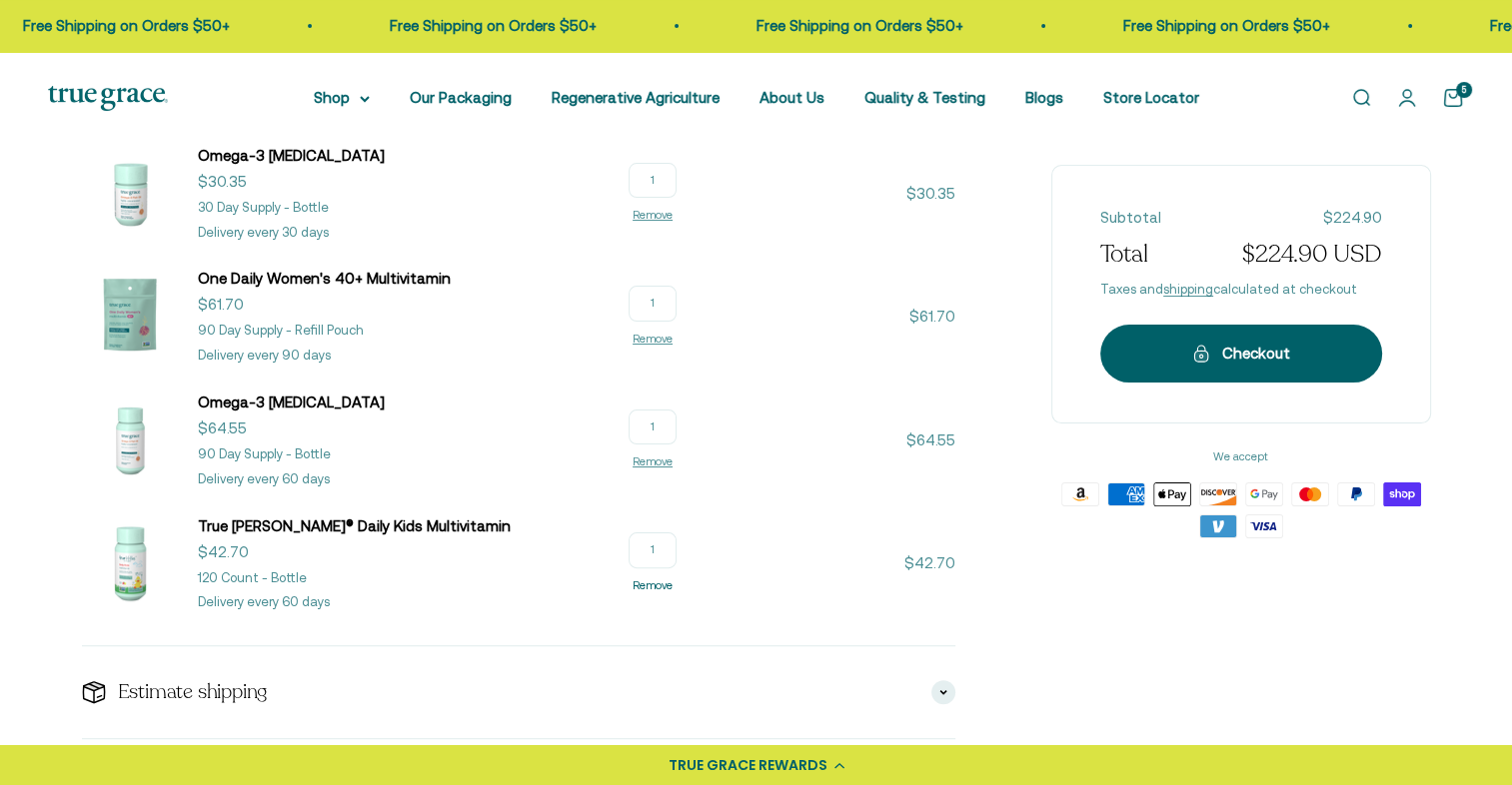 click on "Remove" at bounding box center (653, 585) 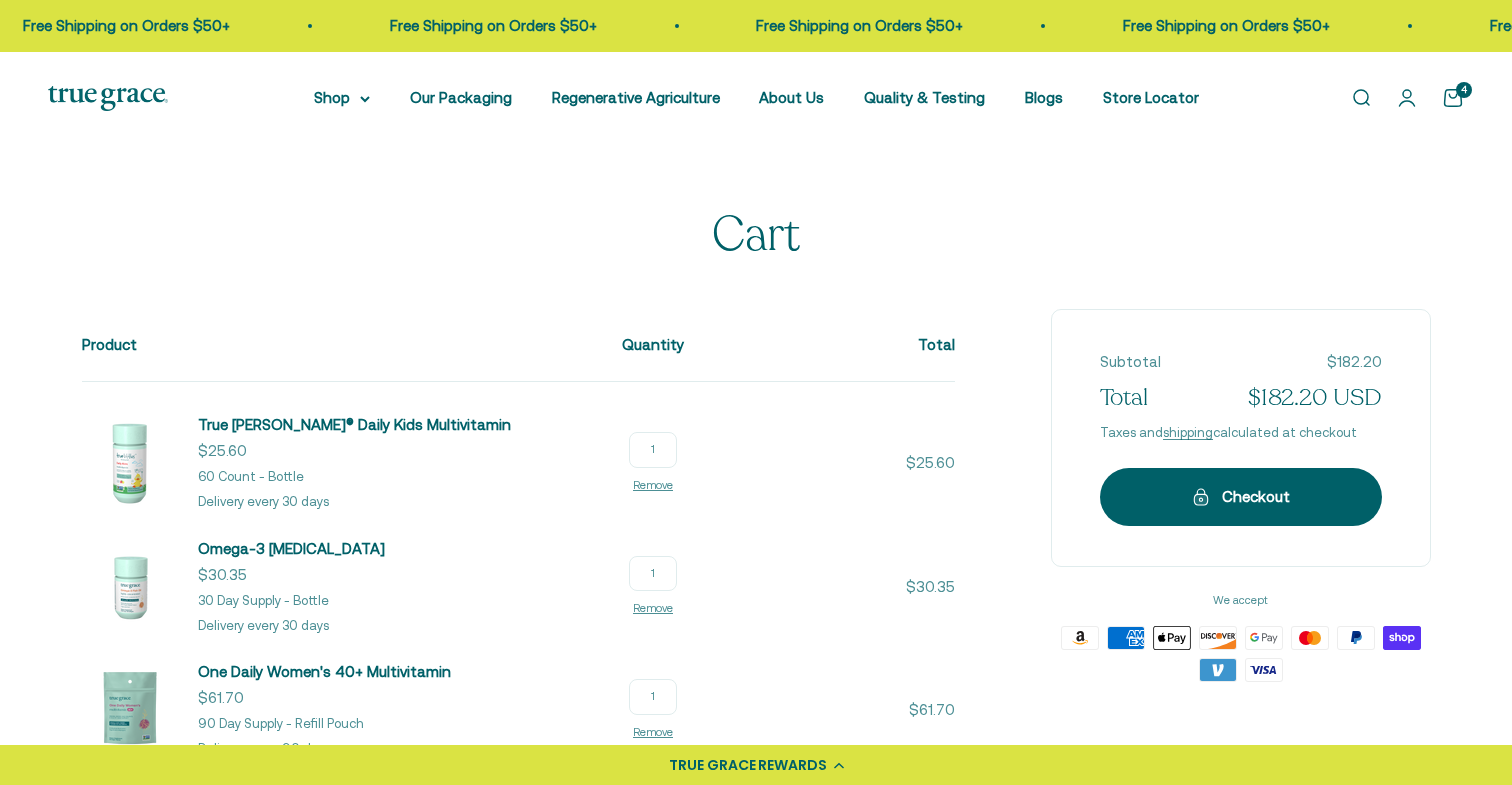 scroll, scrollTop: 133, scrollLeft: 0, axis: vertical 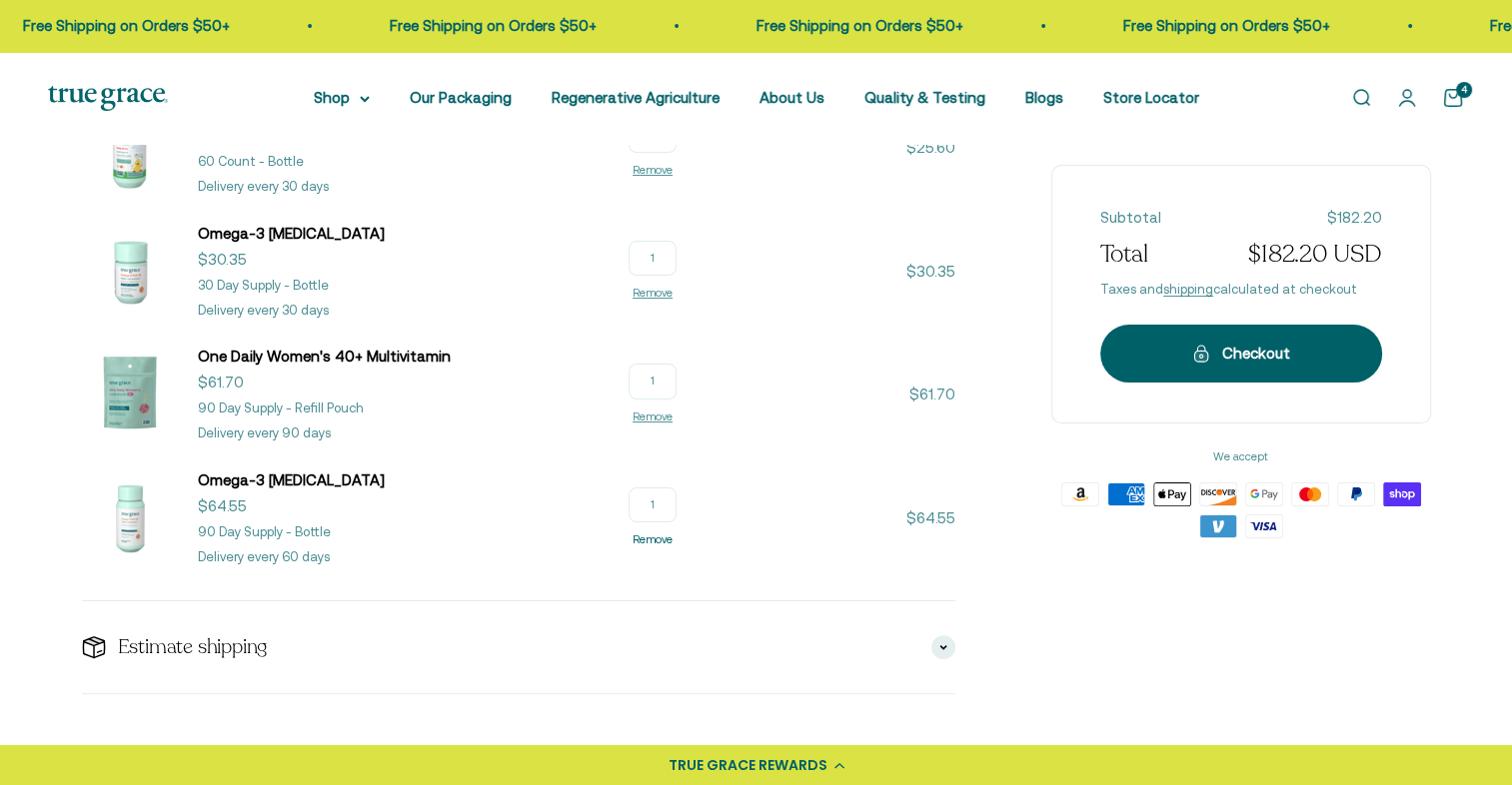 click on "Remove" at bounding box center (653, 539) 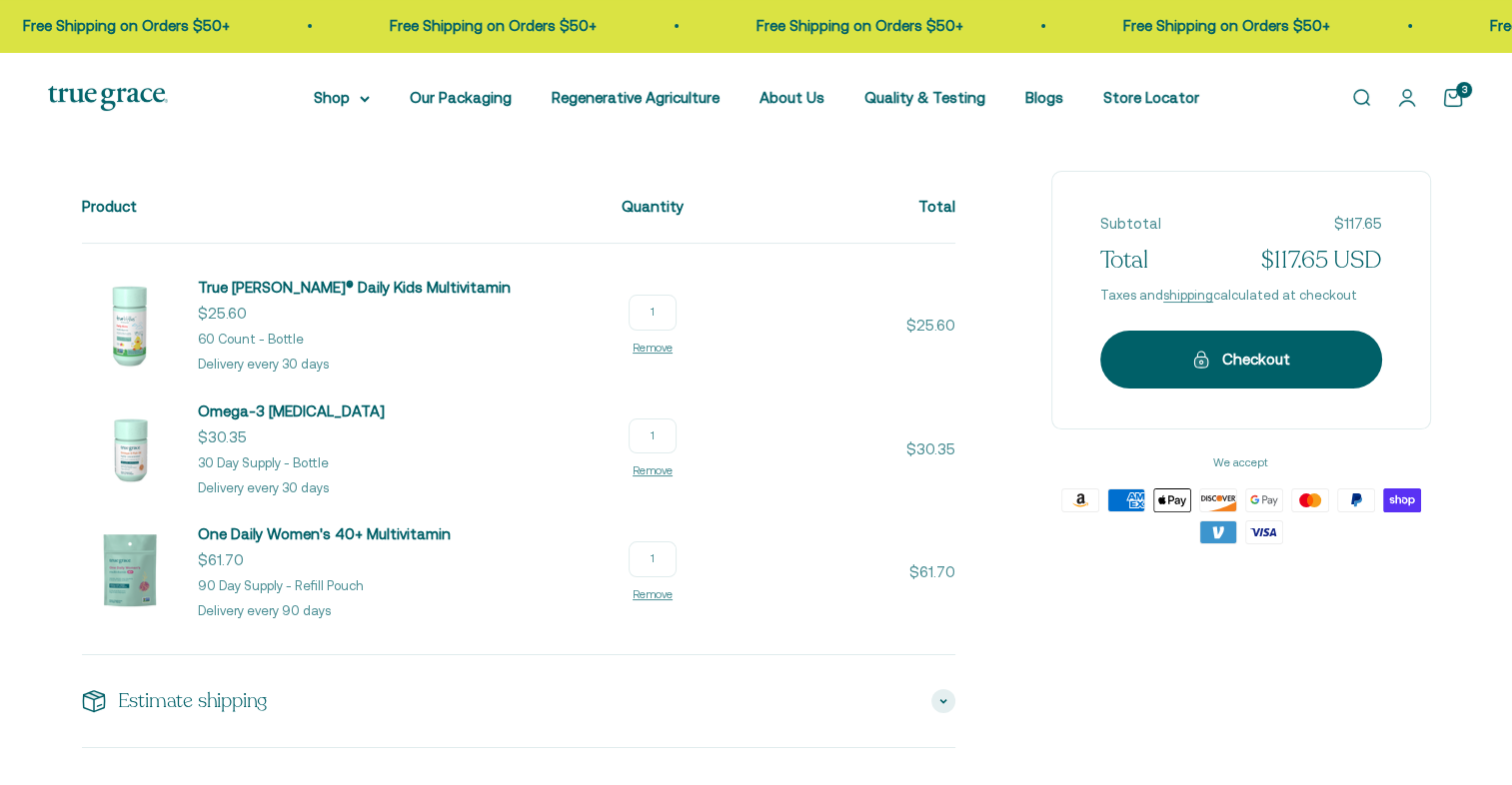 scroll, scrollTop: 138, scrollLeft: 0, axis: vertical 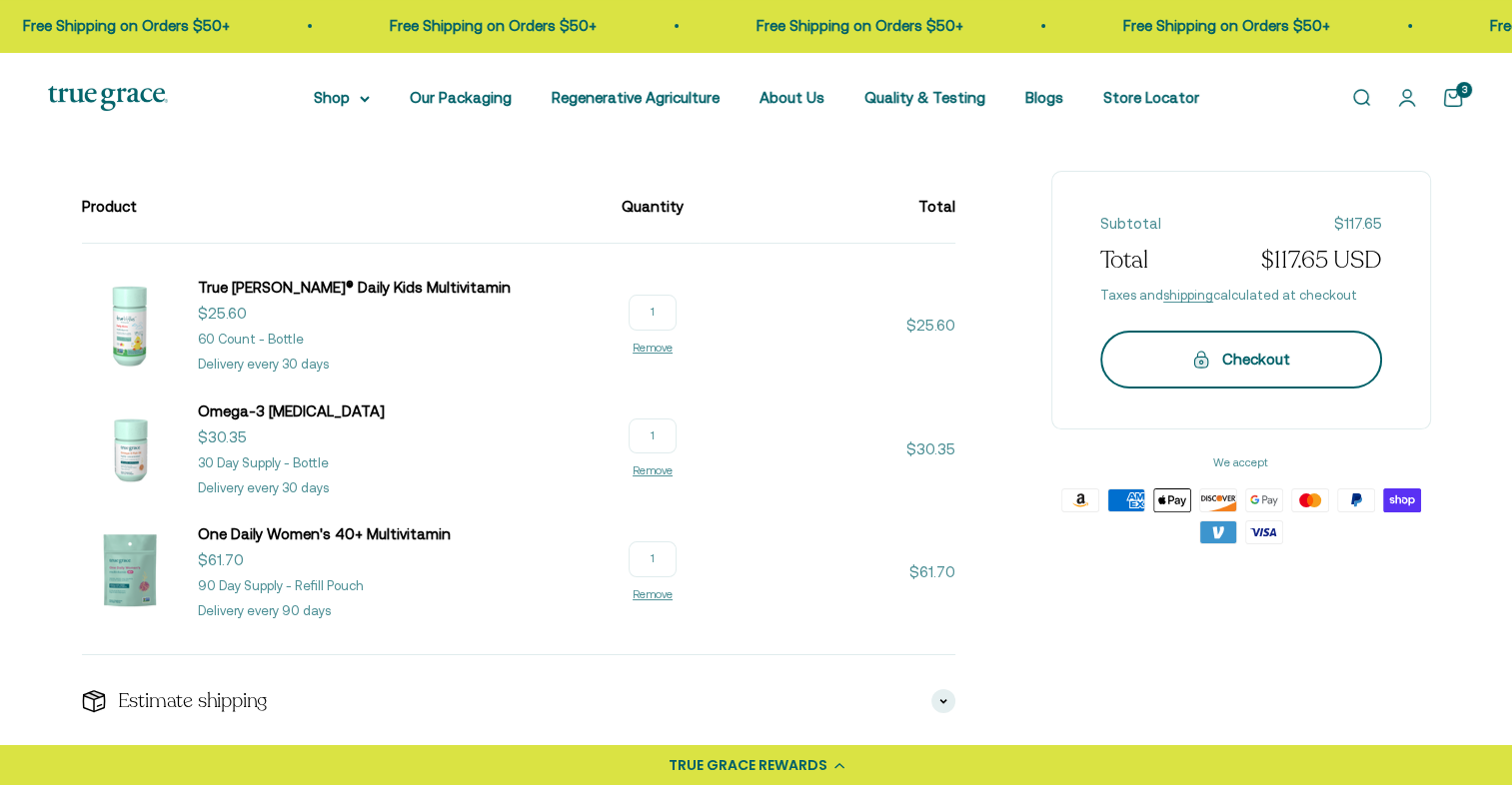 click on "Checkout" at bounding box center (1241, 360) 